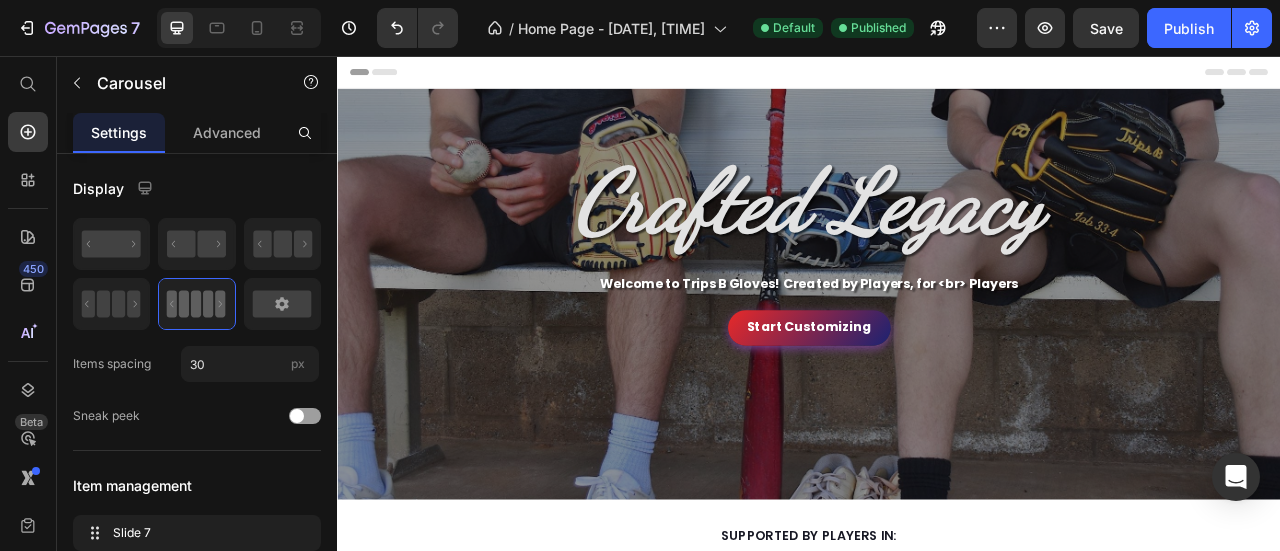 scroll, scrollTop: 0, scrollLeft: 0, axis: both 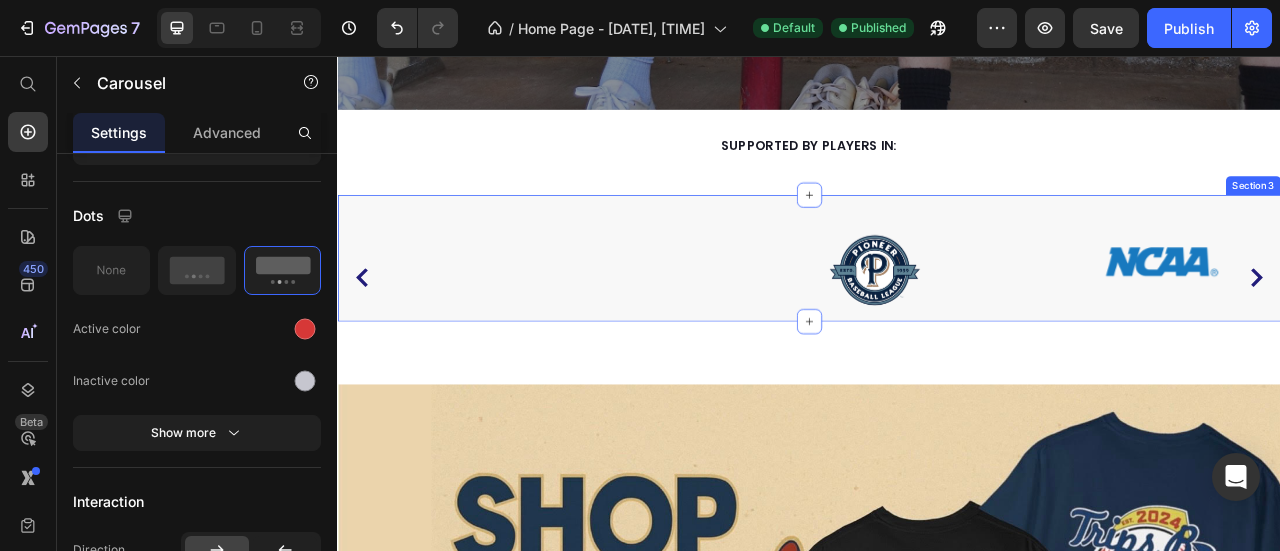 click on "Image Image Image Image Image Image Carousel Row Section 3" at bounding box center (937, 312) 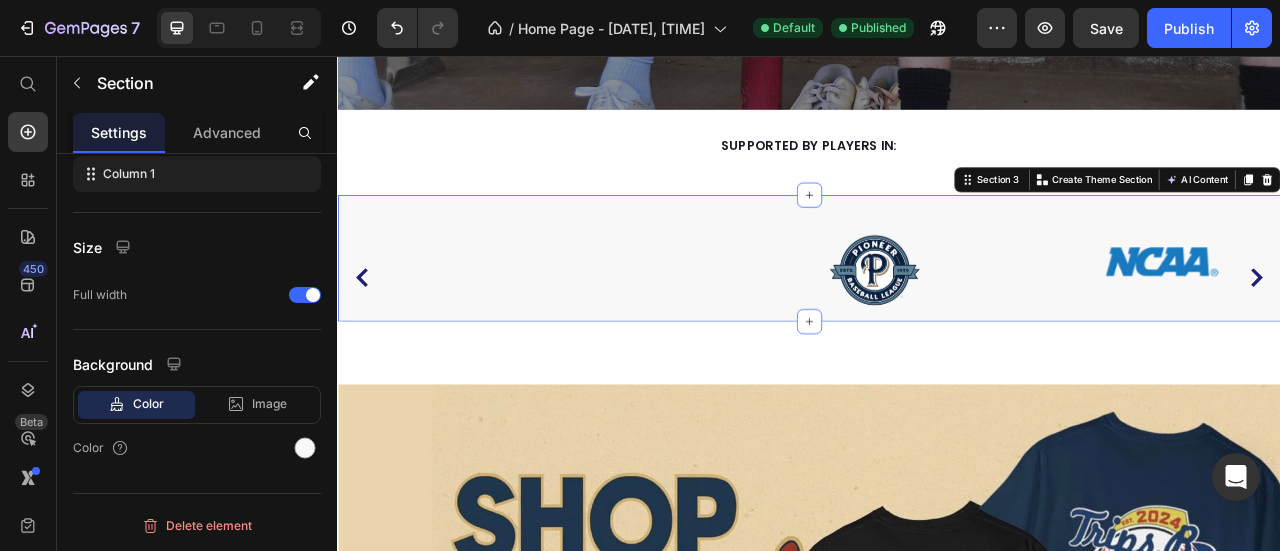 scroll, scrollTop: 0, scrollLeft: 0, axis: both 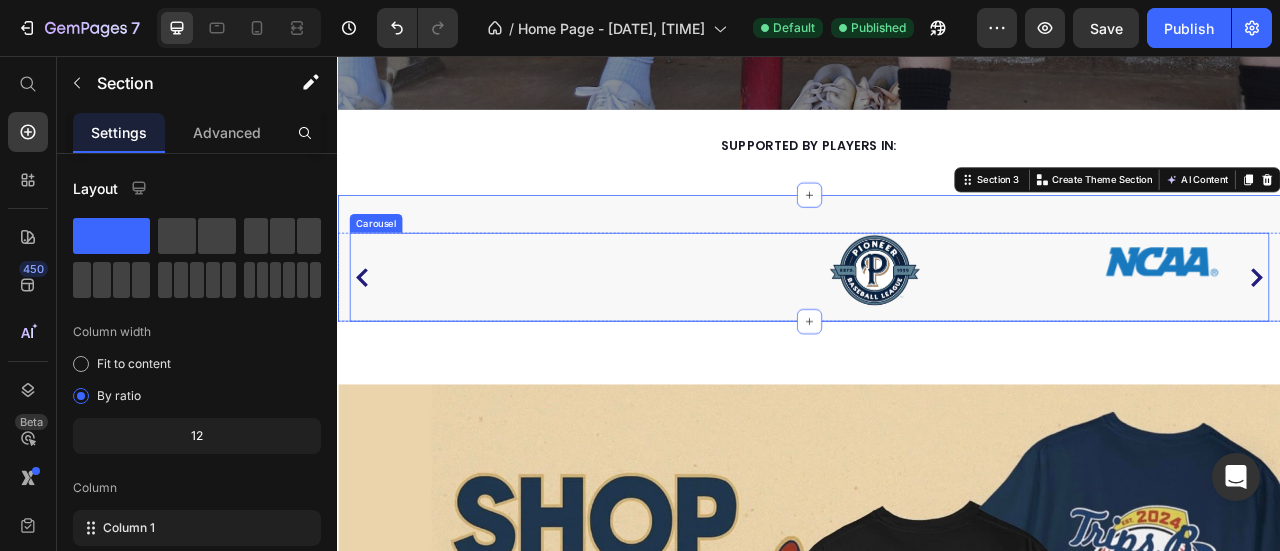 click on "Carousel" at bounding box center (385, 268) 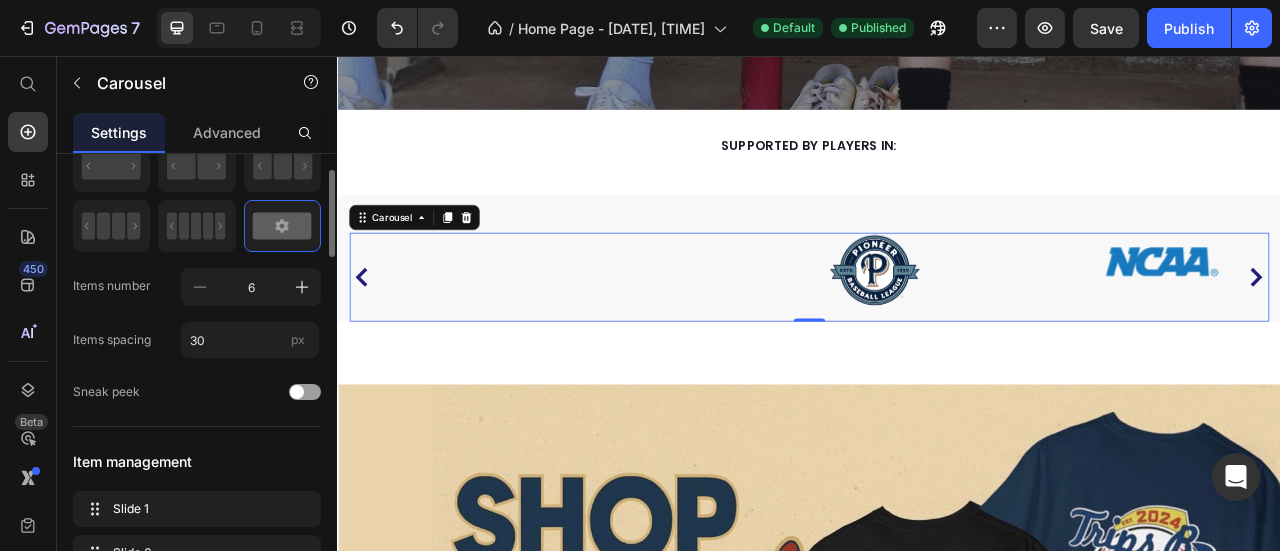 scroll, scrollTop: 79, scrollLeft: 0, axis: vertical 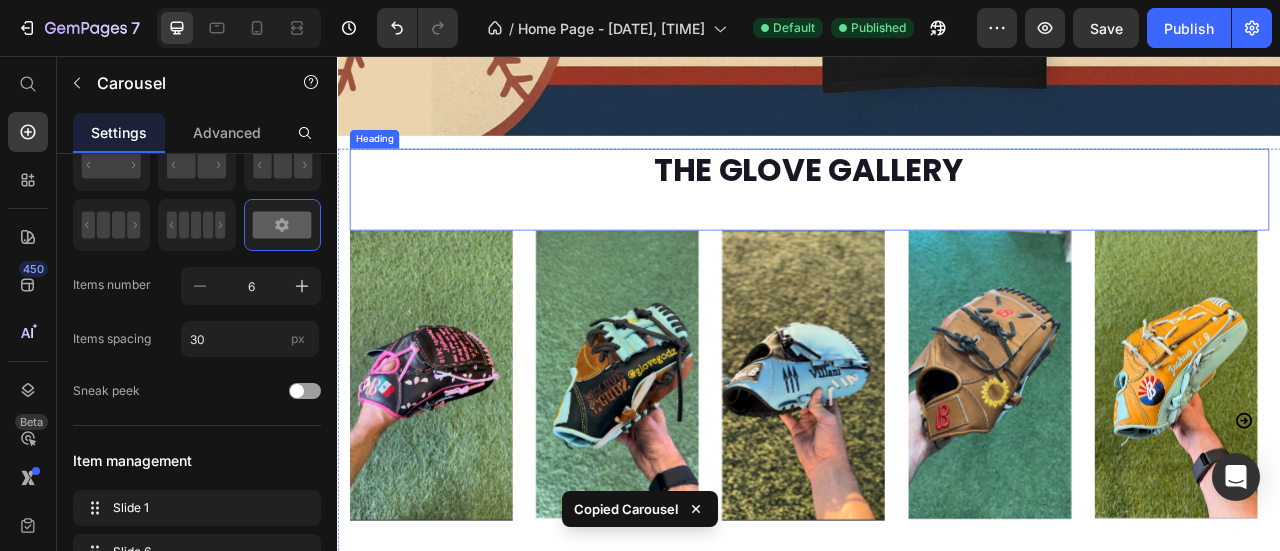 click on "THE GLOVE GALLERY Heading" at bounding box center (937, 225) 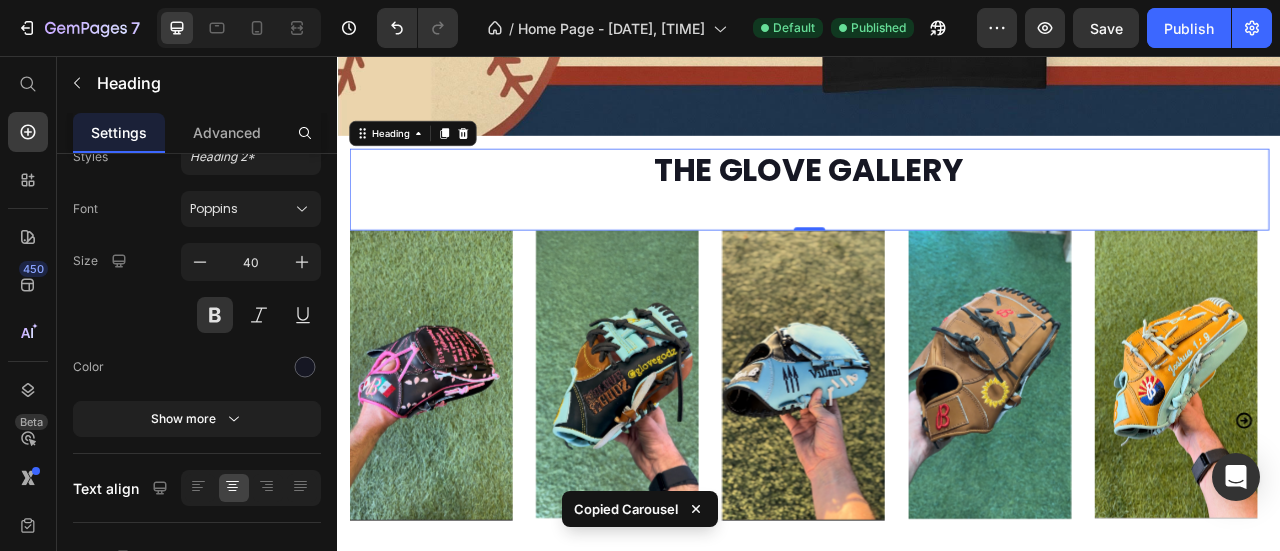 scroll, scrollTop: 0, scrollLeft: 0, axis: both 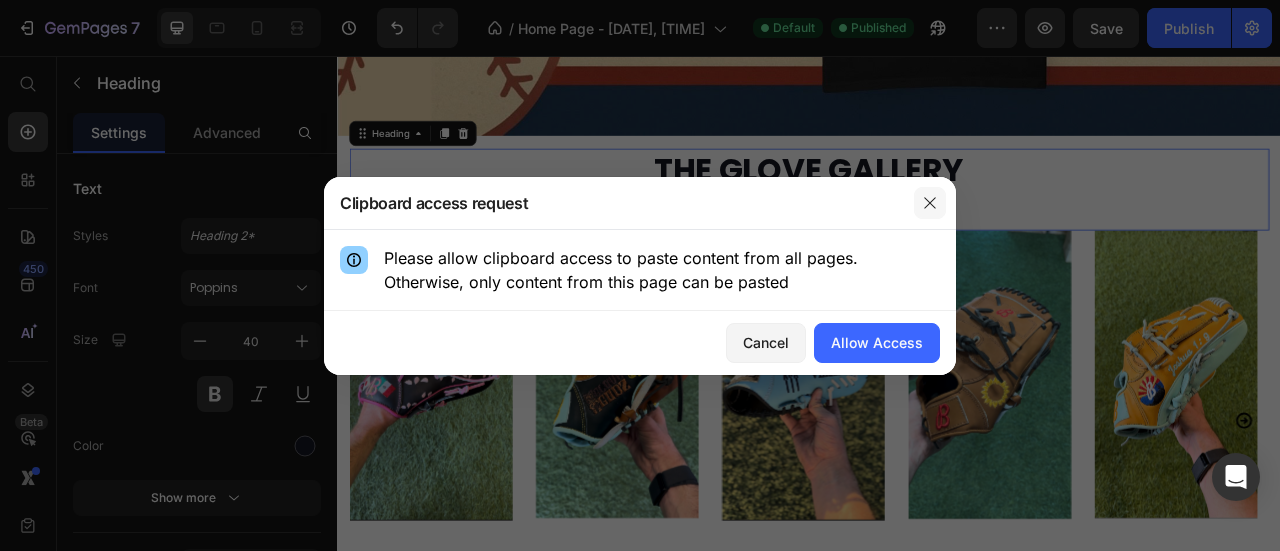 click at bounding box center [930, 203] 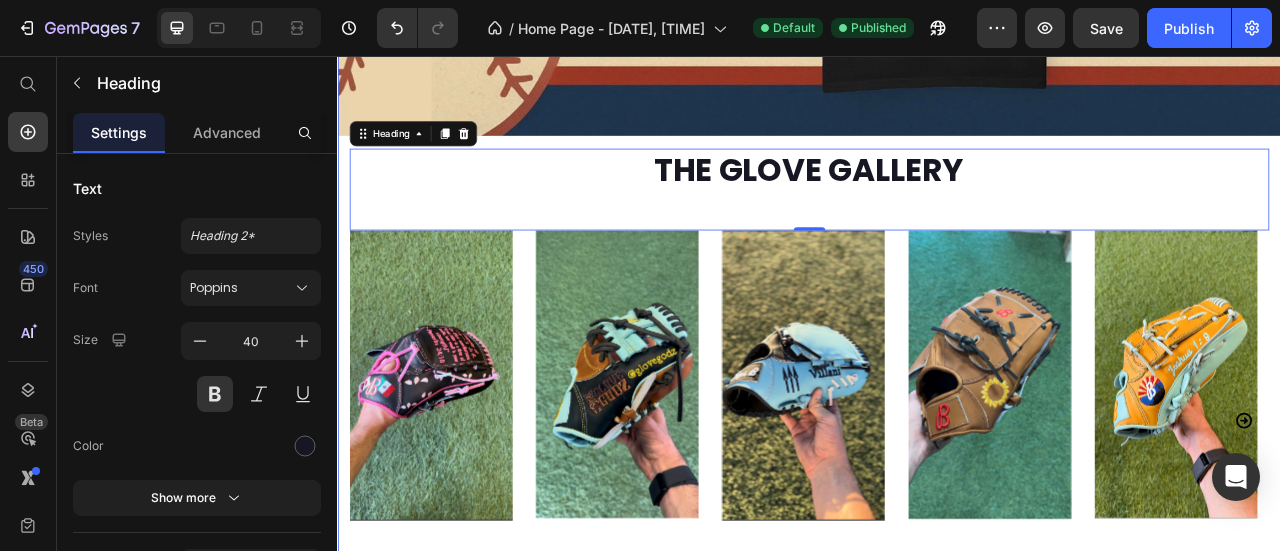 click on "Image Row THE GLOVE GALLERY Heading   0
Image Image Image Image Image Image Image Image Image
Carousel Row" at bounding box center (937, 114) 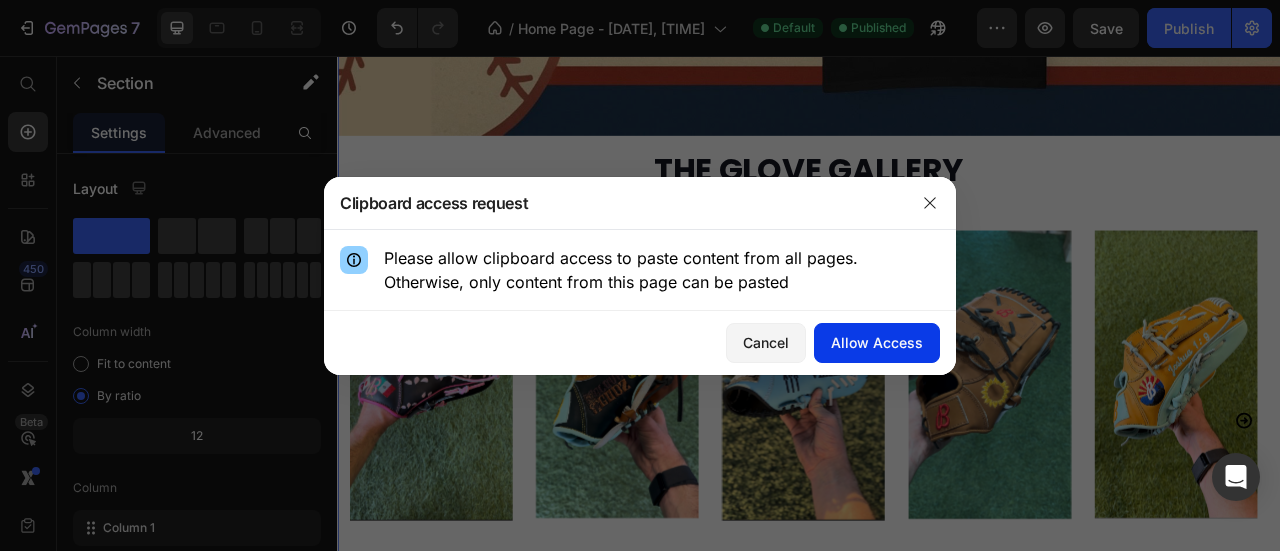 click on "Allow Access" at bounding box center (877, 342) 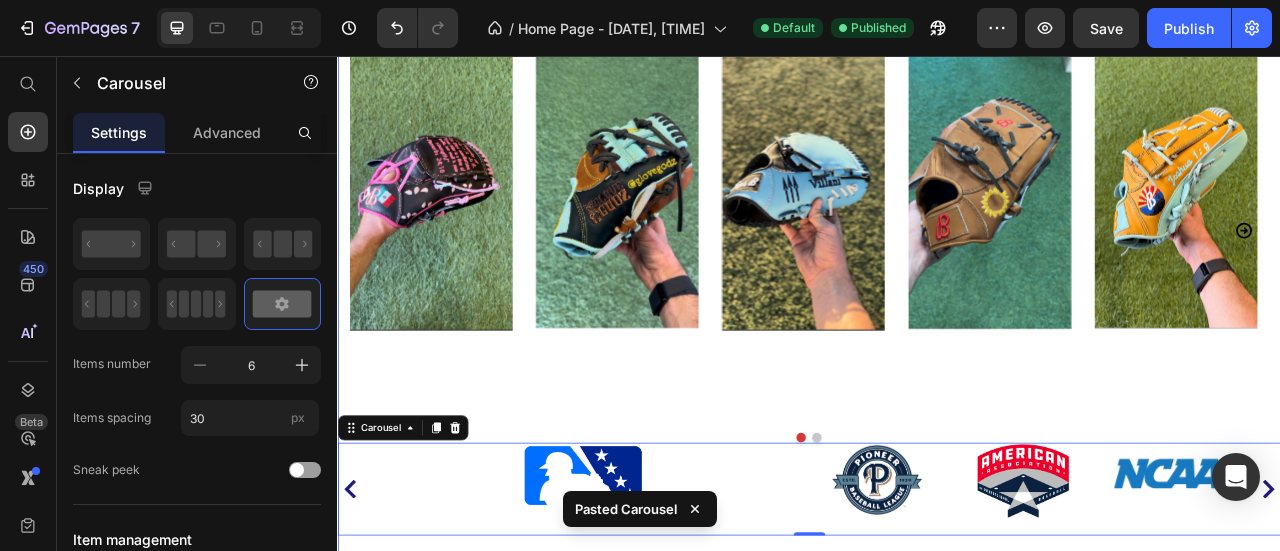 scroll, scrollTop: 1807, scrollLeft: 0, axis: vertical 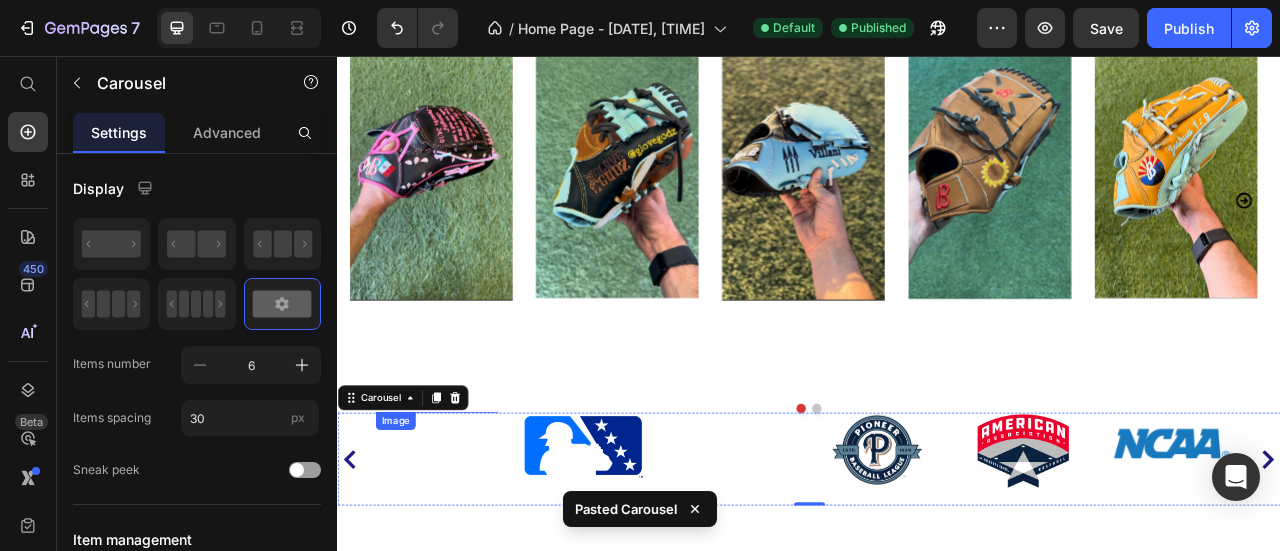 click at bounding box center [463, 508] 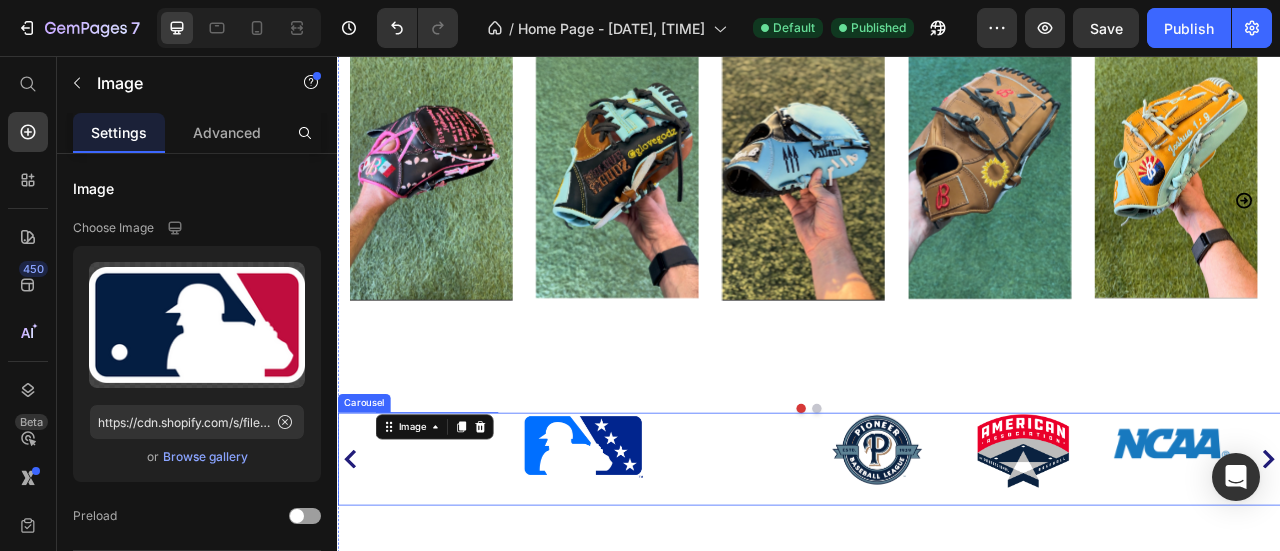 click on "Carousel" at bounding box center [370, 498] 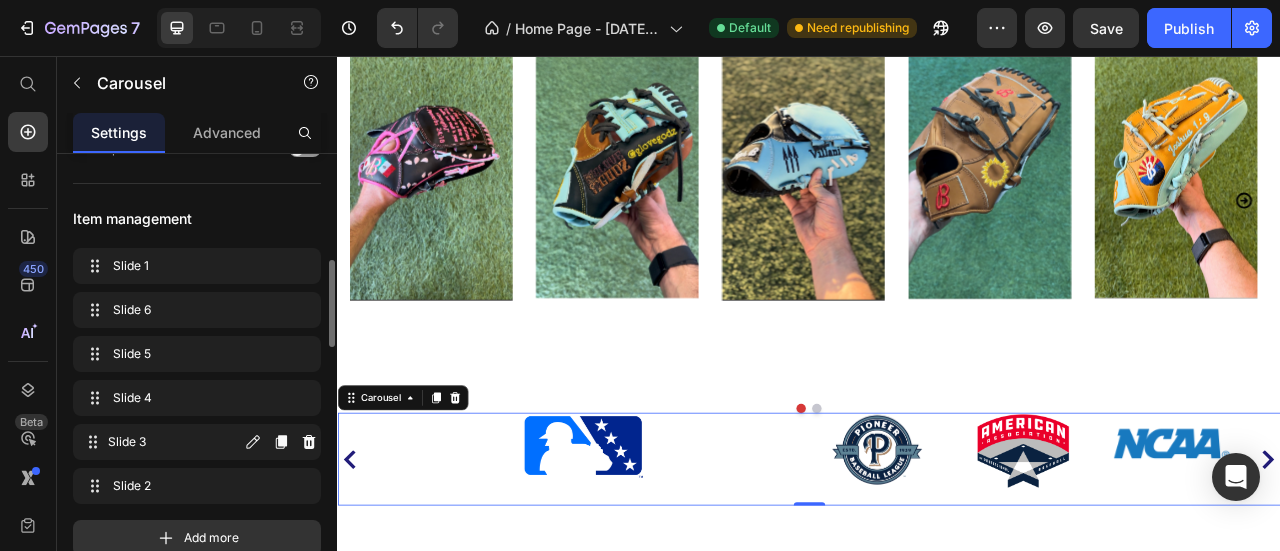 scroll, scrollTop: 304, scrollLeft: 0, axis: vertical 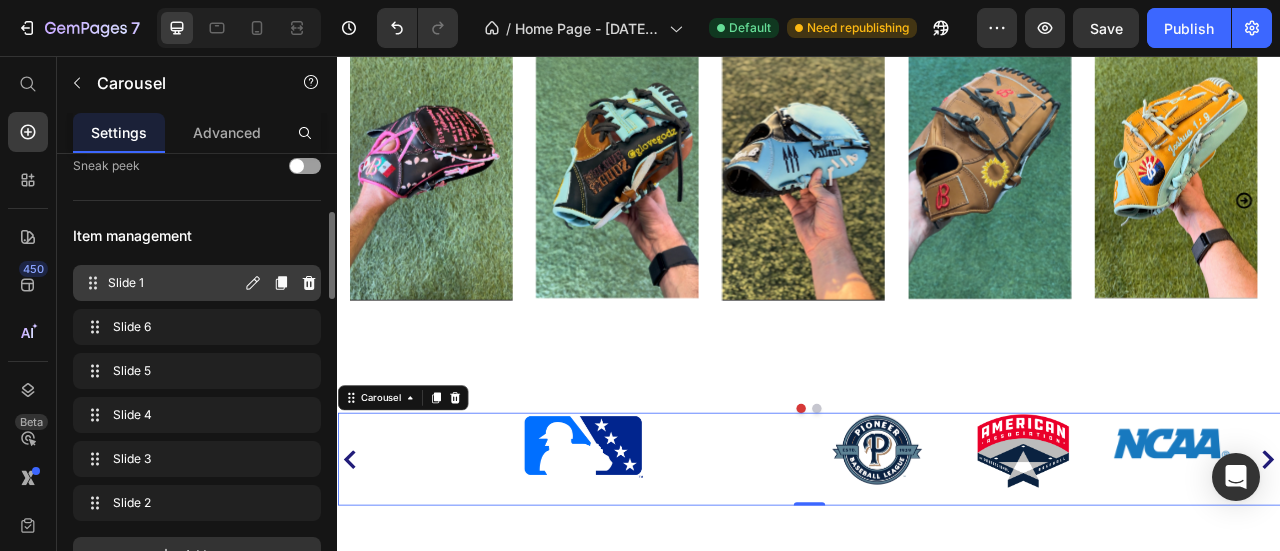click on "Slide 1" at bounding box center [174, 283] 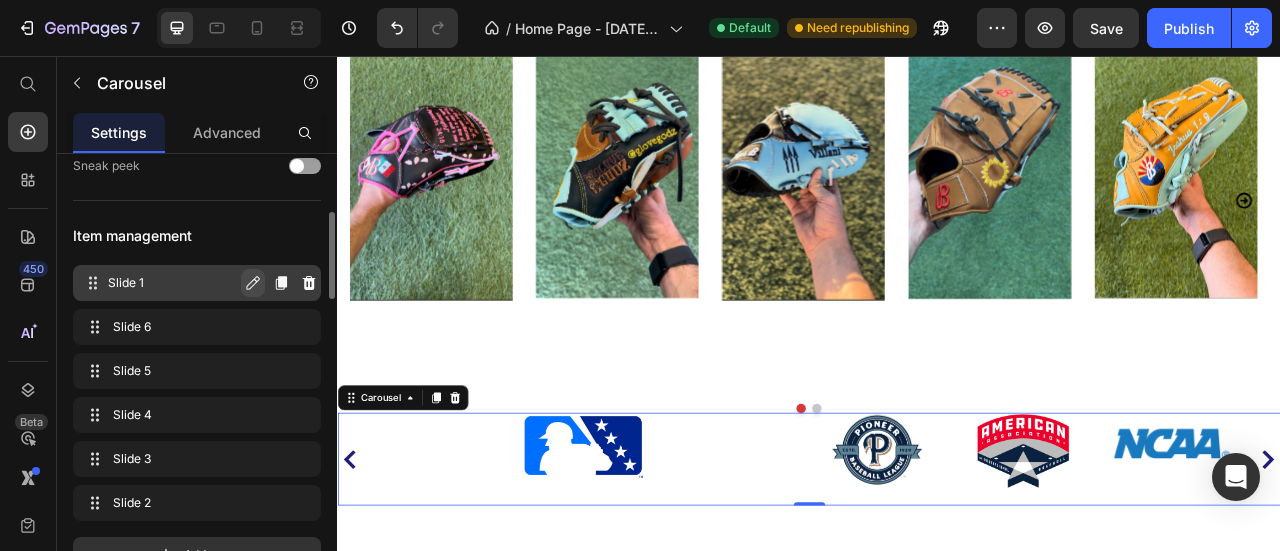 click 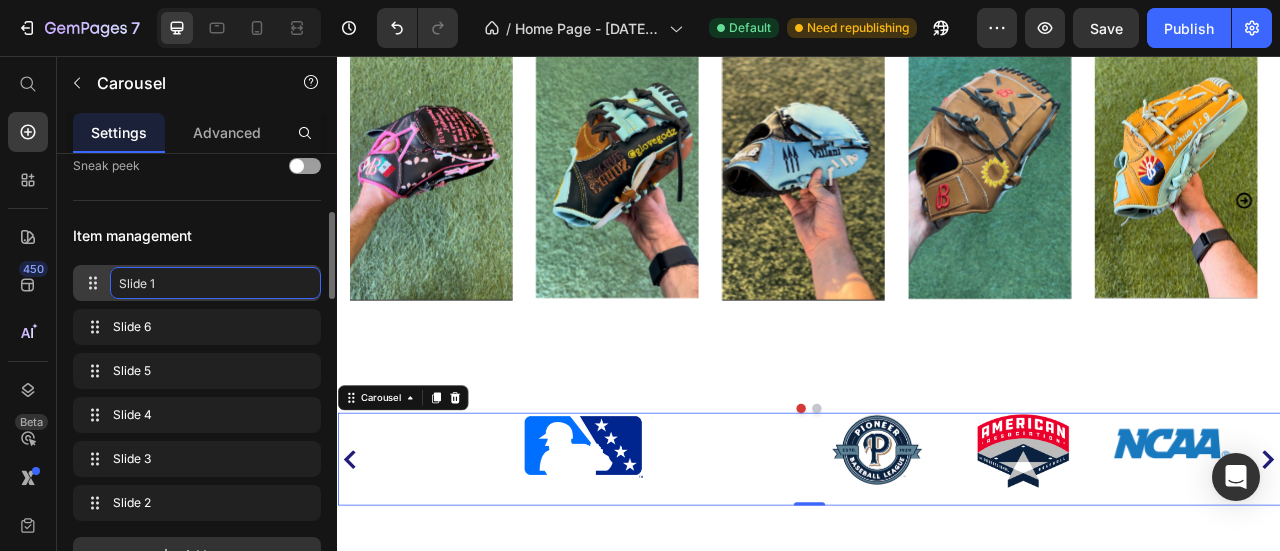 click on "Slide 1" 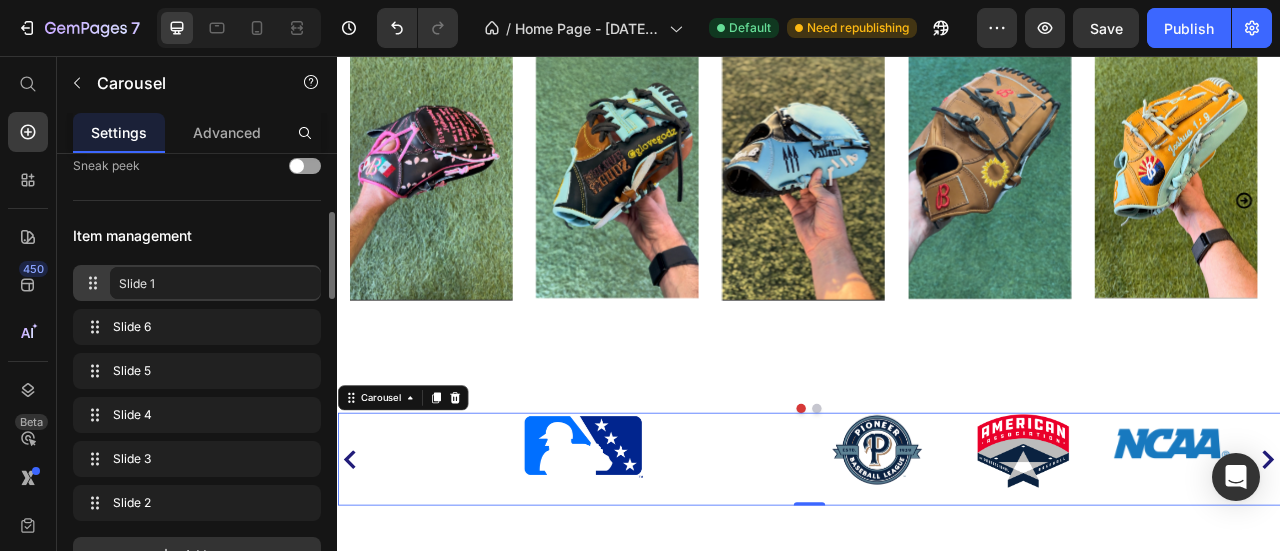 click on "Item management" at bounding box center (197, 235) 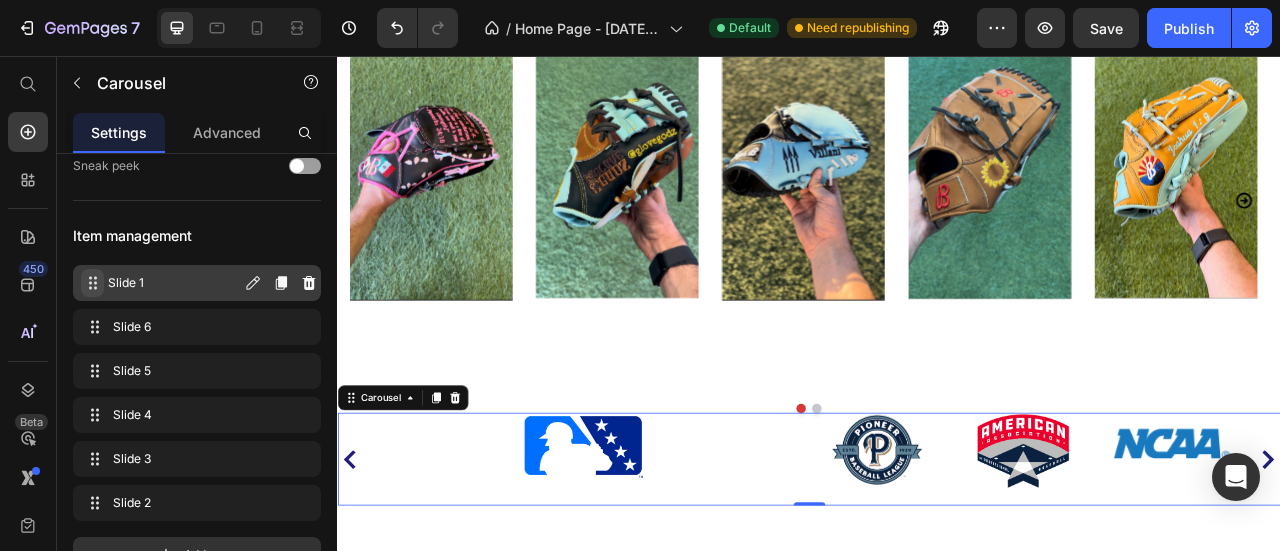 click 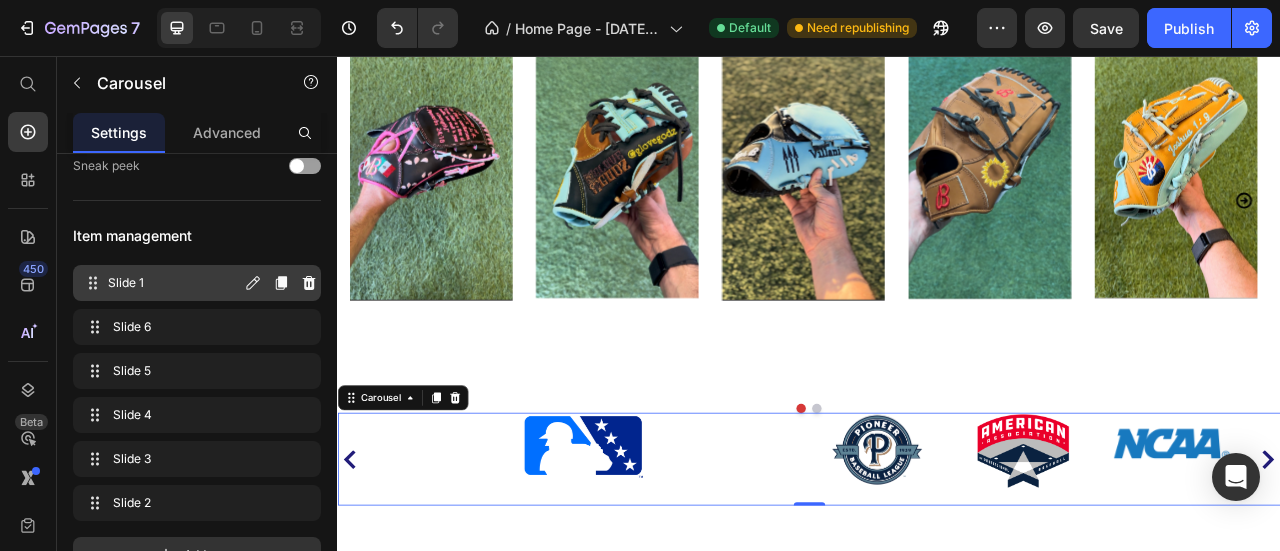 click on "Slide 1" at bounding box center (174, 283) 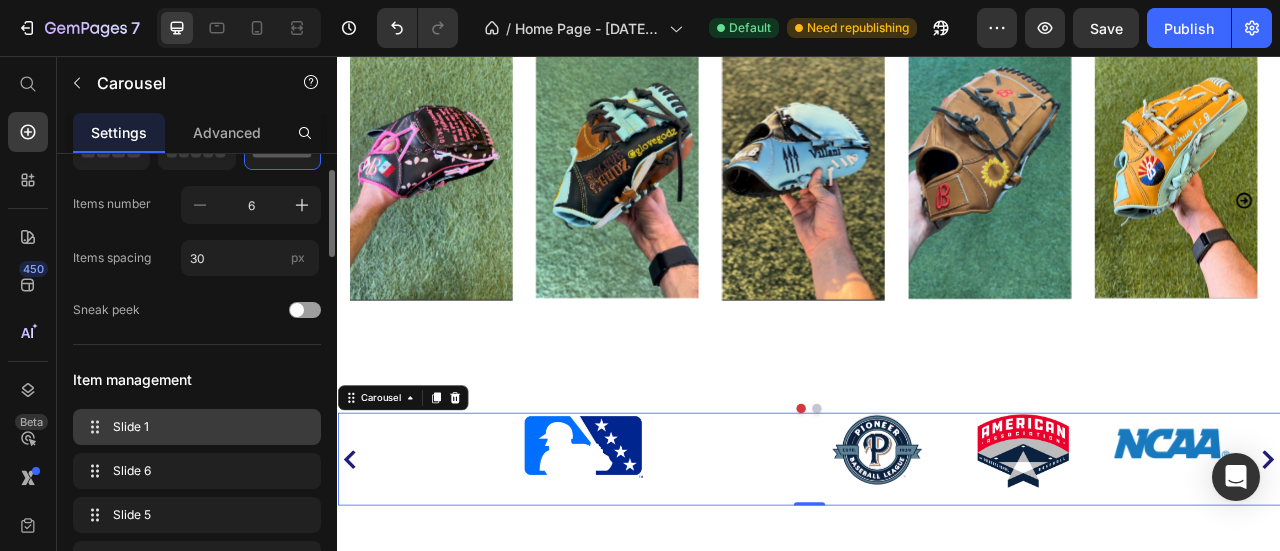 scroll, scrollTop: 146, scrollLeft: 0, axis: vertical 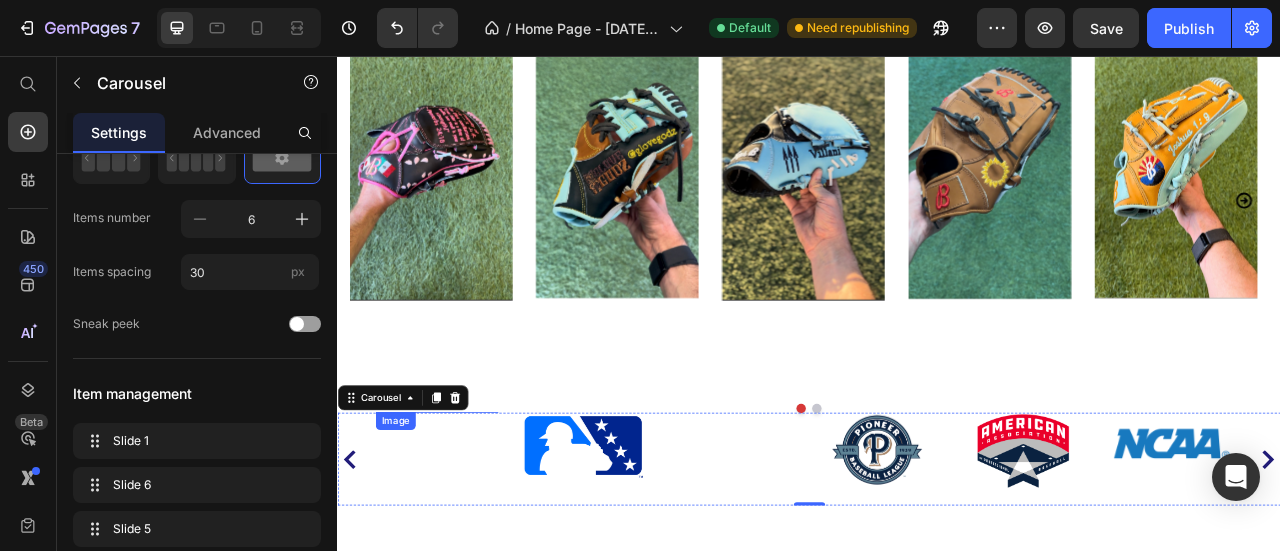 click at bounding box center [463, 508] 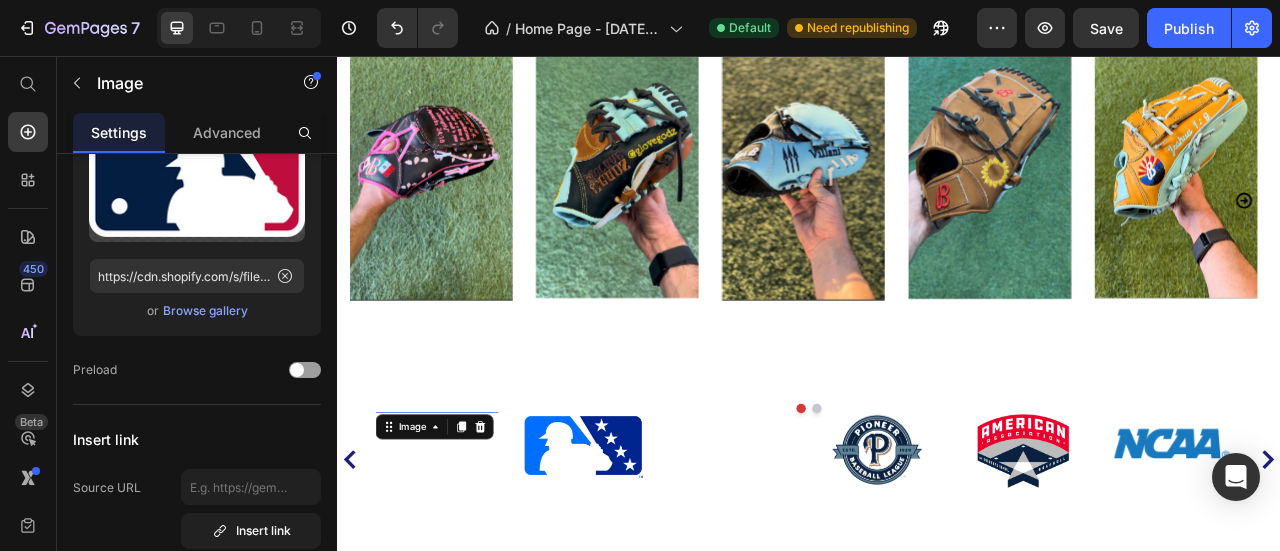 scroll, scrollTop: 0, scrollLeft: 0, axis: both 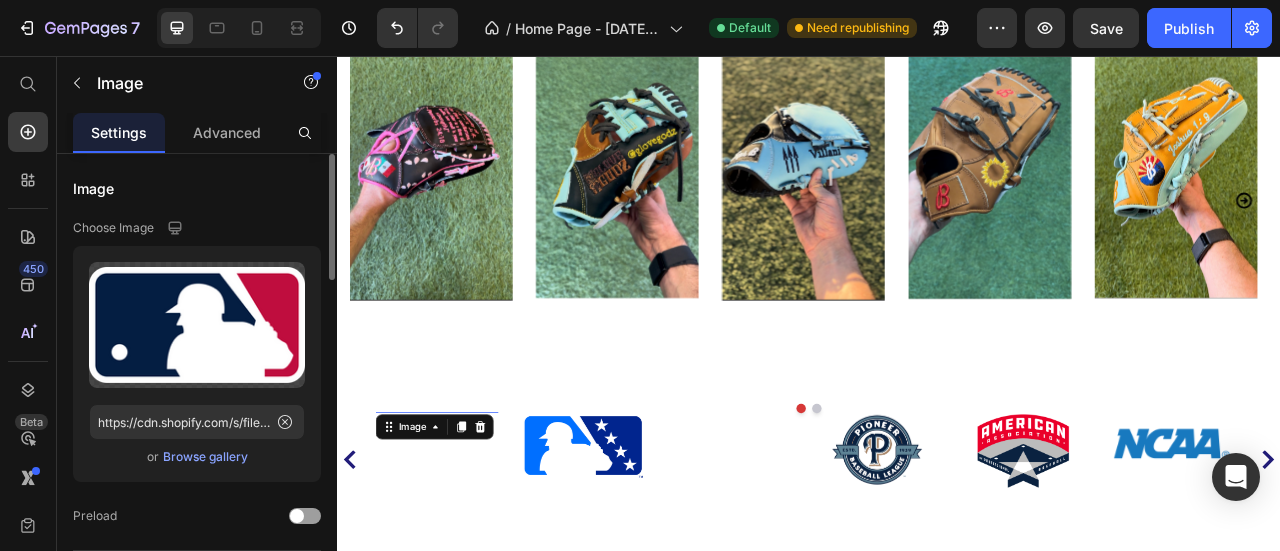 click on "Browse gallery" at bounding box center (205, 457) 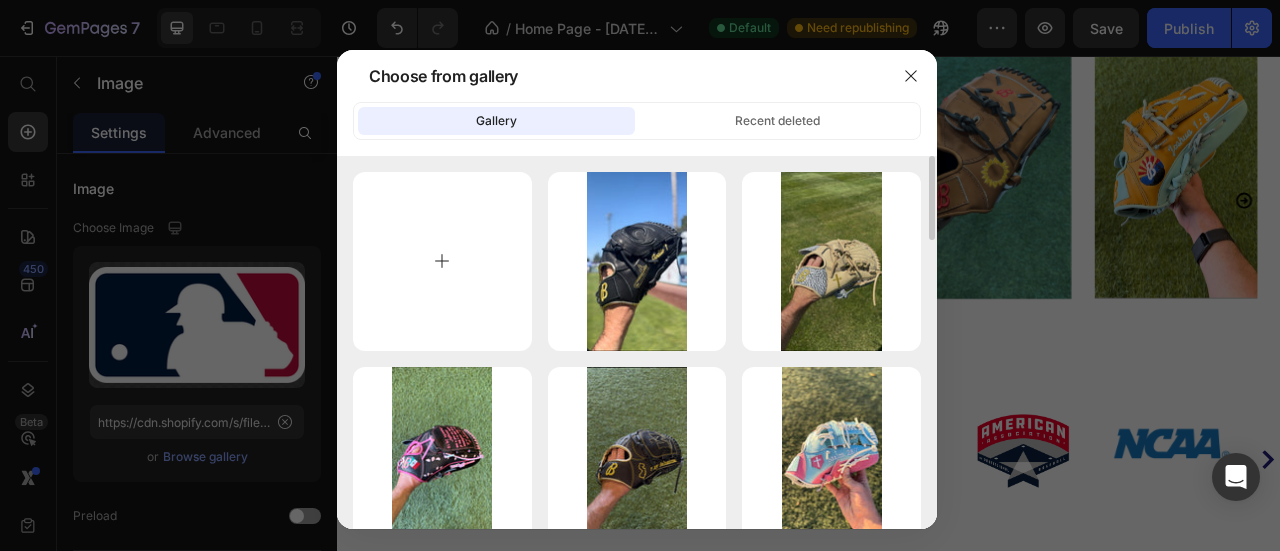 click at bounding box center [442, 261] 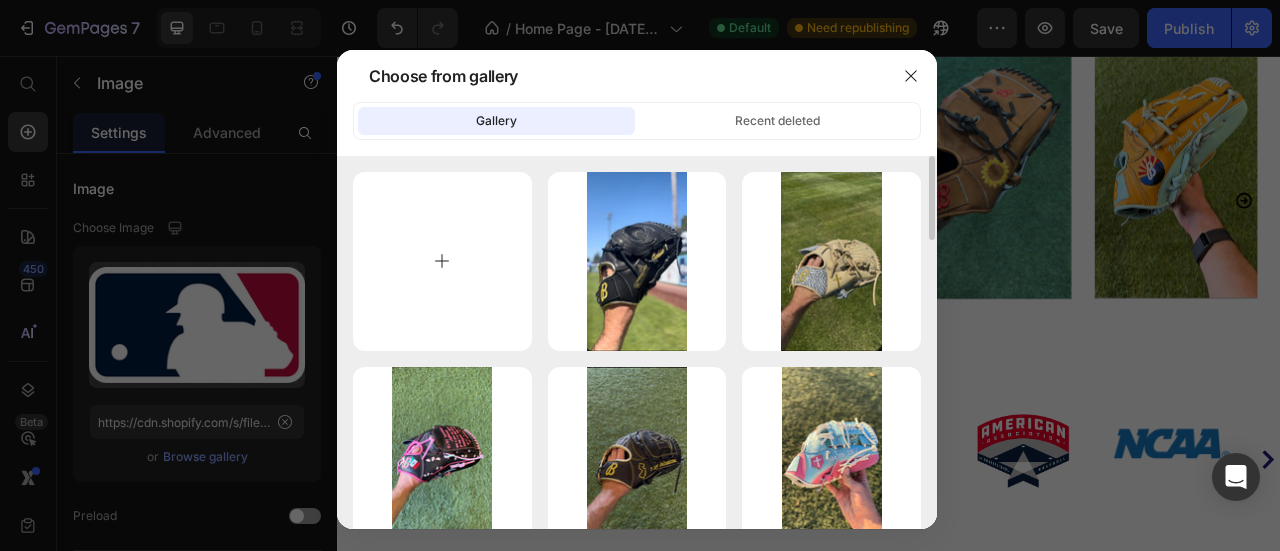 type on "C:\fakepath\e0196aa4-f814-49cf-a4f1-33a15209660c.jpeg" 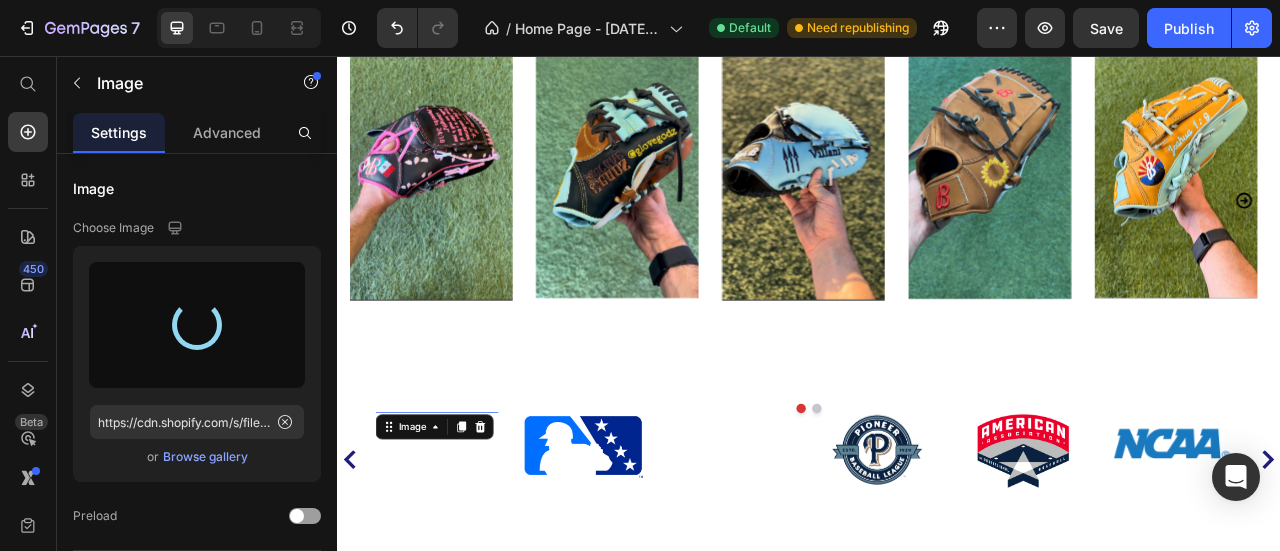 type on "https://cdn.shopify.com/s/files/1/0695/5460/2162/files/gempages_555193244632220861-eaac00b4-dccc-4933-af25-1d652d930628.jpg" 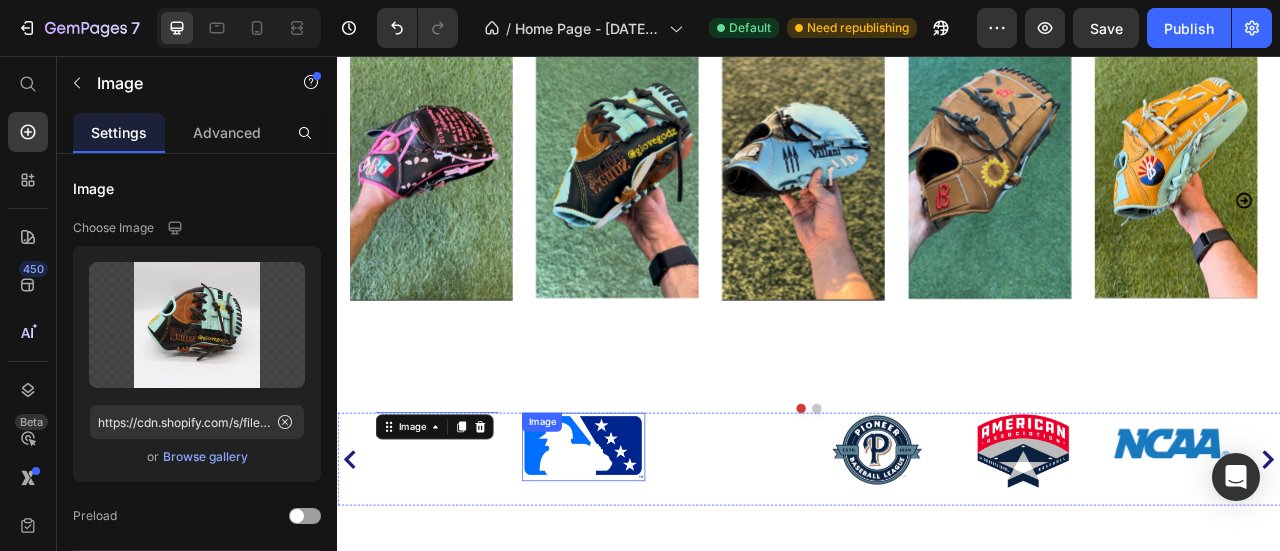 click at bounding box center [649, 554] 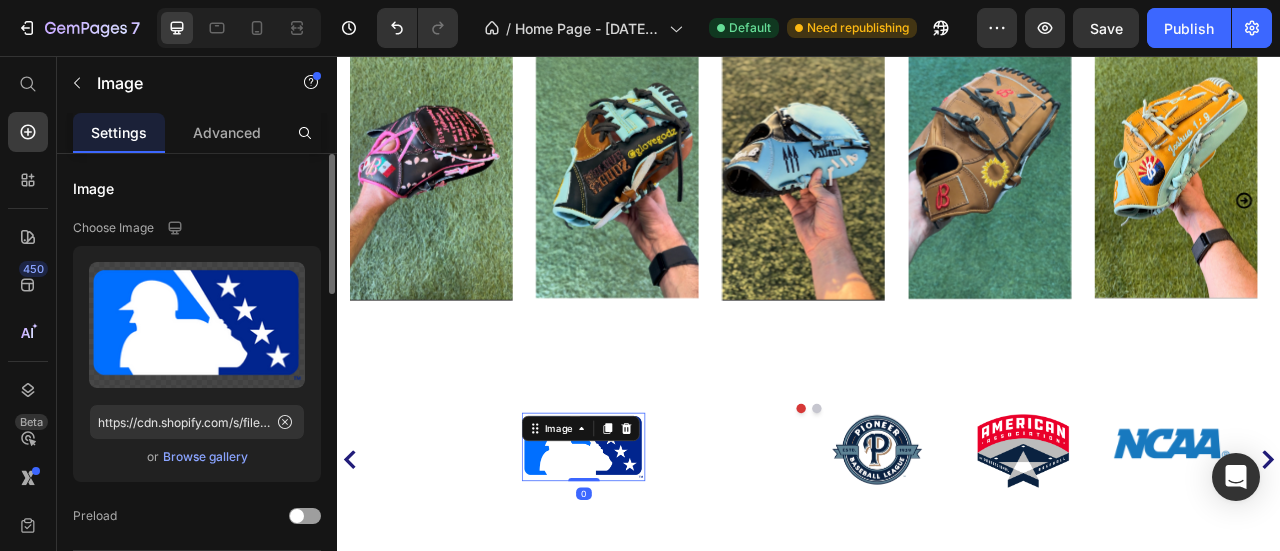 click on "Browse gallery" at bounding box center (205, 457) 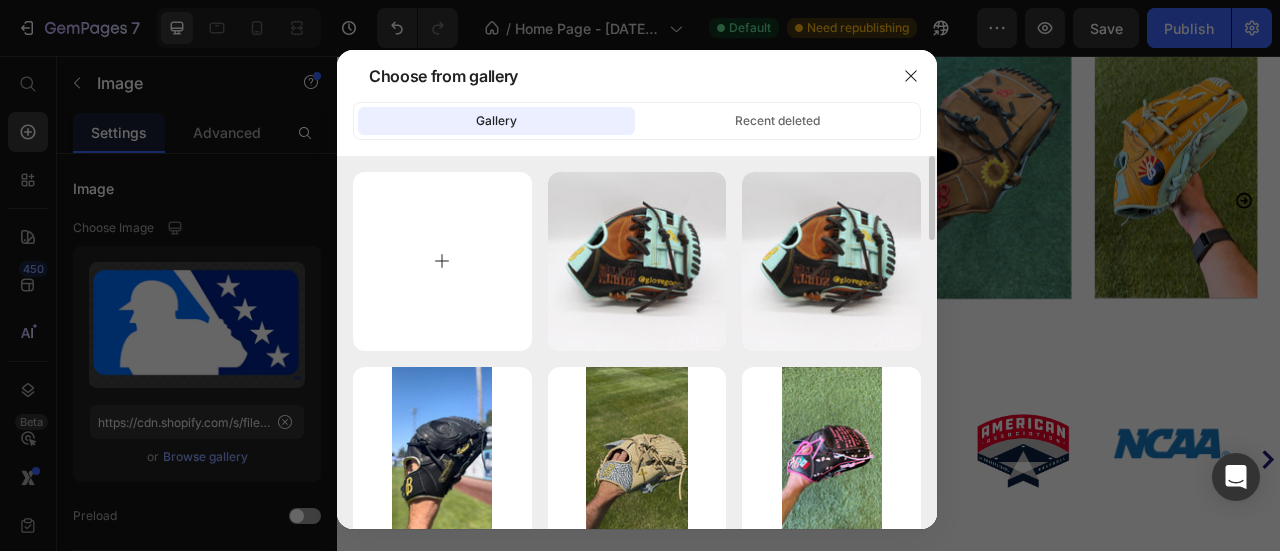click at bounding box center [442, 261] 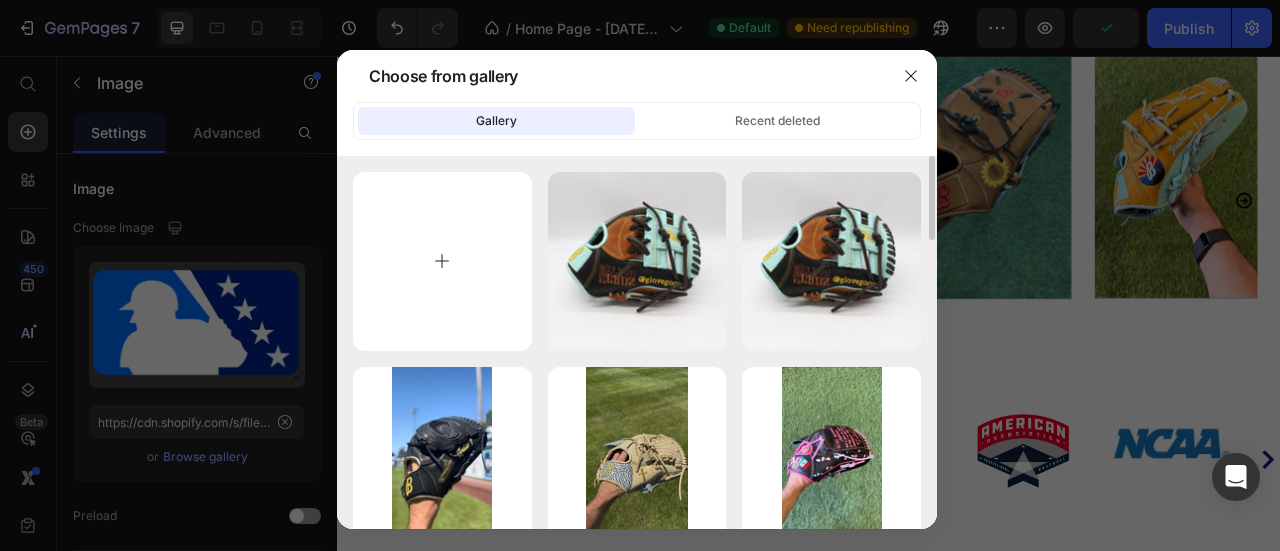 type on "C:\fakepath\6431c8c7-e296-4a5b-8d3d-9afbaf6f8c63.jpeg" 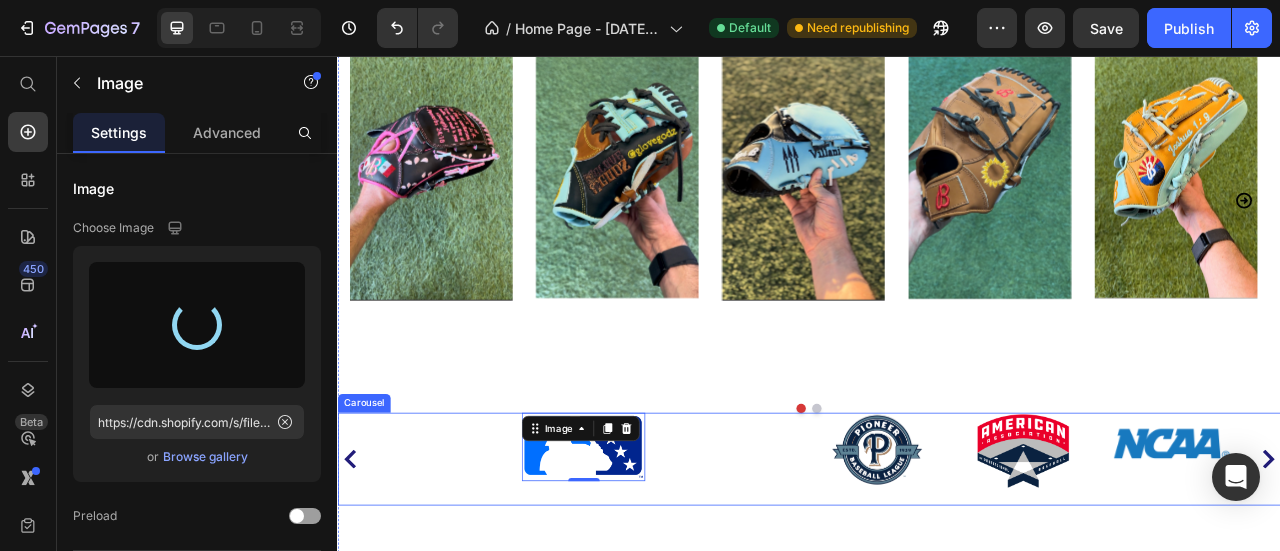 type on "https://cdn.shopify.com/s/files/1/0695/5460/2162/files/gempages_555193244632220861-ba86f9bb-9405-413a-b75d-4882c4244f9f.jpg" 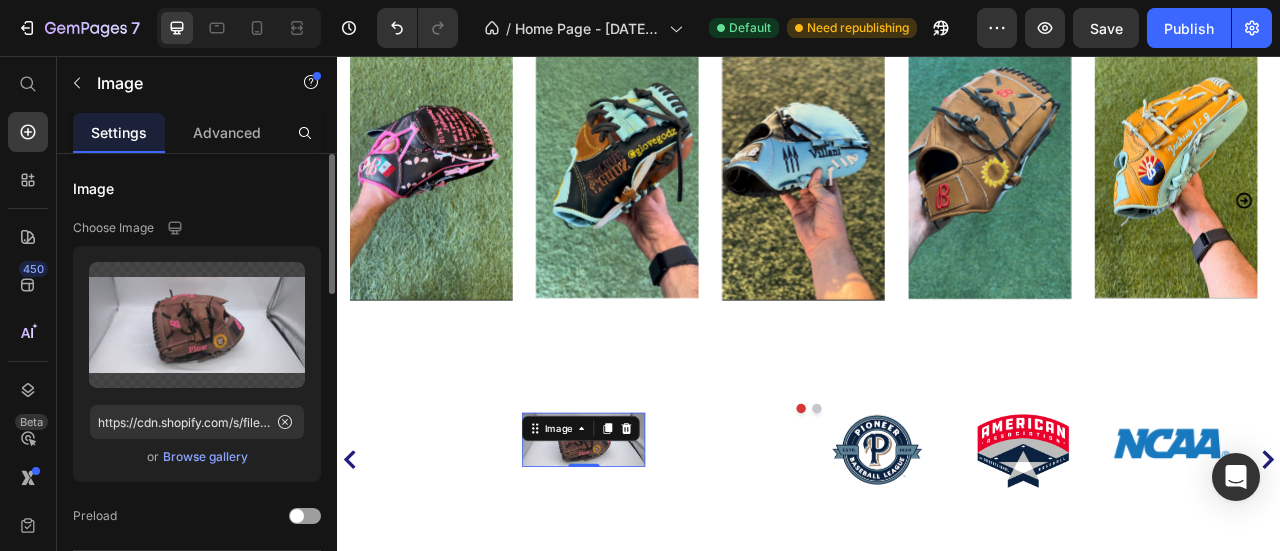 click on "Browse gallery" at bounding box center (205, 457) 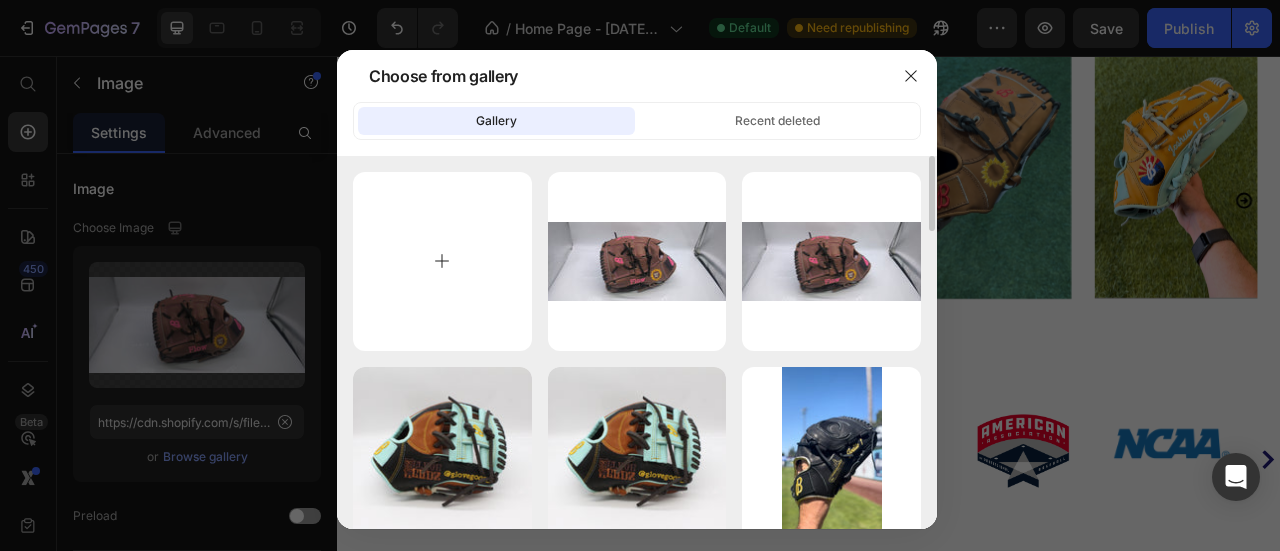 click at bounding box center [442, 261] 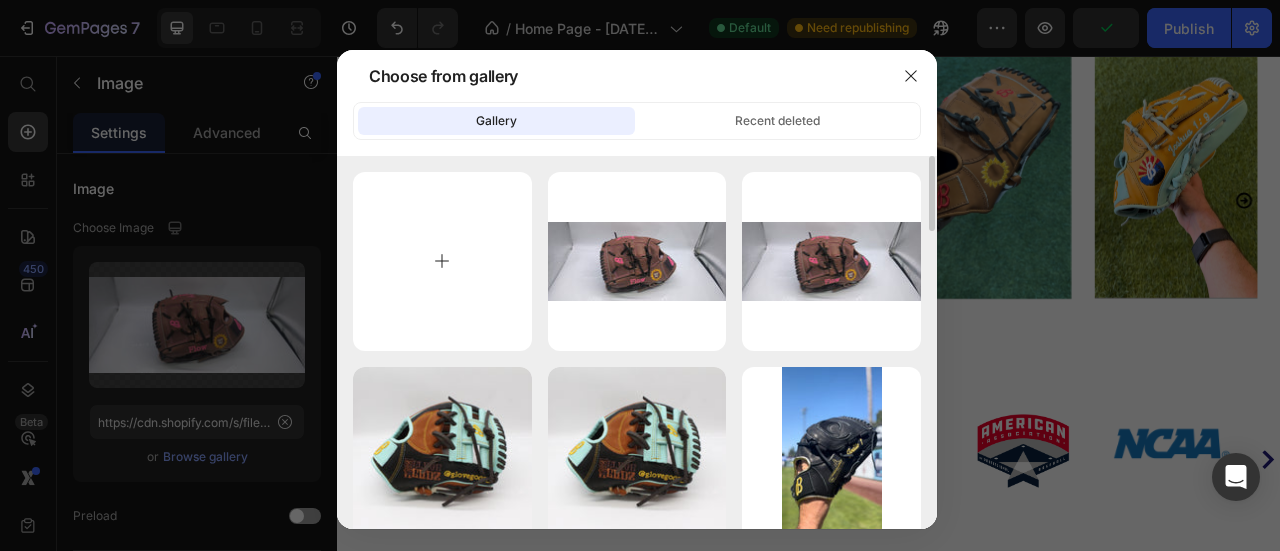 type on "C:\fakepath\f51568a8-195b-410c-98d1-56024e89cfa0.jpeg" 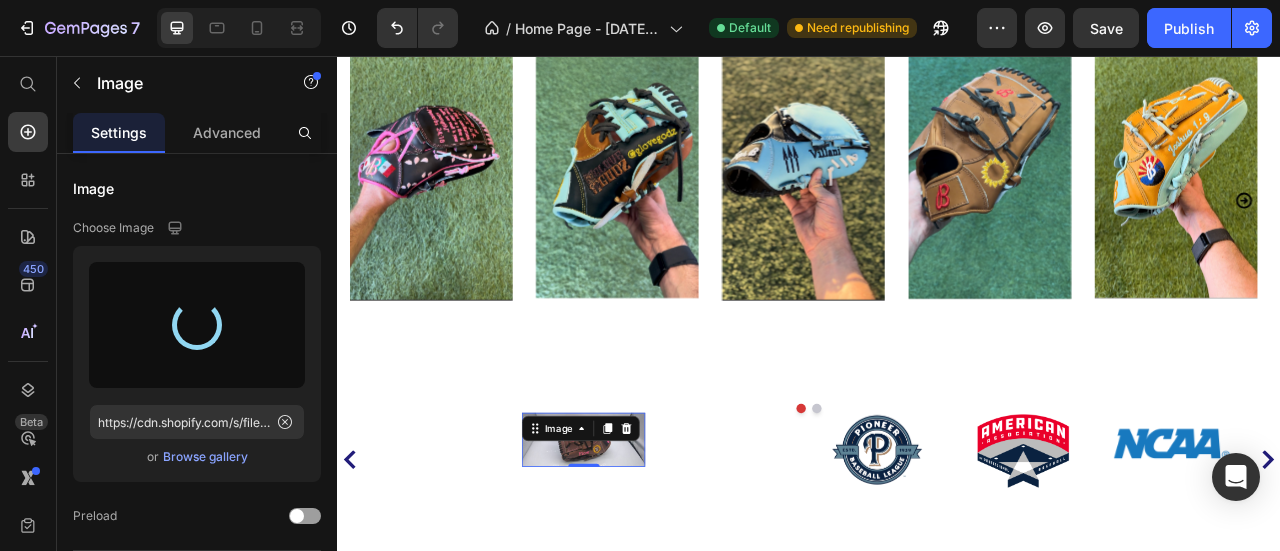 type on "https://cdn.shopify.com/s/files/1/0695/5460/2162/files/gempages_555193244632220861-9e785e20-6fdb-4e29-851a-105608ed7a97.jpg" 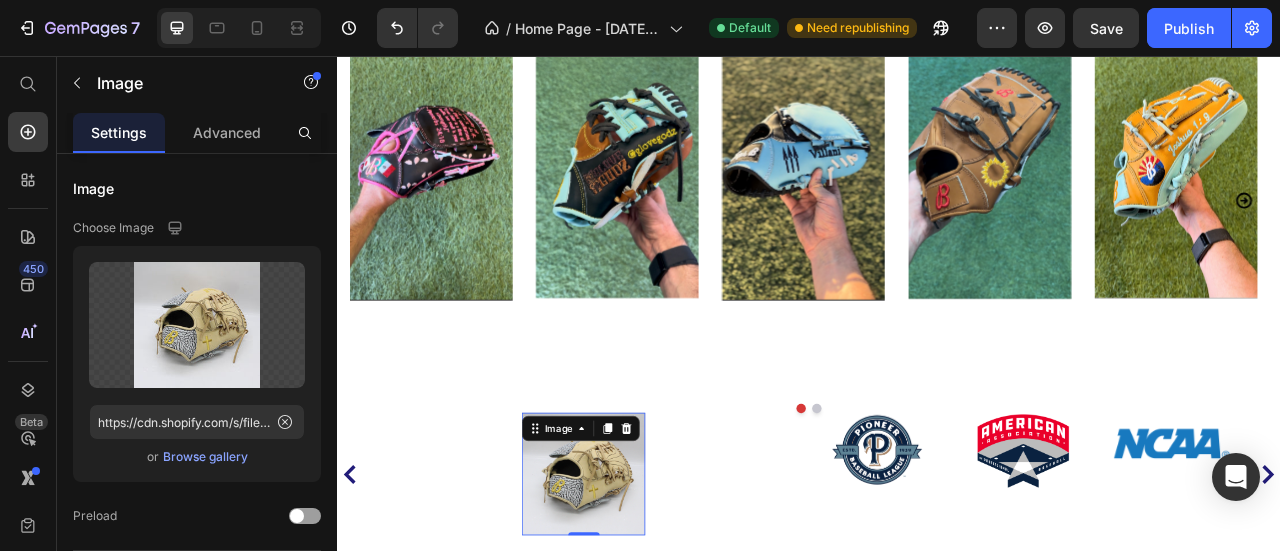 drag, startPoint x: 646, startPoint y: 651, endPoint x: 647, endPoint y: 639, distance: 12.0415945 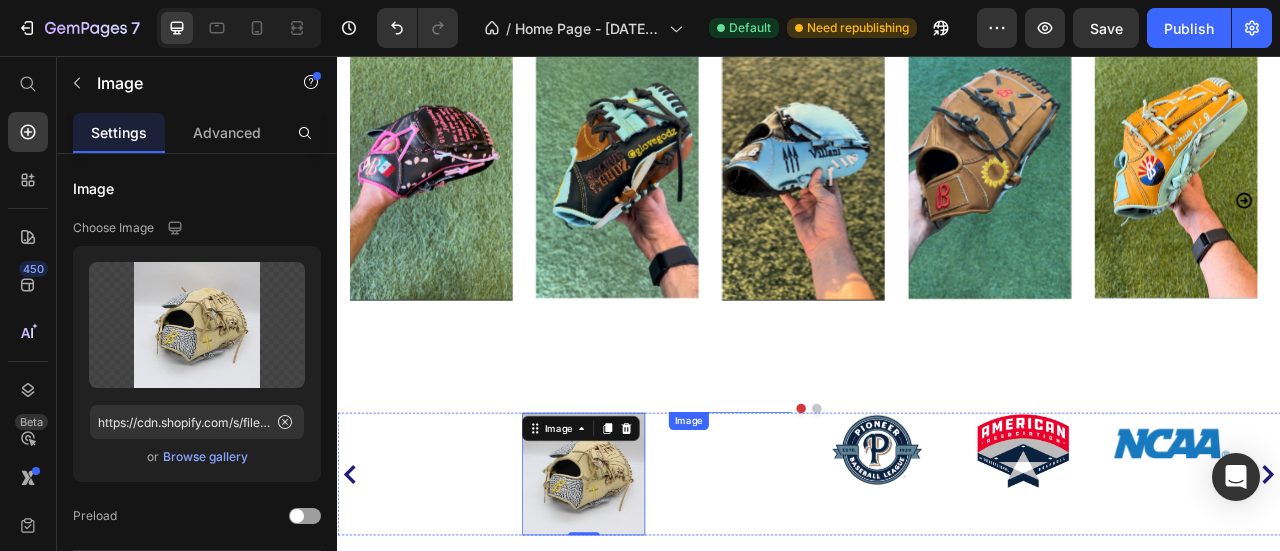 click at bounding box center (836, 508) 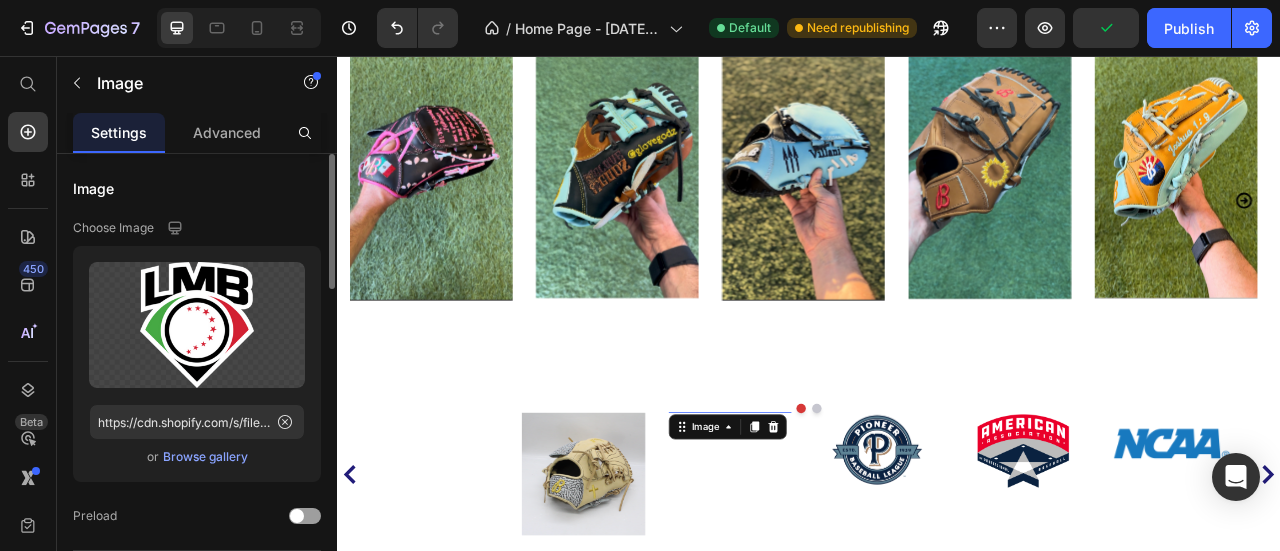 click on "Browse gallery" at bounding box center [205, 457] 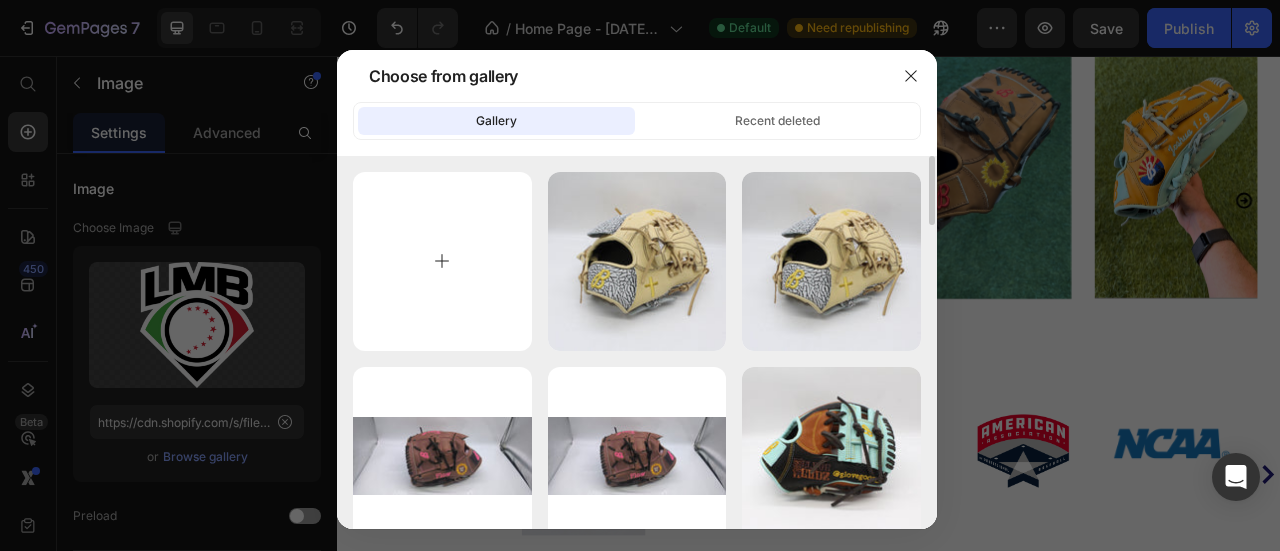 click at bounding box center (442, 261) 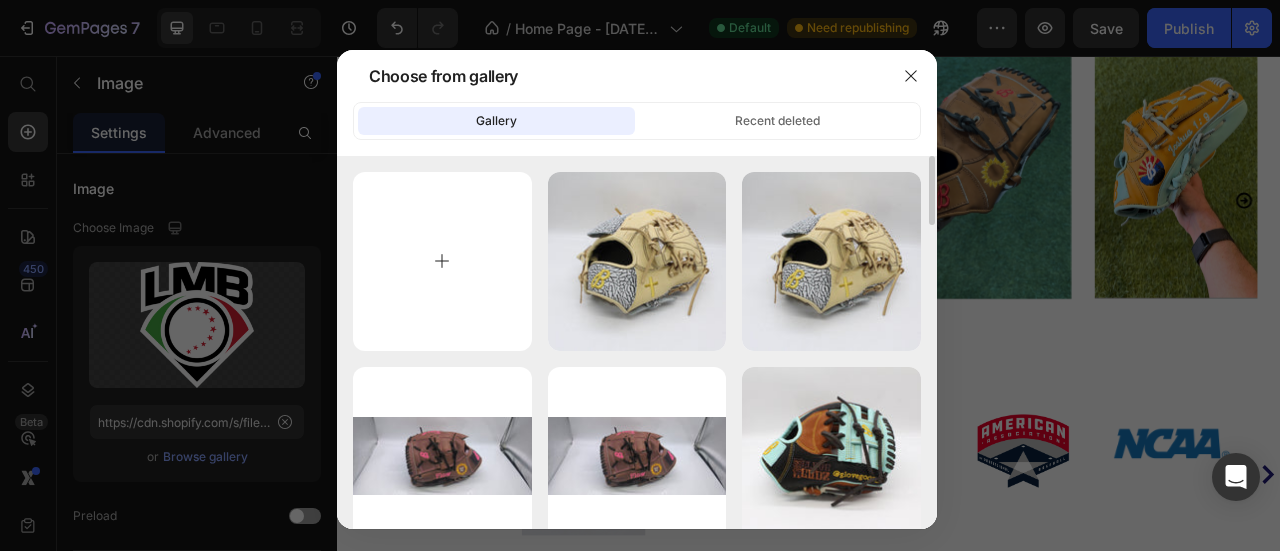 type on "C:\fakepath\5bcfe51a-df0b-40ca-8dcc-40ad681a0bef.jpeg" 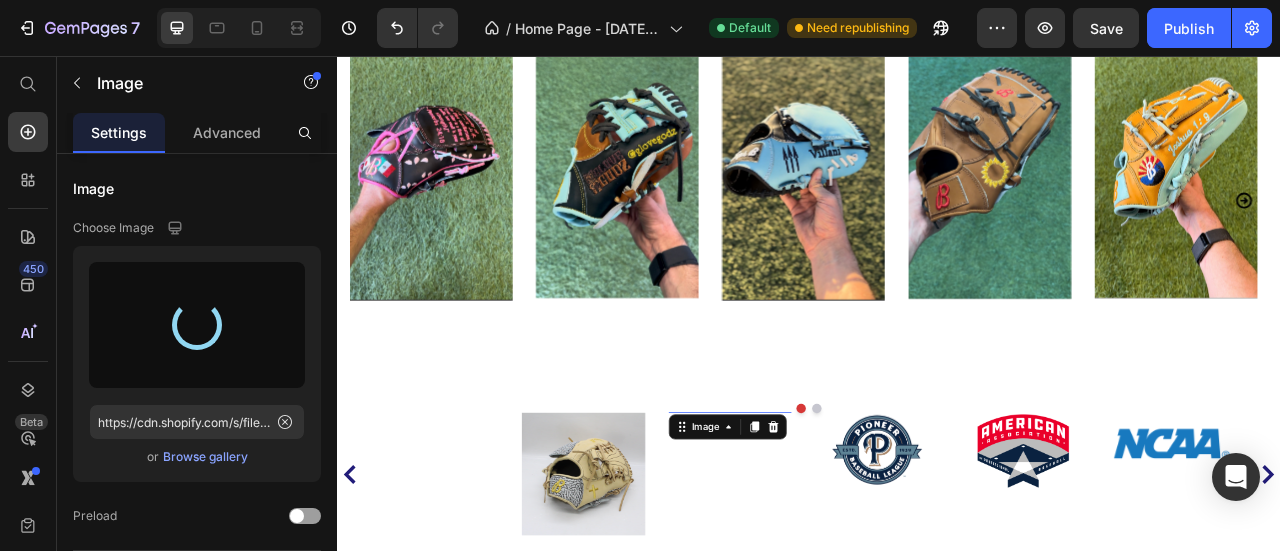 type on "https://cdn.shopify.com/s/files/1/0695/5460/2162/files/gempages_555193244632220861-dfa88834-c20a-425d-91f6-4c5d1dde066c.jpg" 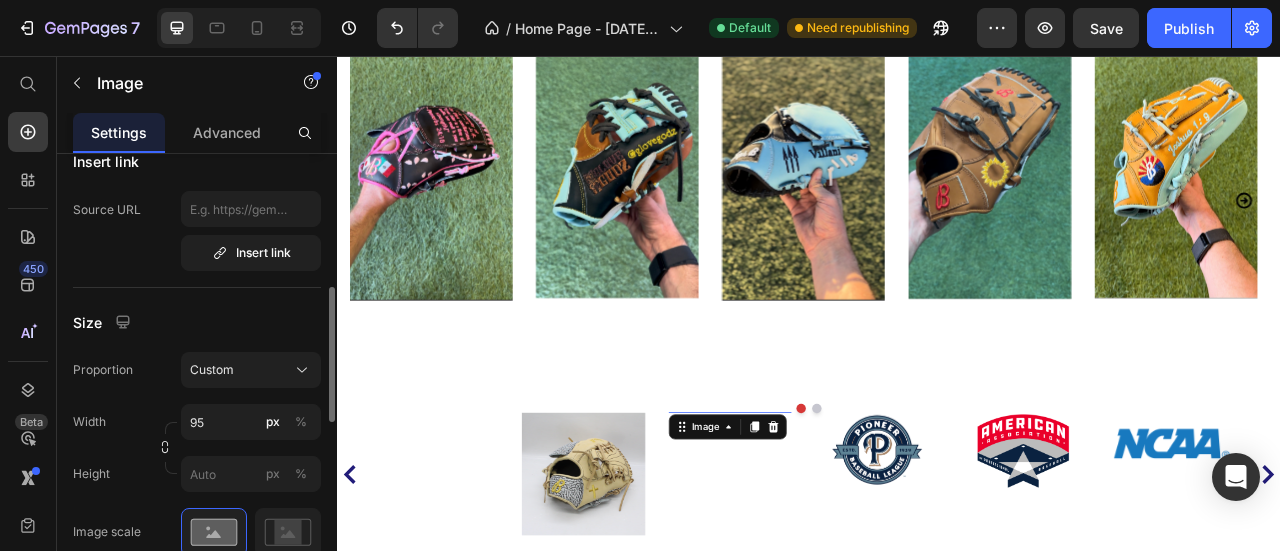 scroll, scrollTop: 439, scrollLeft: 0, axis: vertical 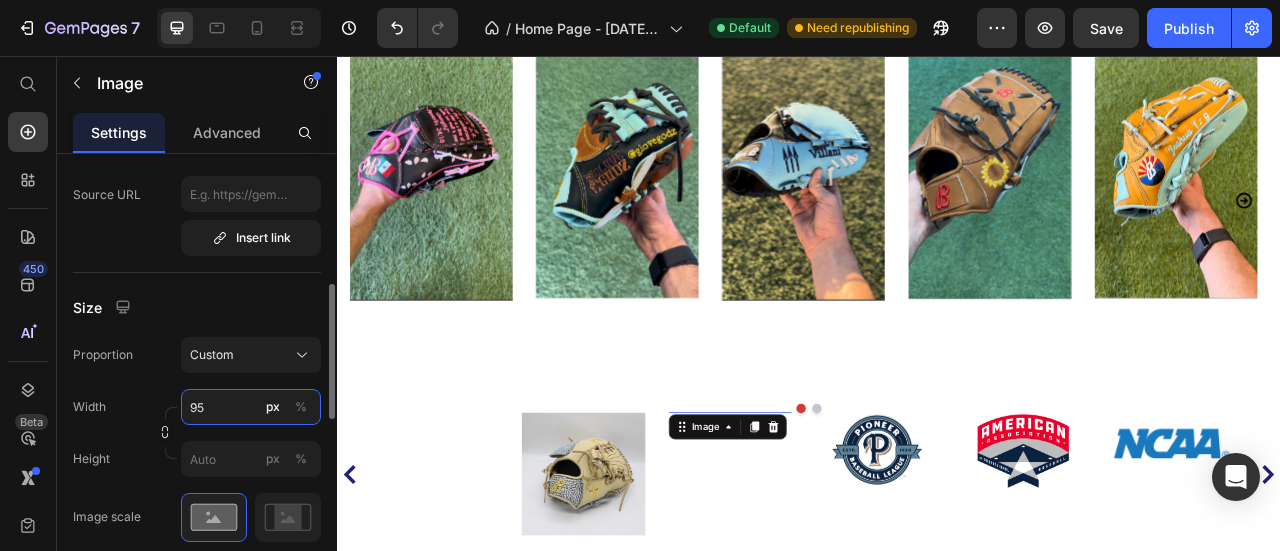 click on "95" at bounding box center [251, 407] 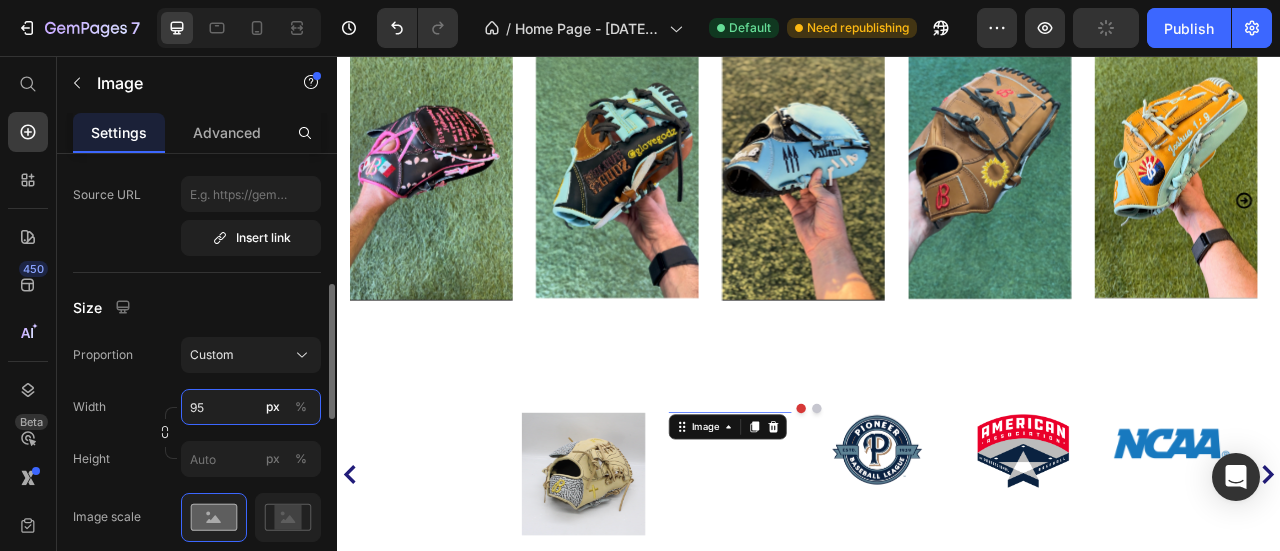 type on "950" 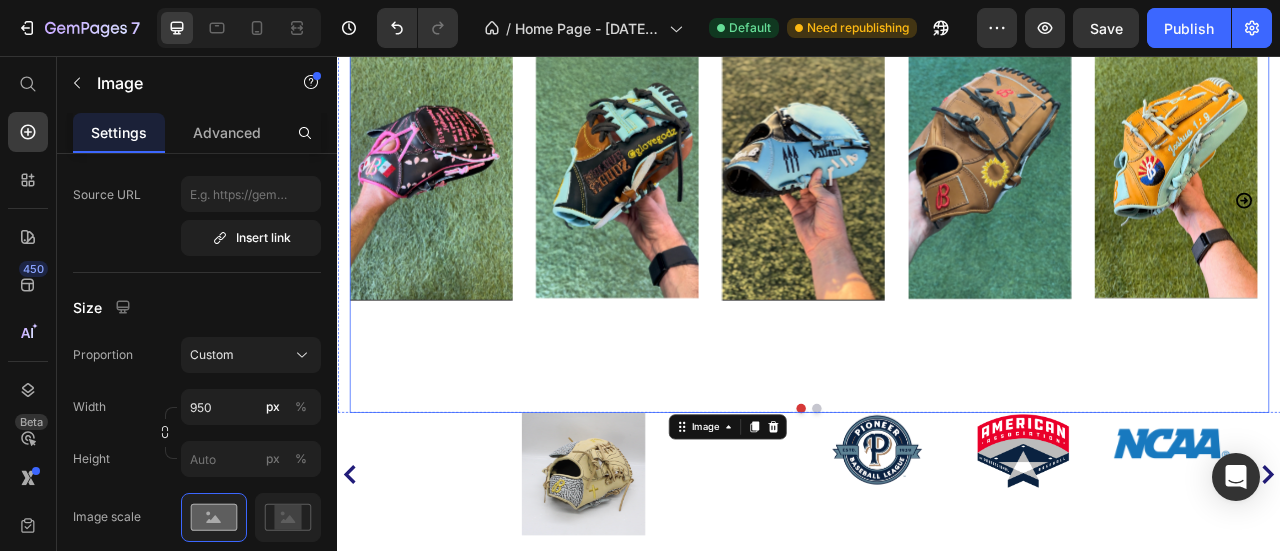 click on "Image" at bounding box center (455, 240) 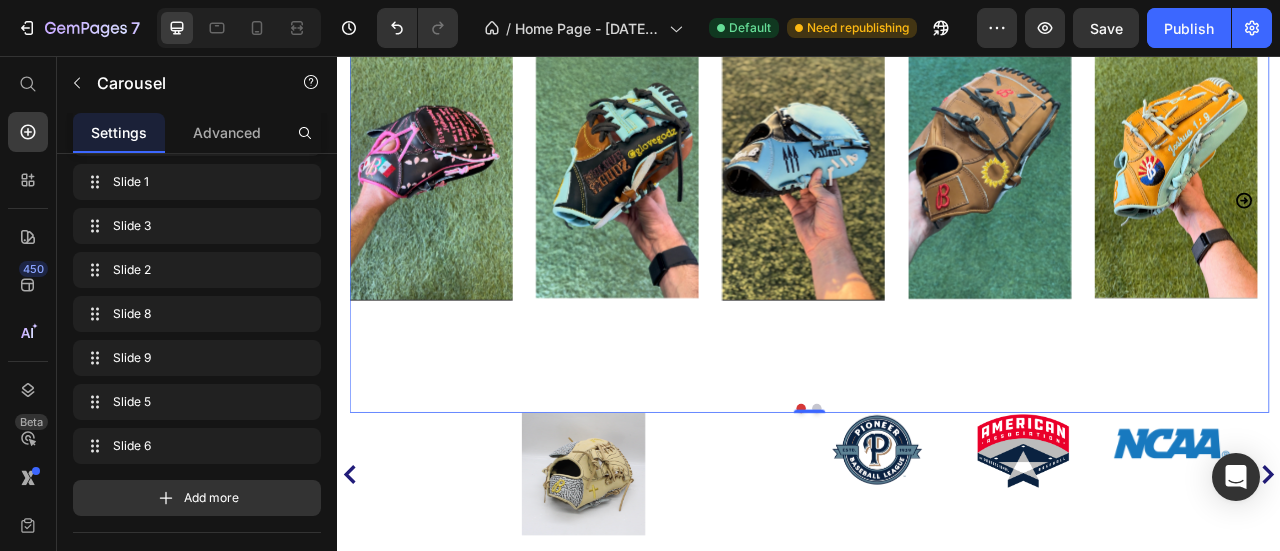 scroll, scrollTop: 0, scrollLeft: 0, axis: both 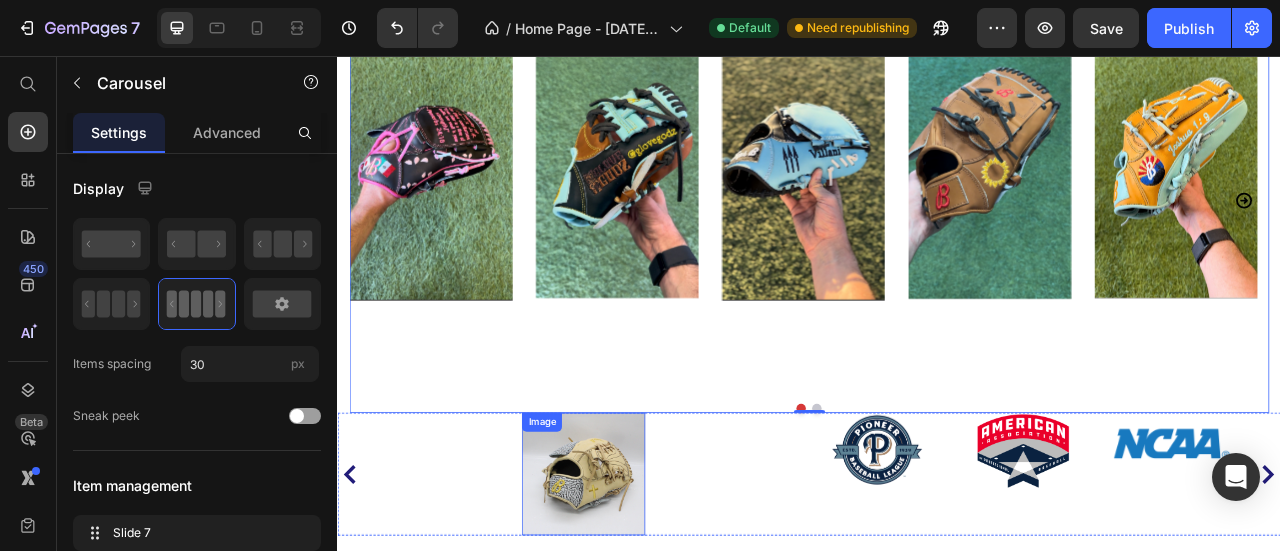 click at bounding box center (649, 588) 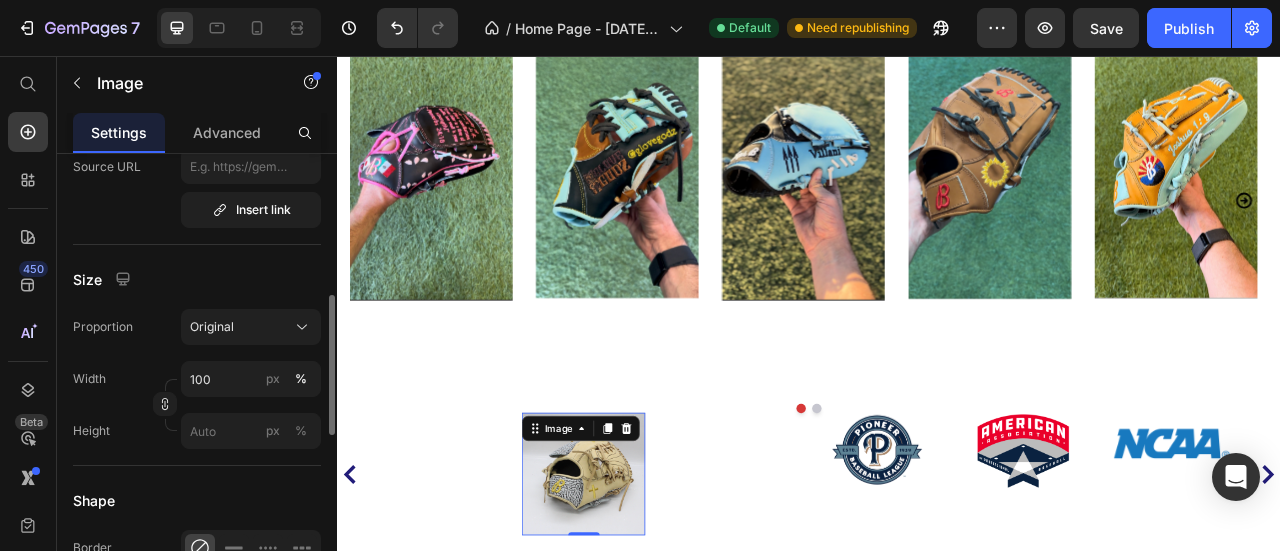 scroll, scrollTop: 463, scrollLeft: 0, axis: vertical 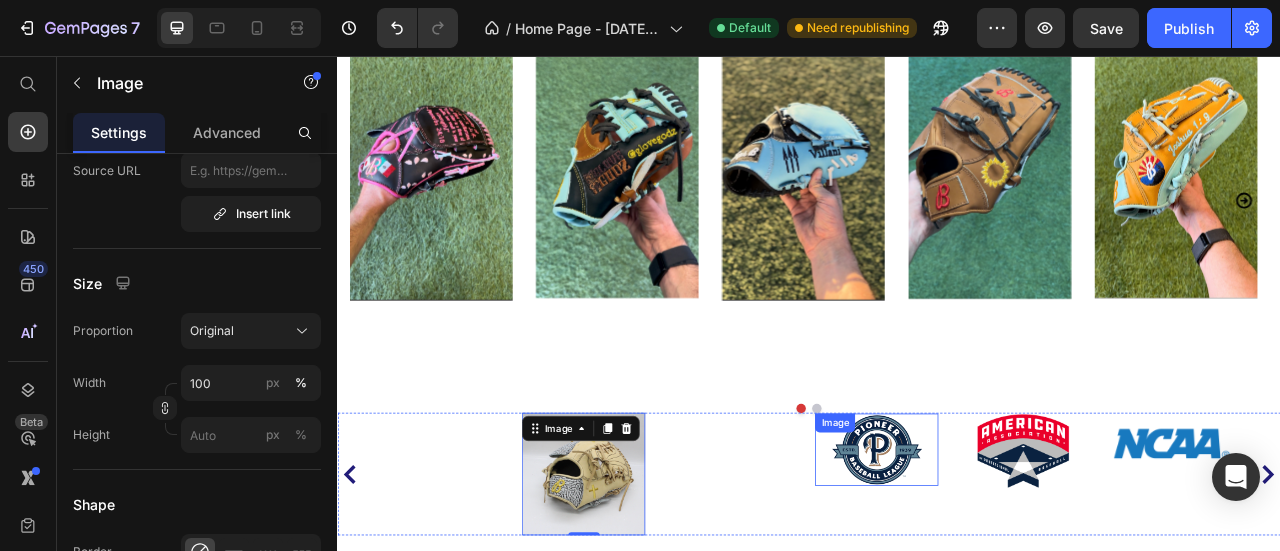 click at bounding box center (1022, 557) 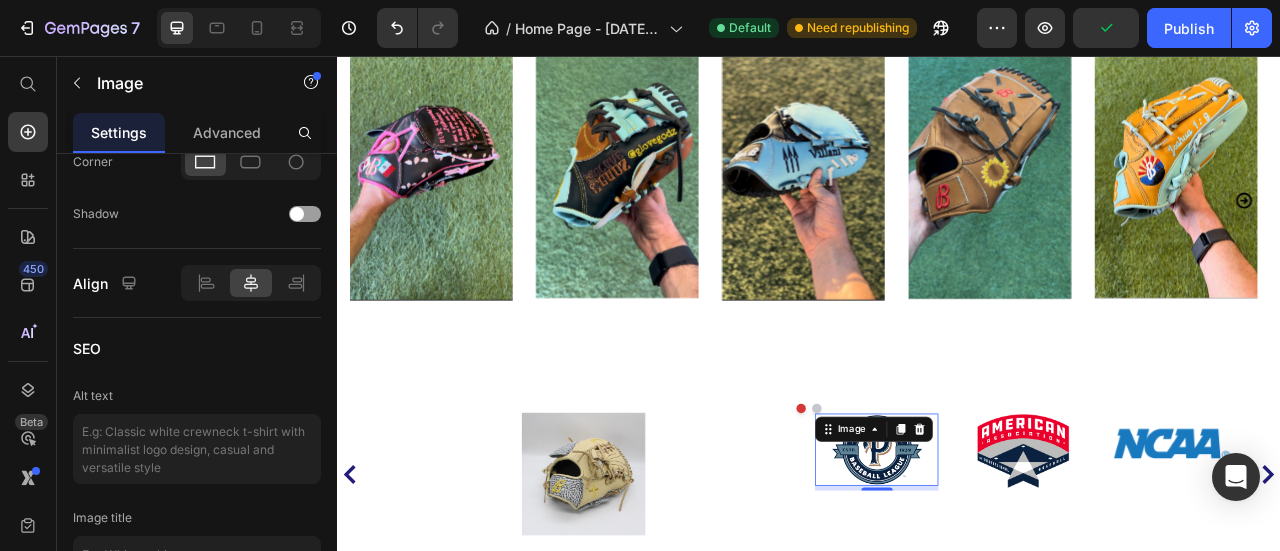 scroll, scrollTop: 0, scrollLeft: 0, axis: both 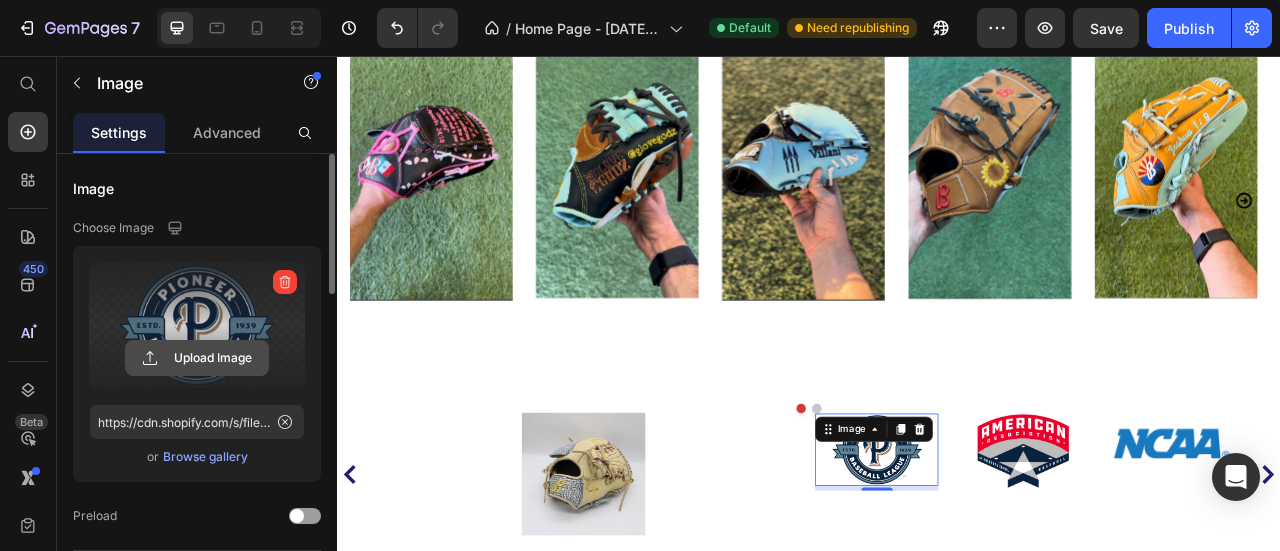 click 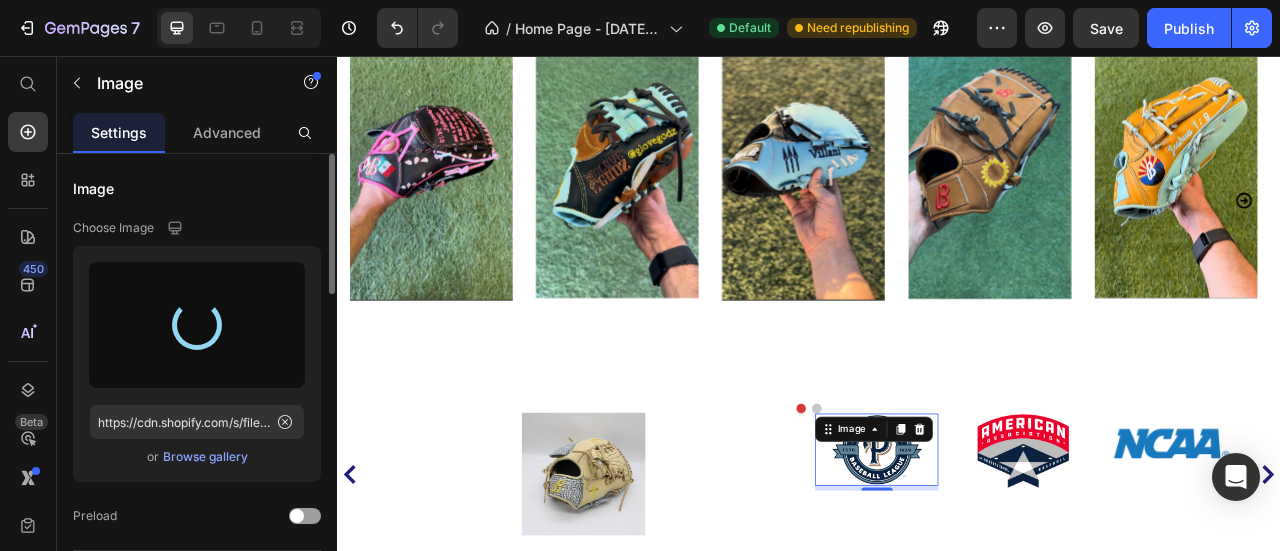 type on "https://cdn.shopify.com/s/files/1/0695/5460/2162/files/gempages_555193244632220861-8a11f653-53db-4ba3-a045-de3480e3909f.jpg" 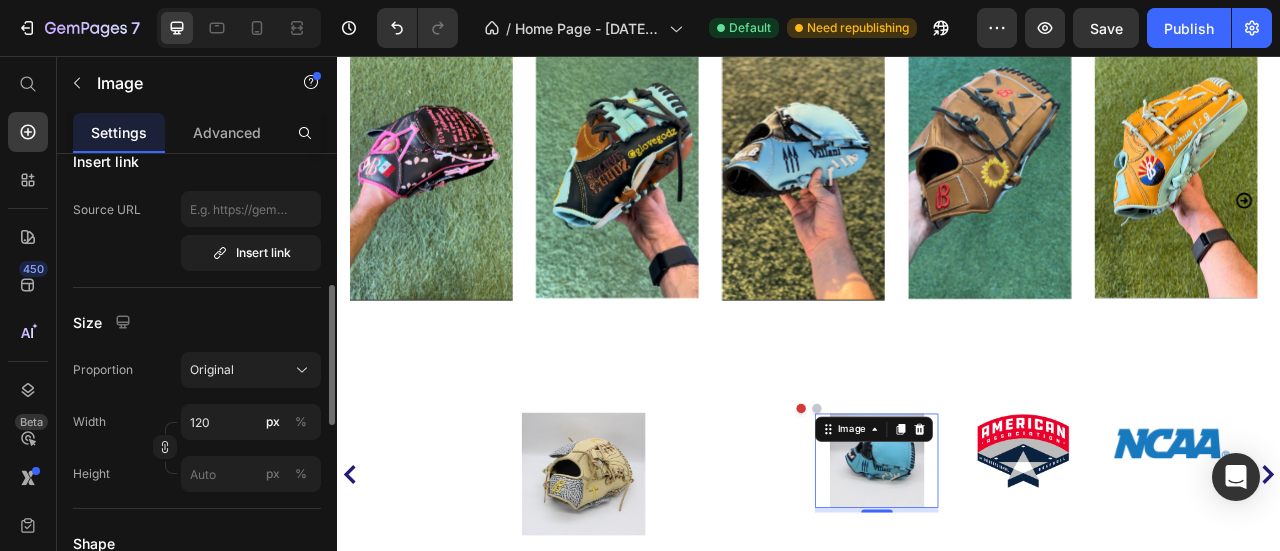 scroll, scrollTop: 425, scrollLeft: 0, axis: vertical 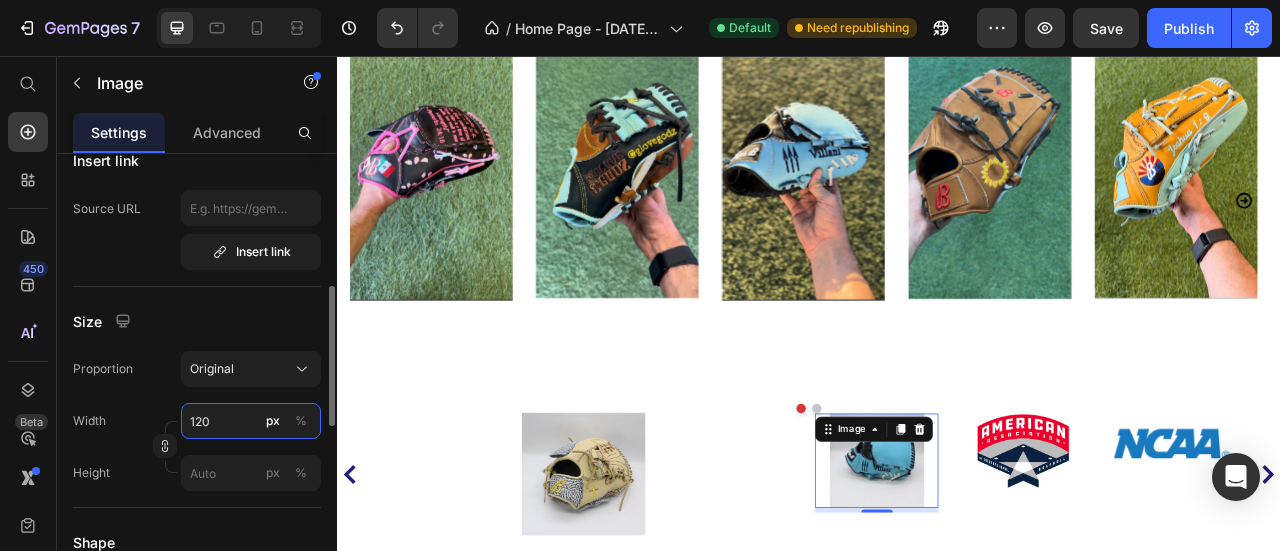 click on "120" at bounding box center [251, 421] 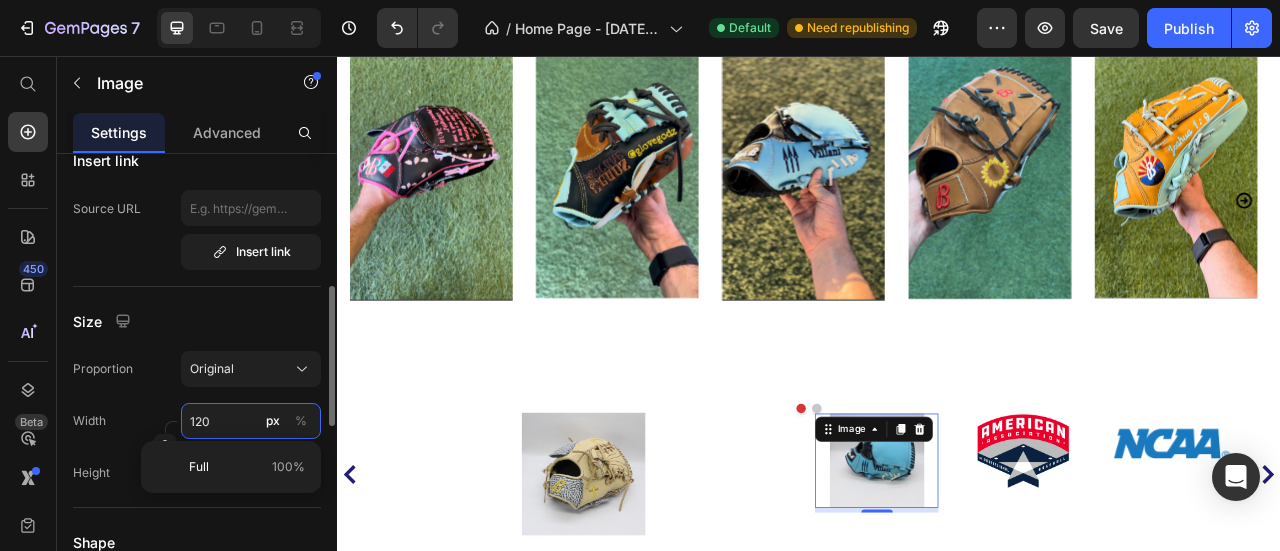 type on "0" 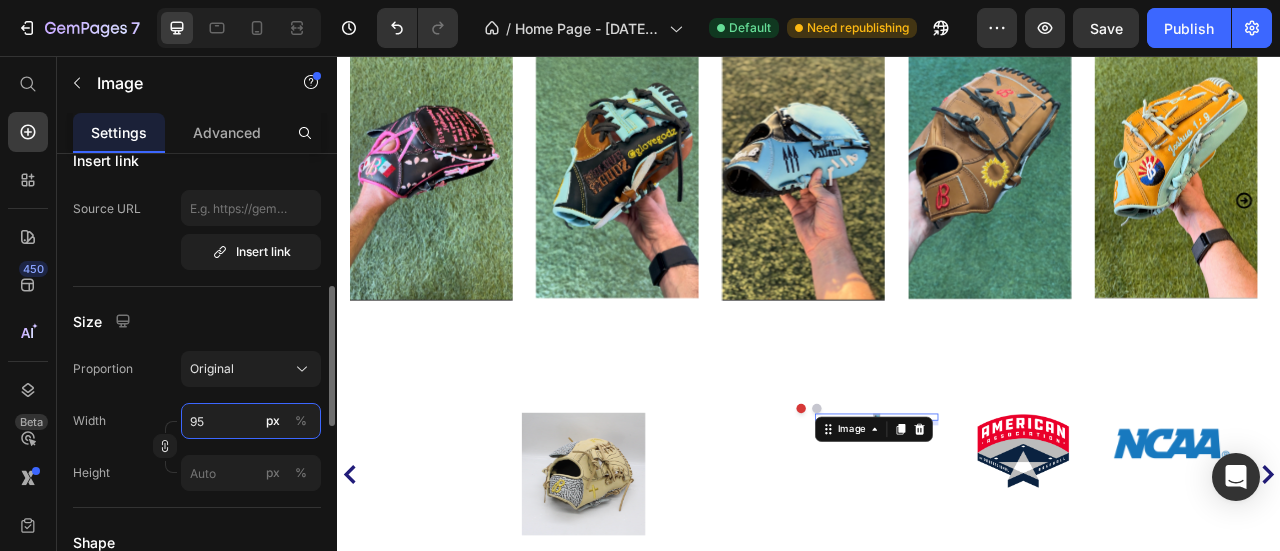type on "950" 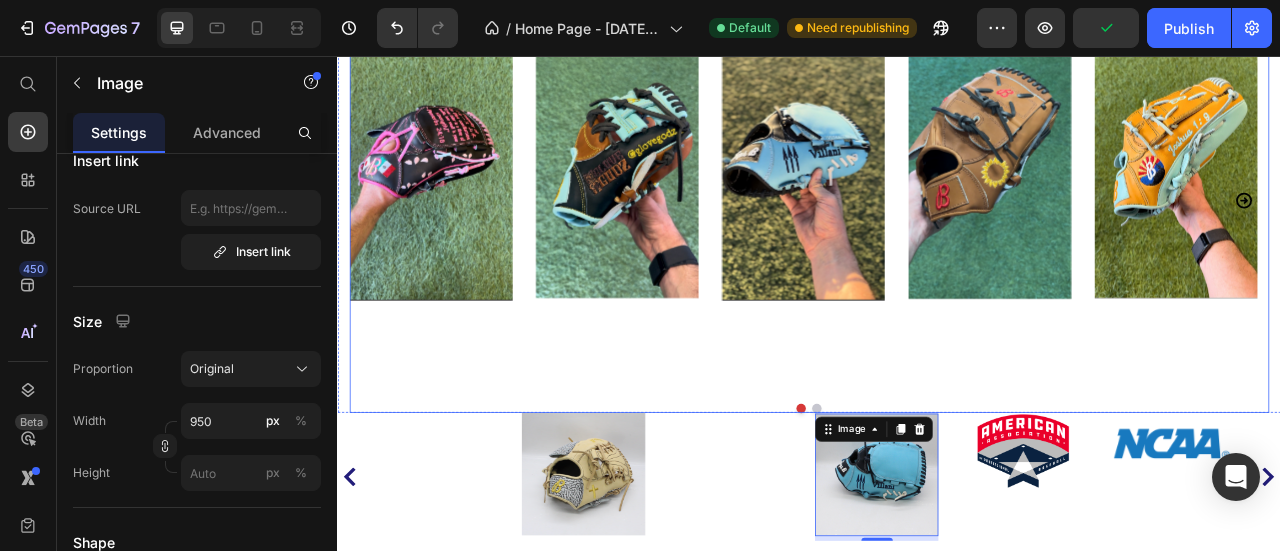 click on "Image" at bounding box center (692, 240) 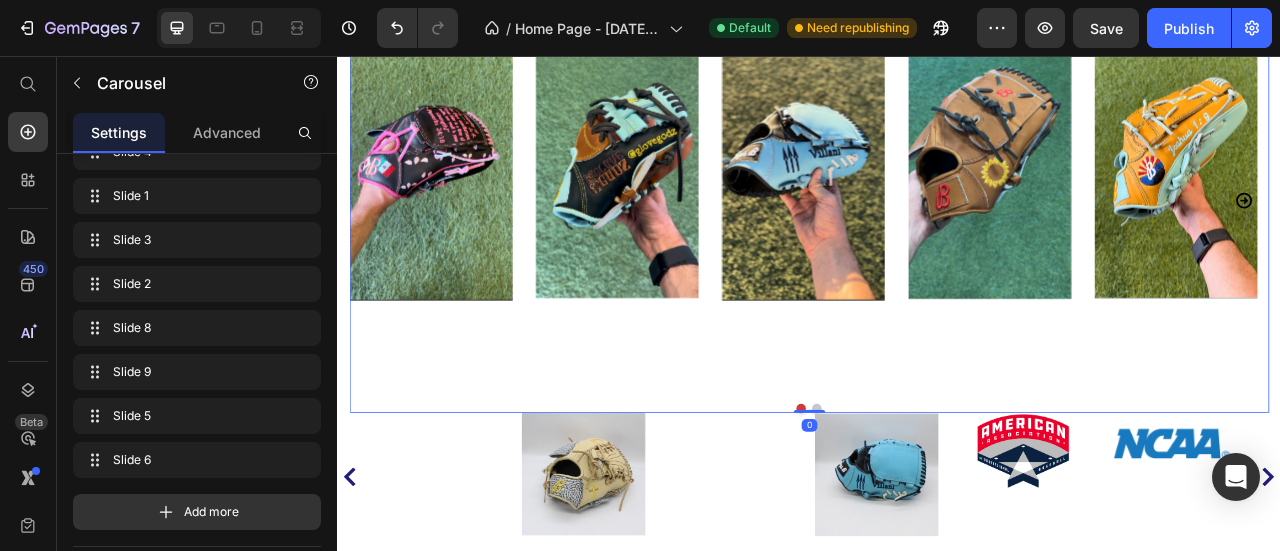 scroll, scrollTop: 0, scrollLeft: 0, axis: both 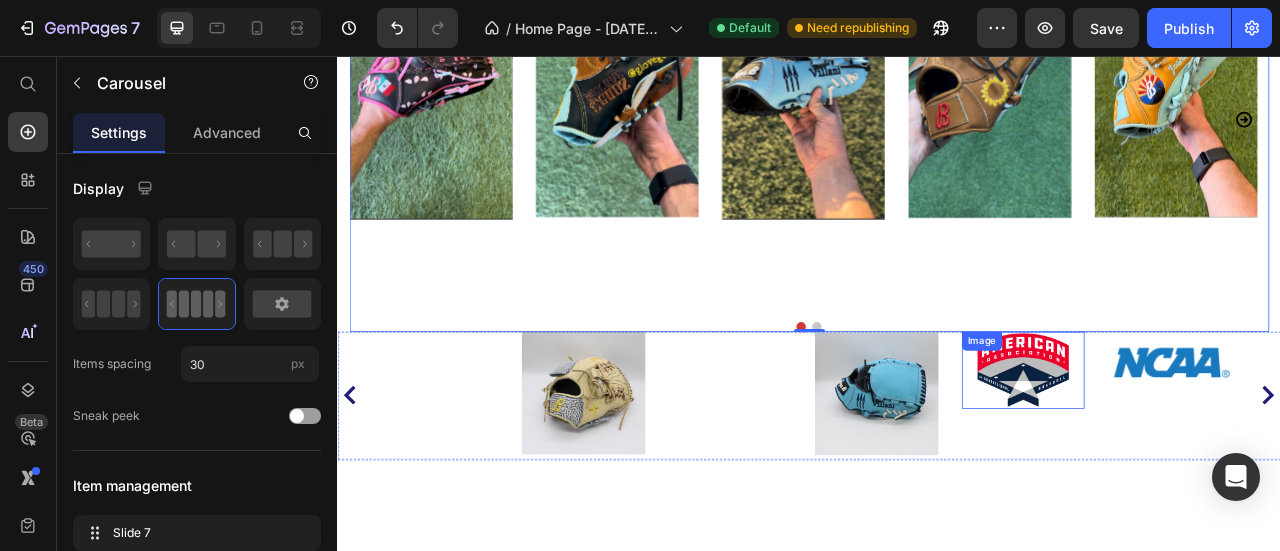 click at bounding box center [1209, 455] 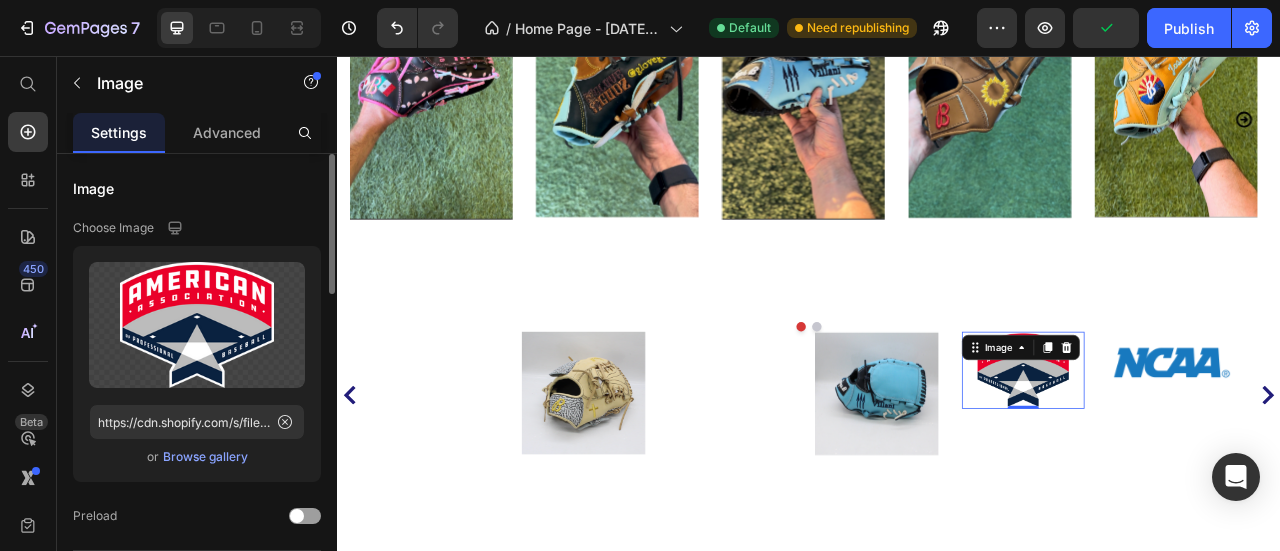 click on "Browse gallery" at bounding box center (205, 457) 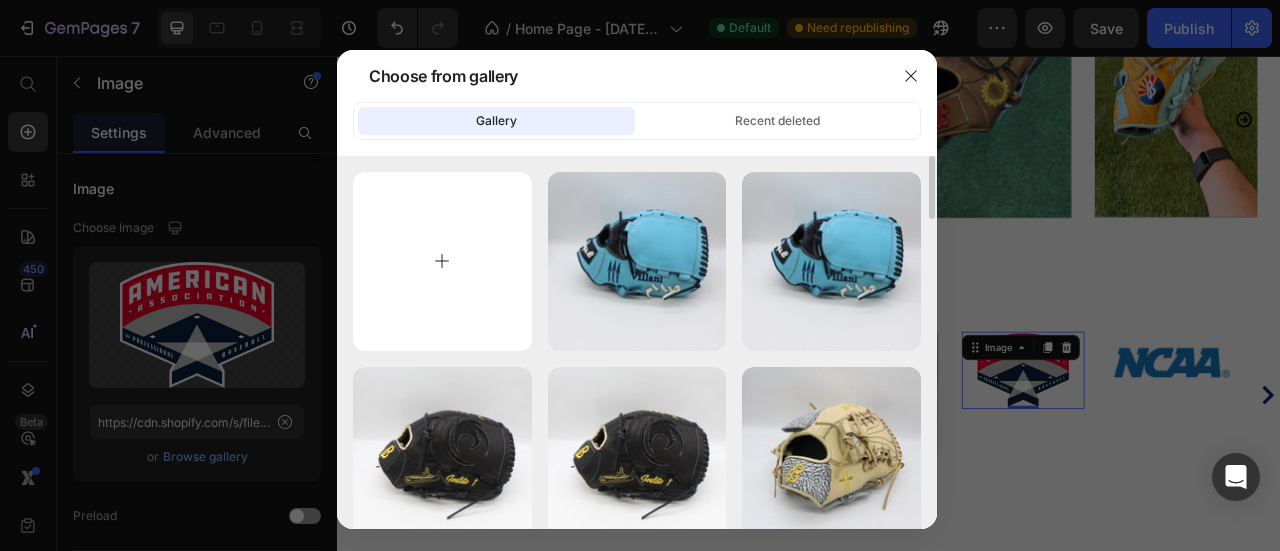 click at bounding box center [442, 261] 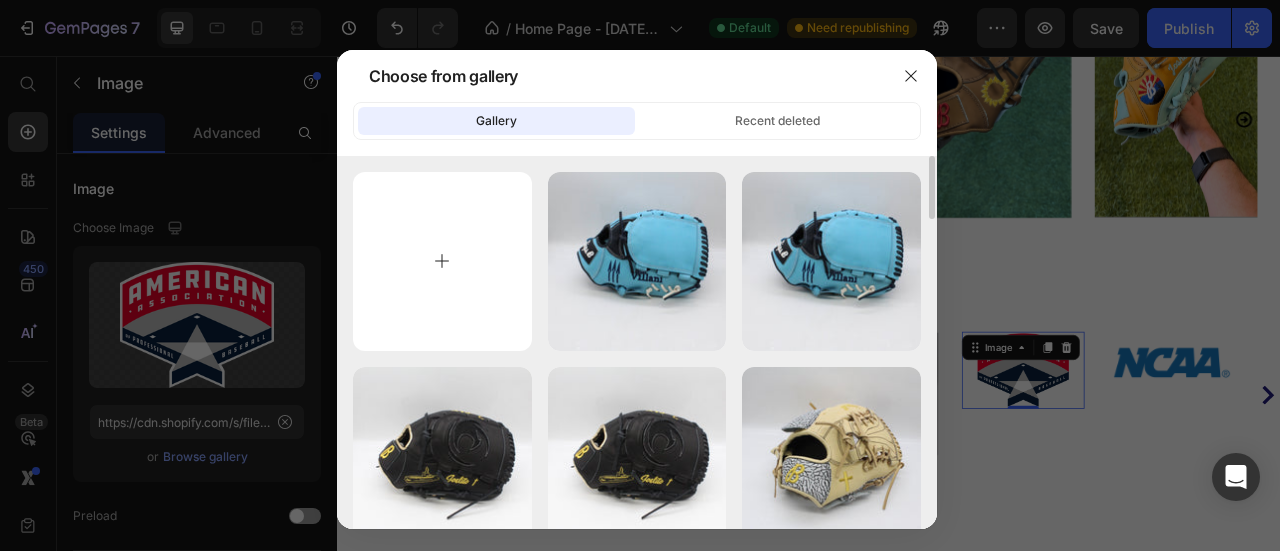 type on "C:\fakepath\45b54c53-3c34-4fd0-aca0-fc4b485d5d85.jpeg" 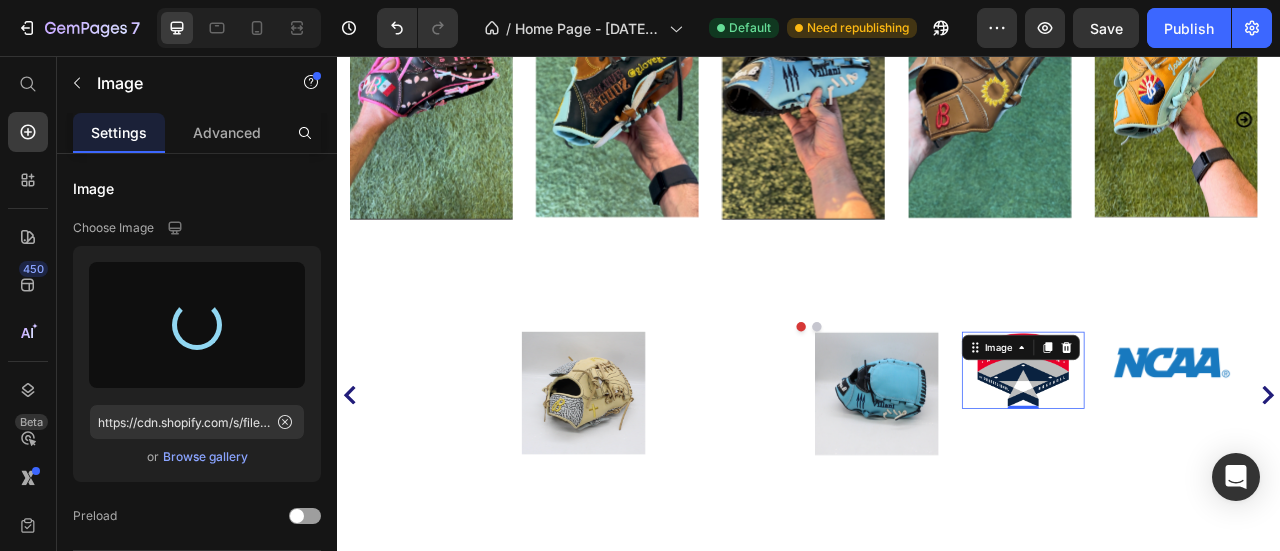 type on "https://cdn.shopify.com/s/files/1/0695/5460/2162/files/gempages_555193244632220861-35f53914-e79d-4d22-a39b-0f14174f1712.jpg" 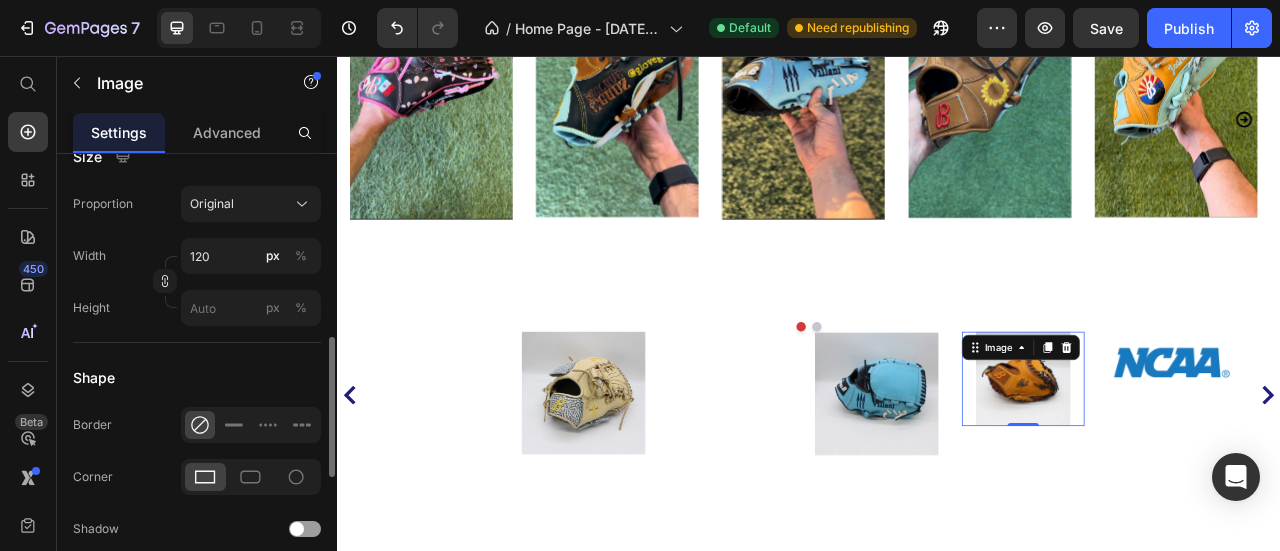 scroll, scrollTop: 592, scrollLeft: 0, axis: vertical 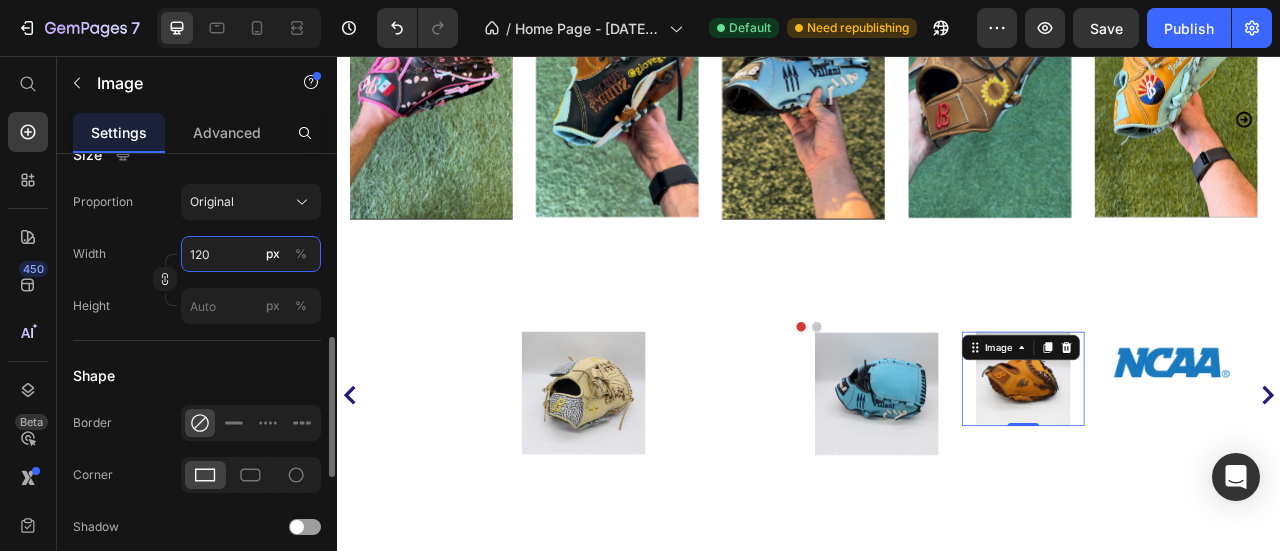 click on "120" at bounding box center (251, 254) 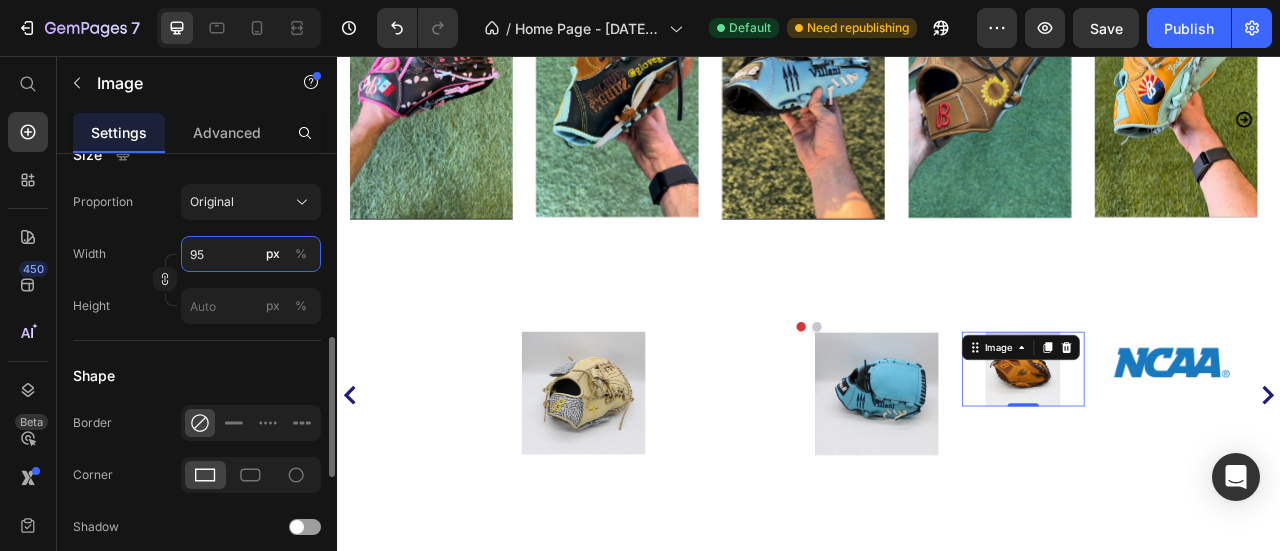 type on "950" 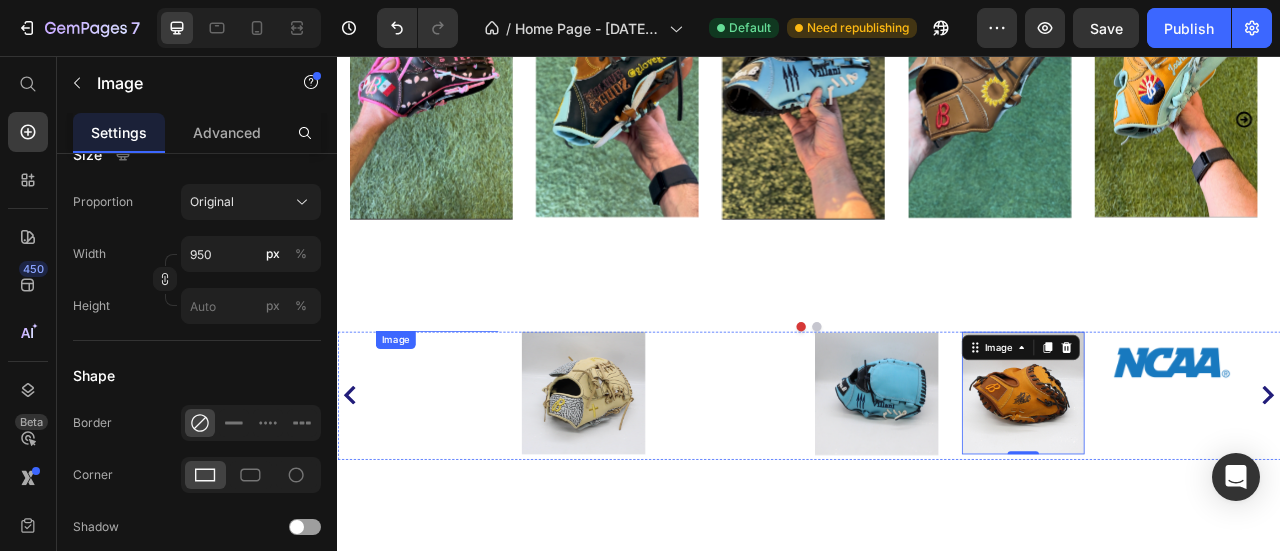 click at bounding box center (463, 404) 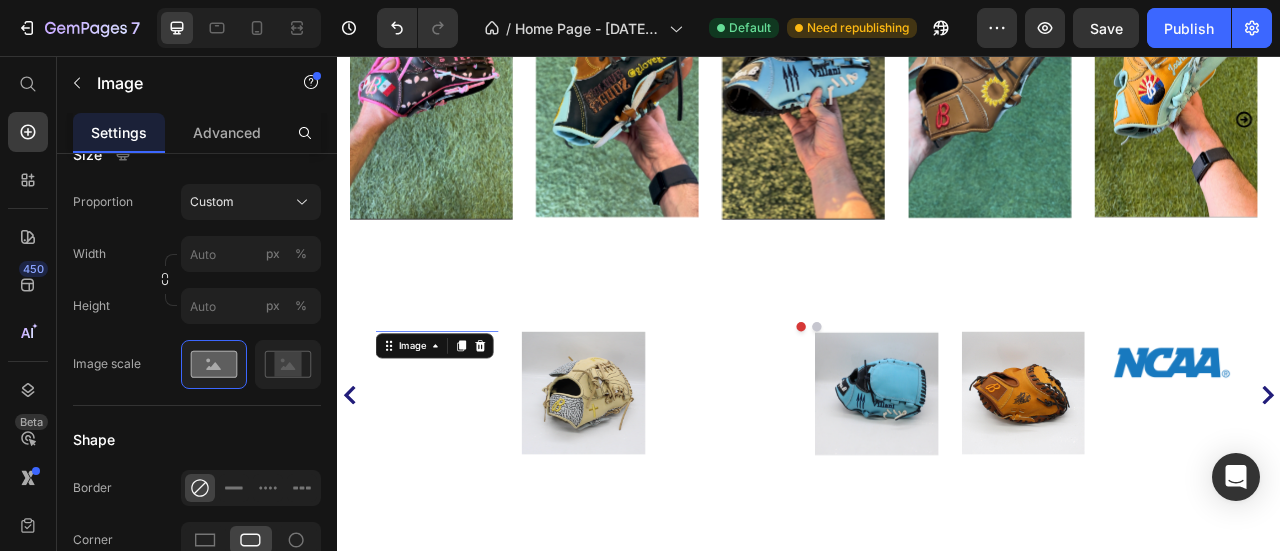 scroll, scrollTop: 592, scrollLeft: 0, axis: vertical 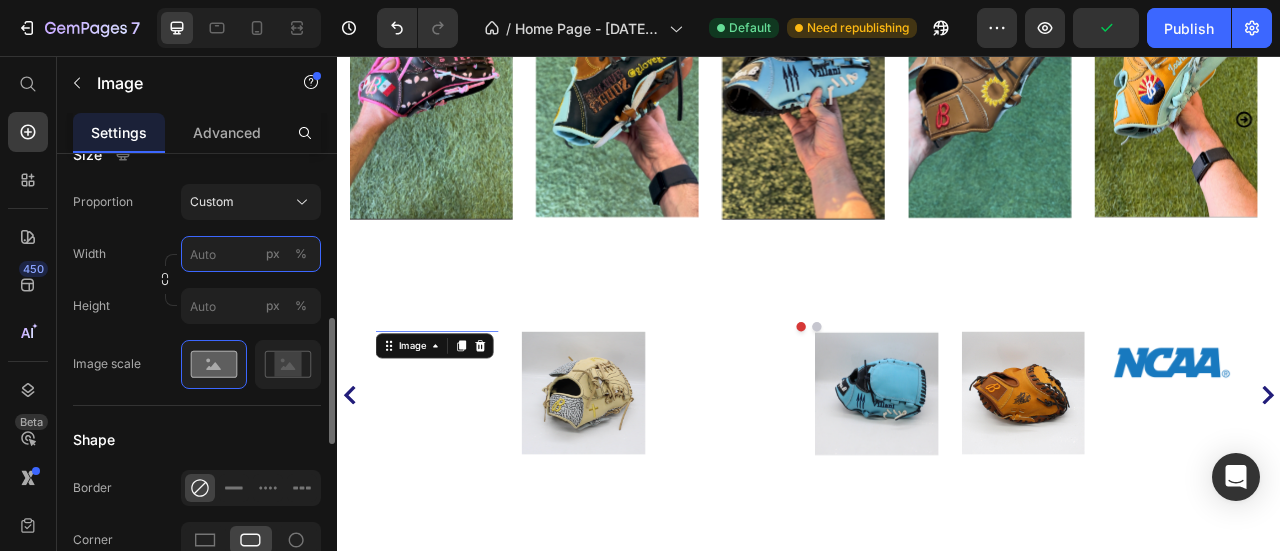 click on "px %" at bounding box center (251, 254) 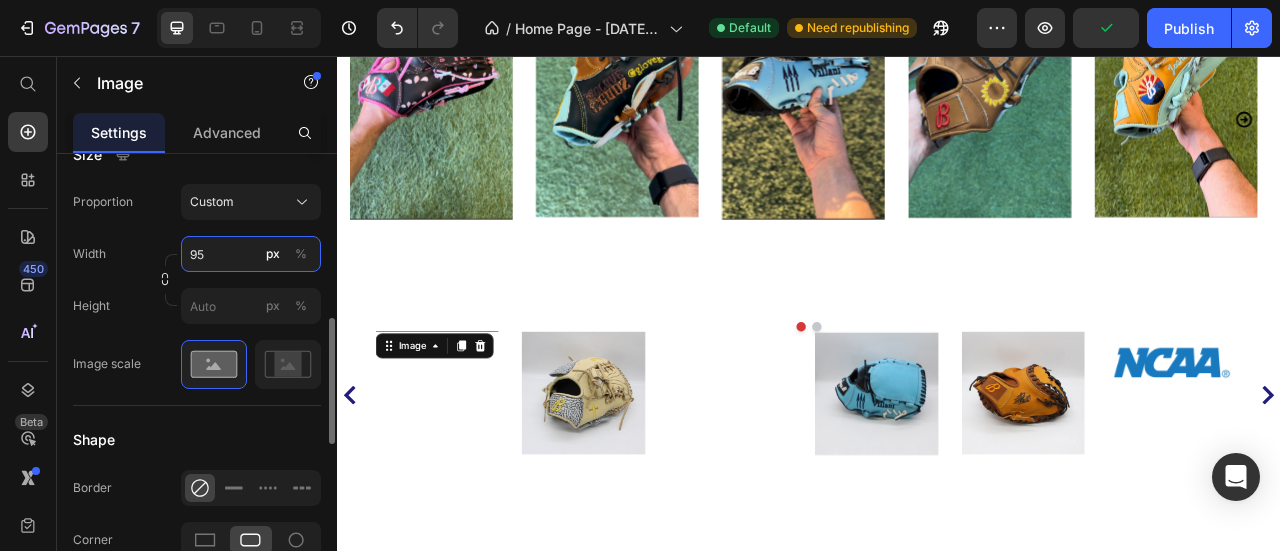 type on "950" 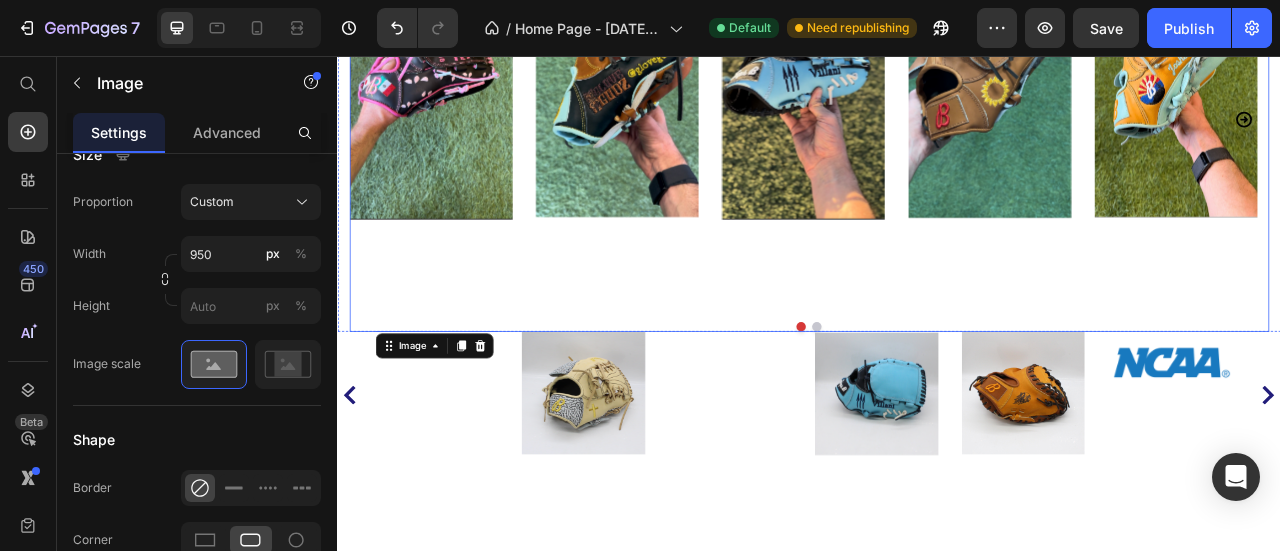 click on "Image Image Image Image Image Image Image Image Image" at bounding box center (937, 136) 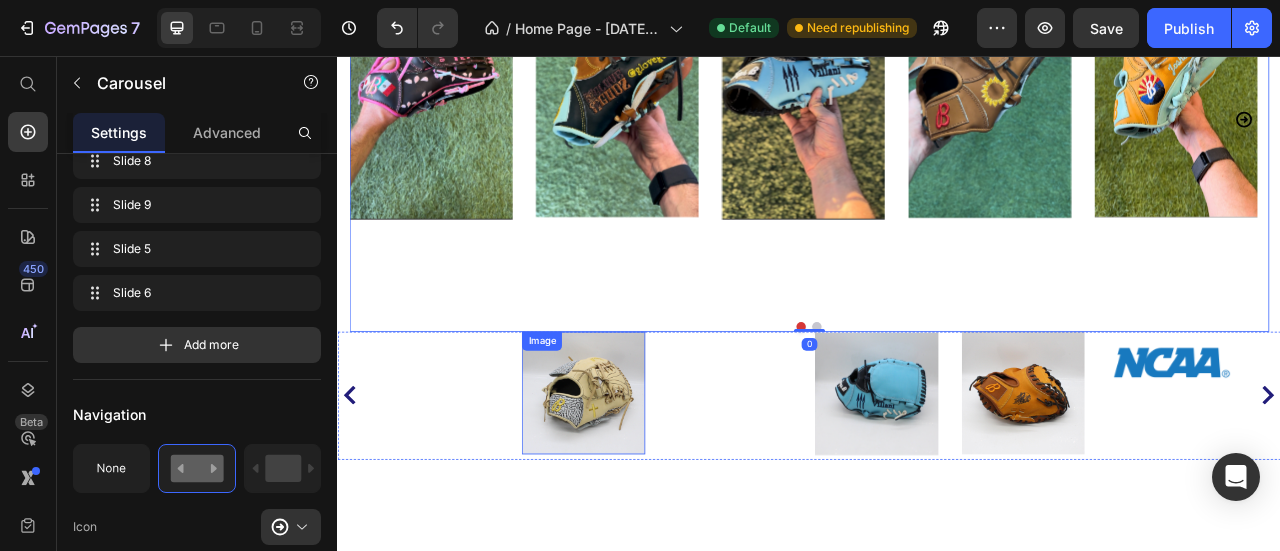 scroll, scrollTop: 0, scrollLeft: 0, axis: both 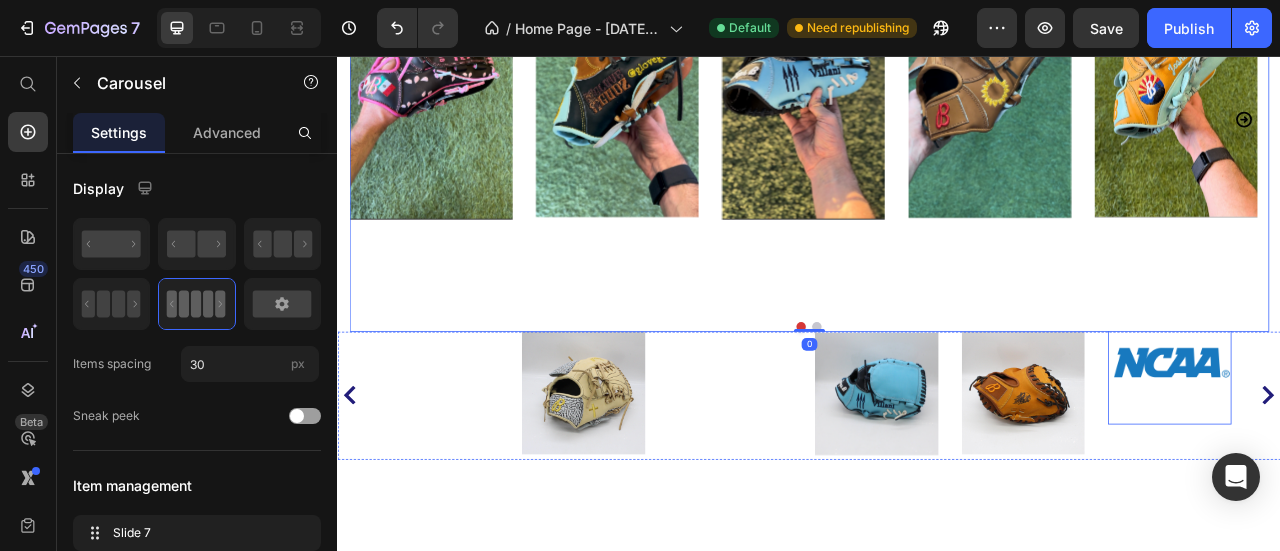 click at bounding box center [1395, 446] 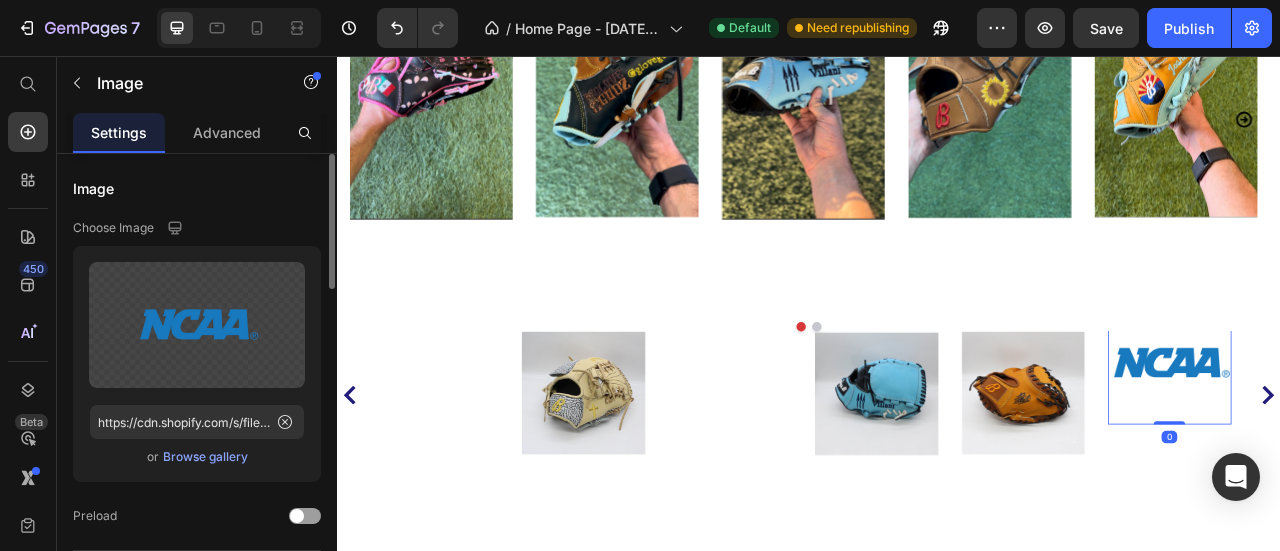 click on "Browse gallery" at bounding box center (205, 457) 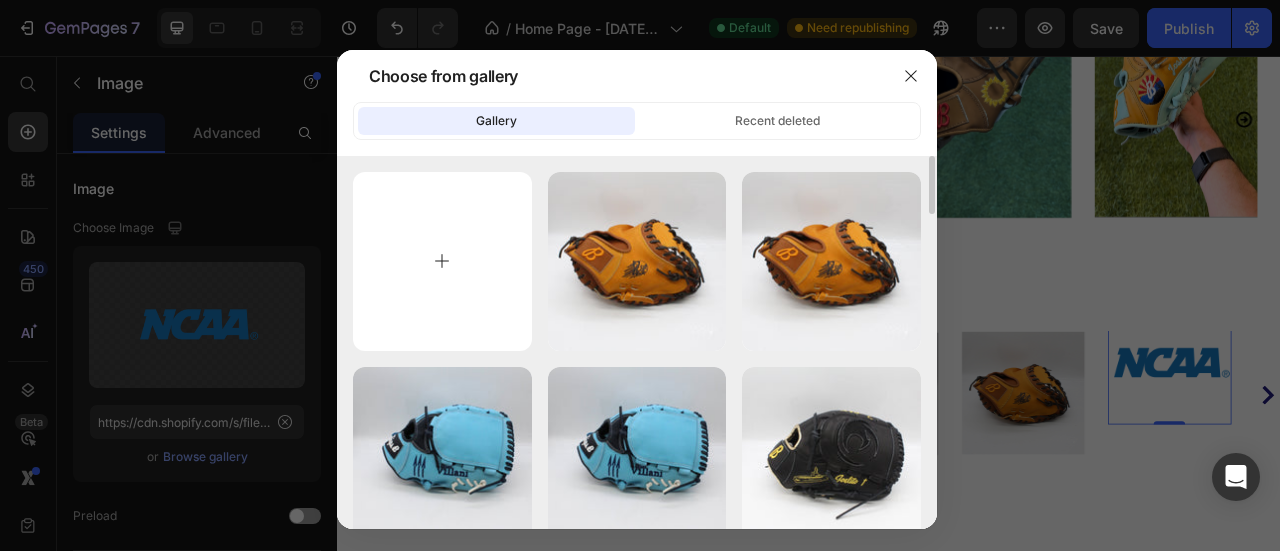 click at bounding box center (442, 261) 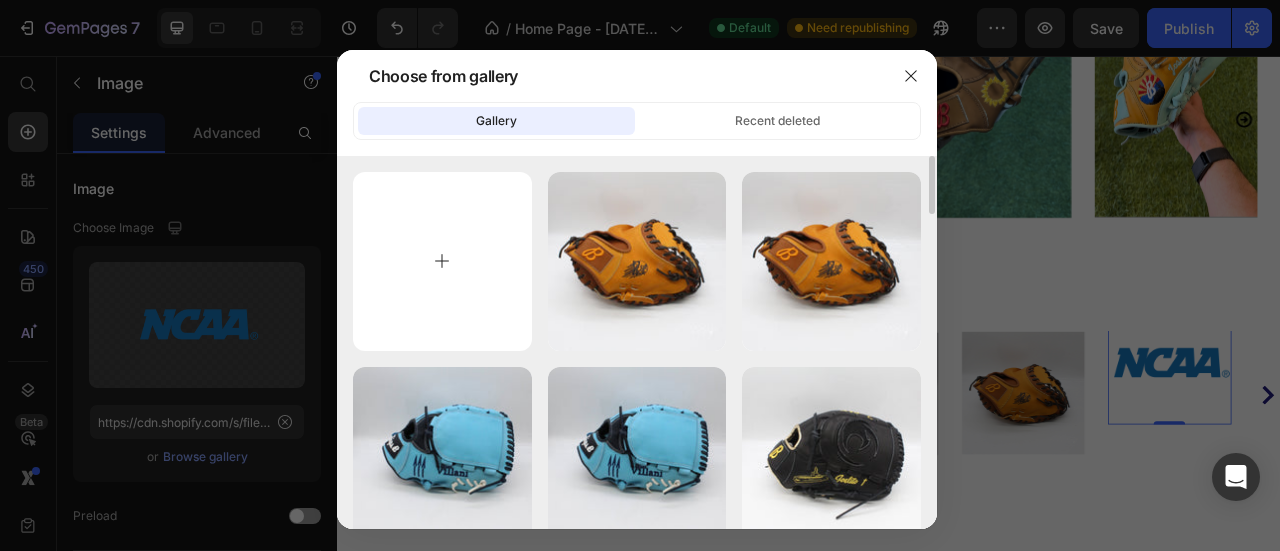 type on "C:\fakepath\73a853dc-4d93-456d-be48-0fb86bffb19c.jpeg" 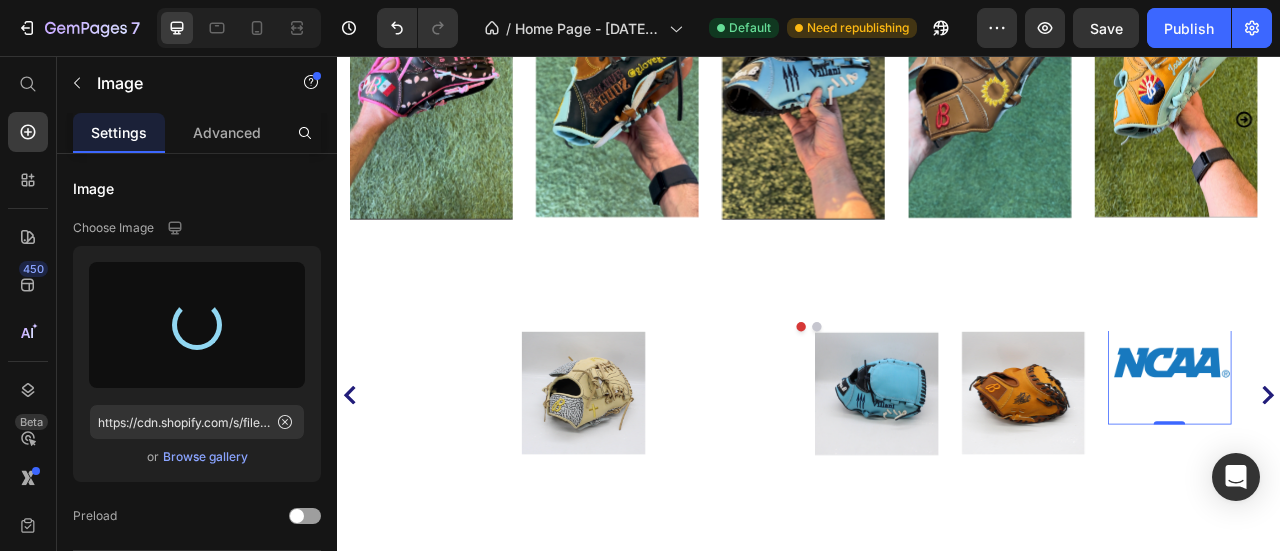 type on "https://cdn.shopify.com/s/files/1/0695/5460/2162/files/gempages_555193244632220861-3b2528e3-a629-4687-81b6-4b82dc462d33.jpg" 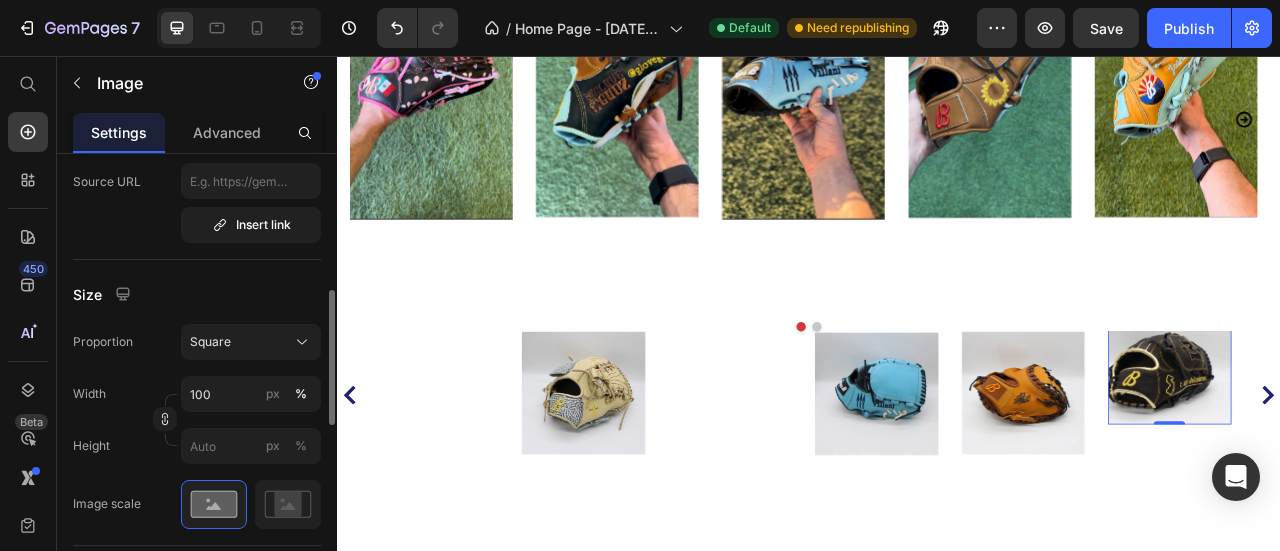 scroll, scrollTop: 454, scrollLeft: 0, axis: vertical 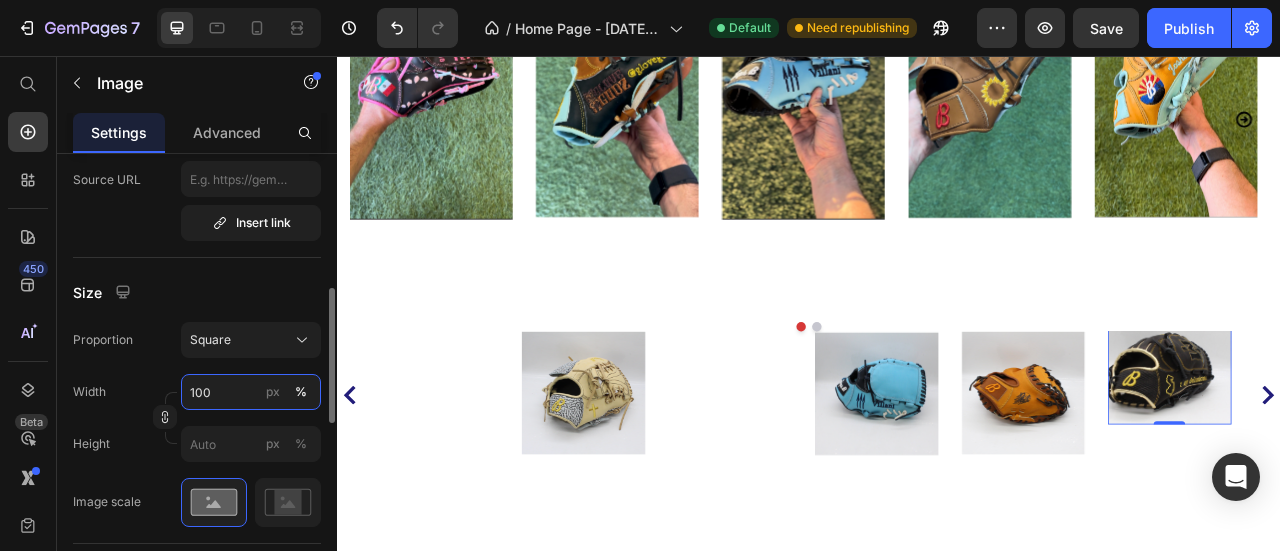 click on "100" at bounding box center [251, 392] 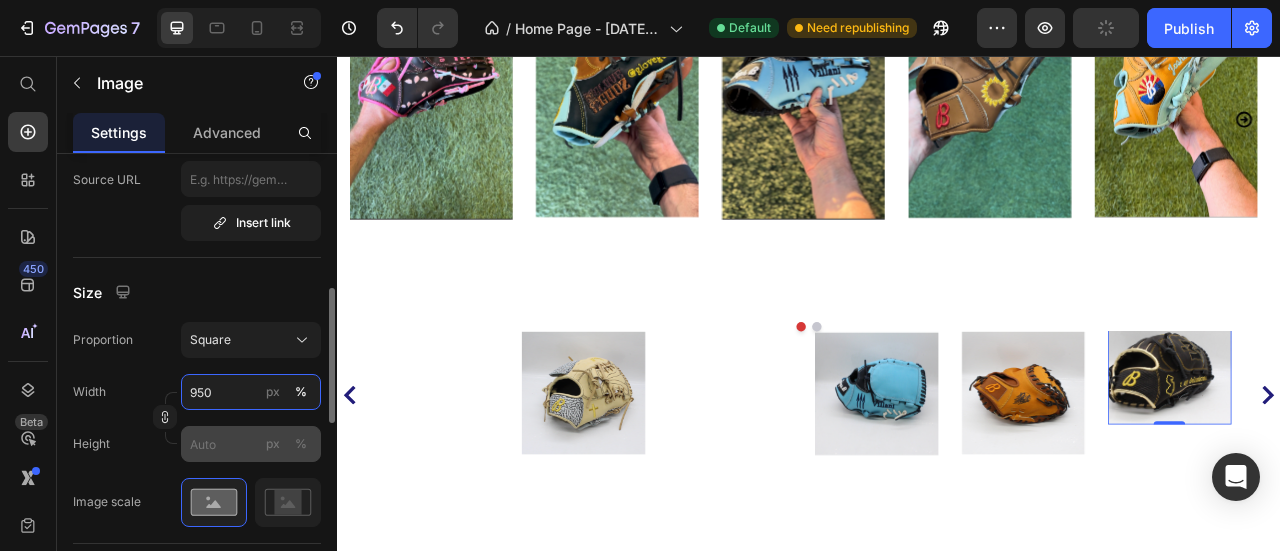 type on "950" 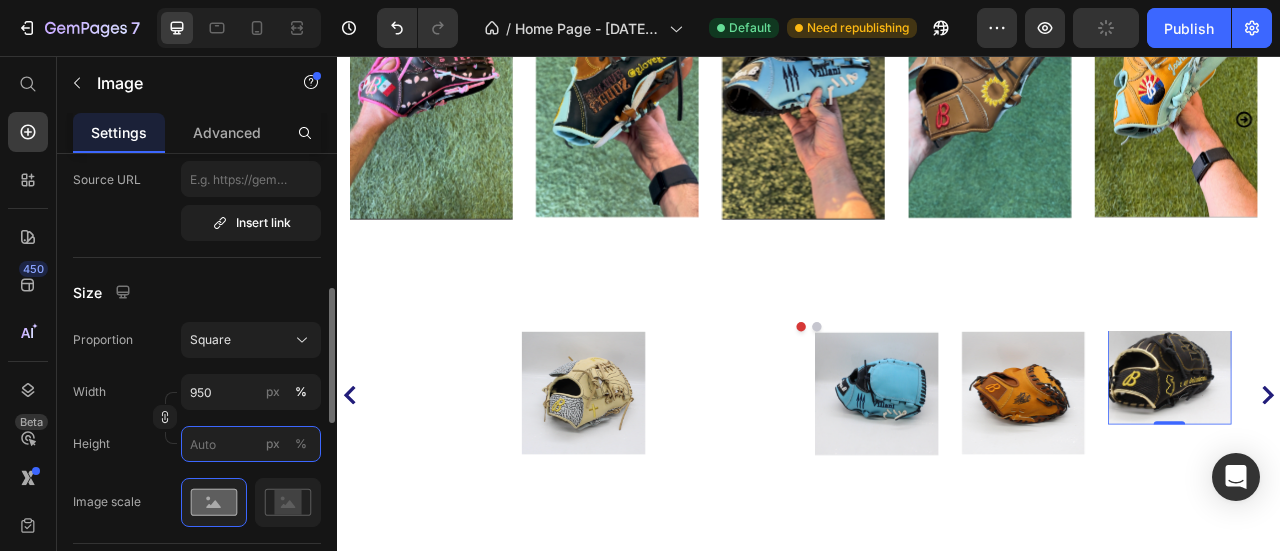 click on "px %" at bounding box center (251, 444) 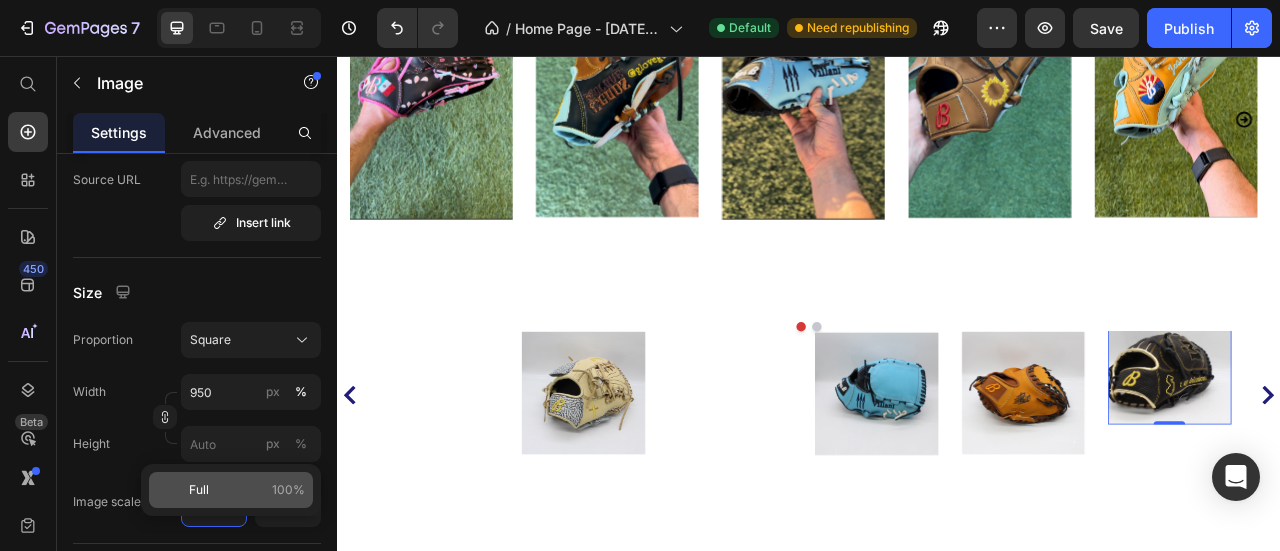 click on "Full 100%" at bounding box center (247, 490) 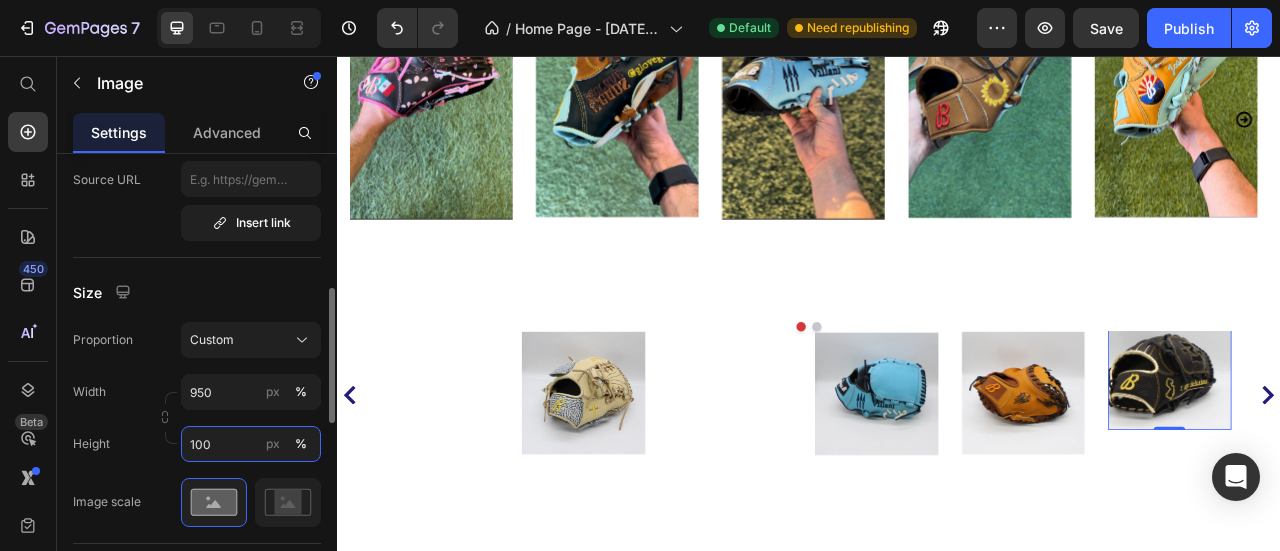 click on "100" at bounding box center [251, 444] 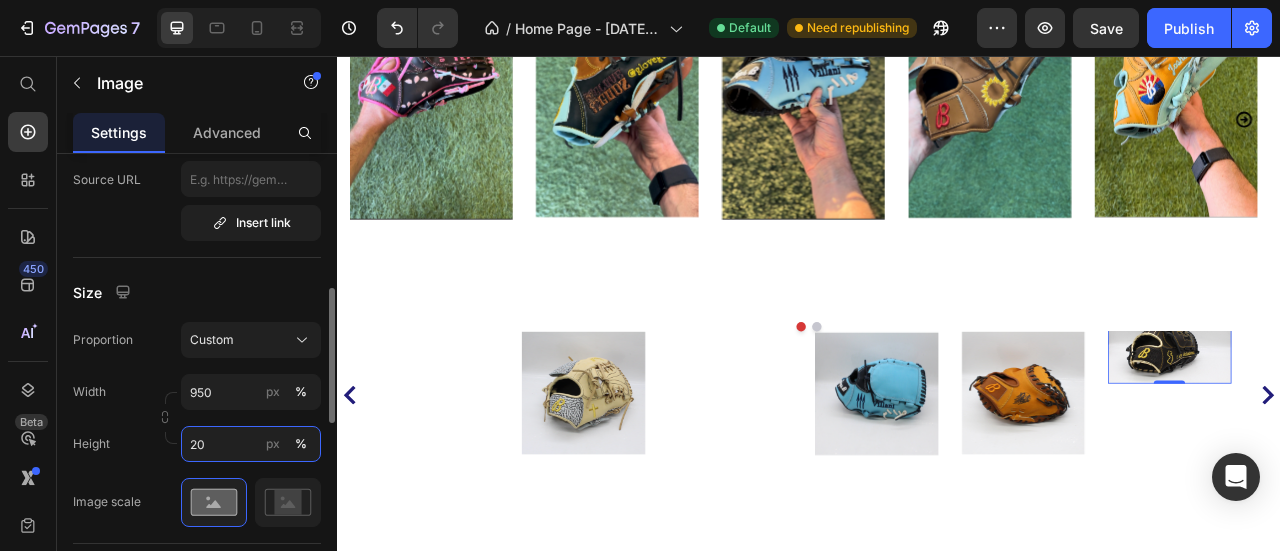 type on "2" 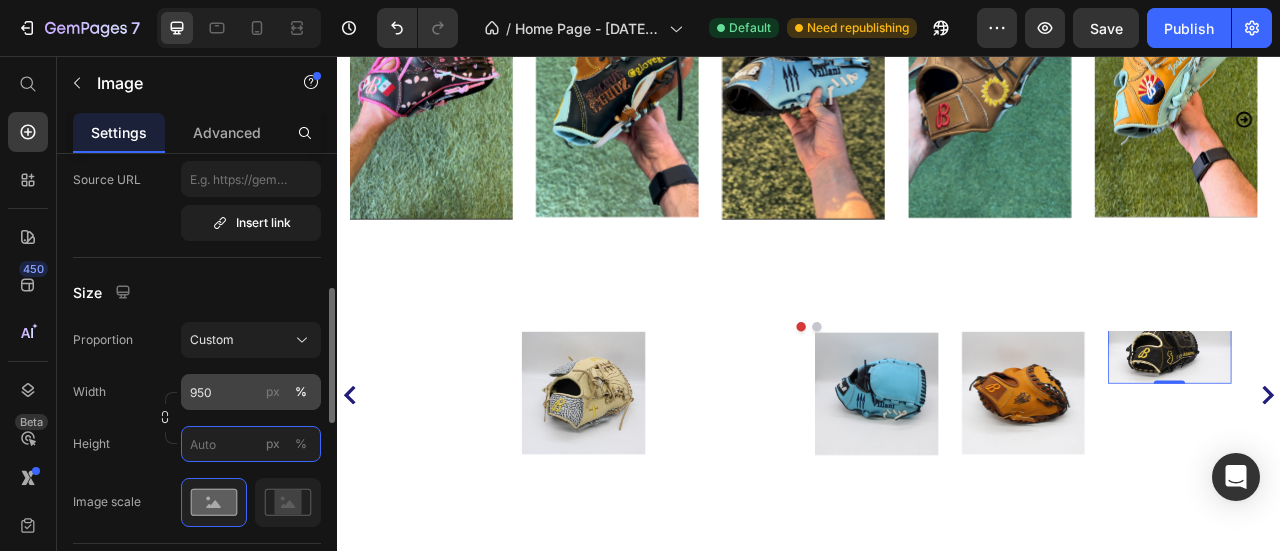 type 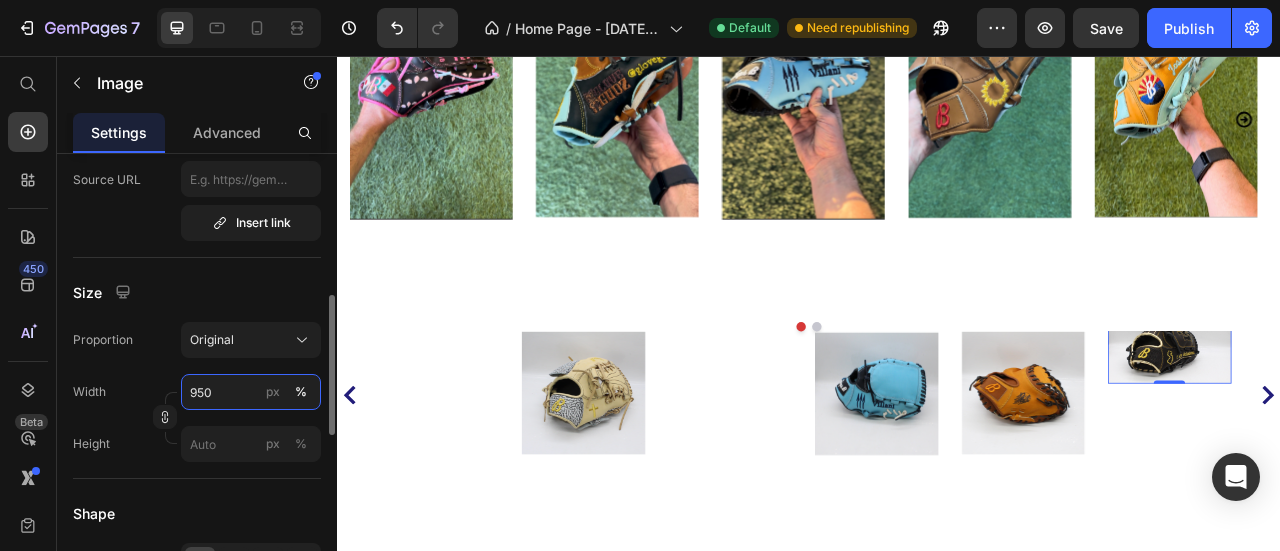 click on "950" at bounding box center (251, 392) 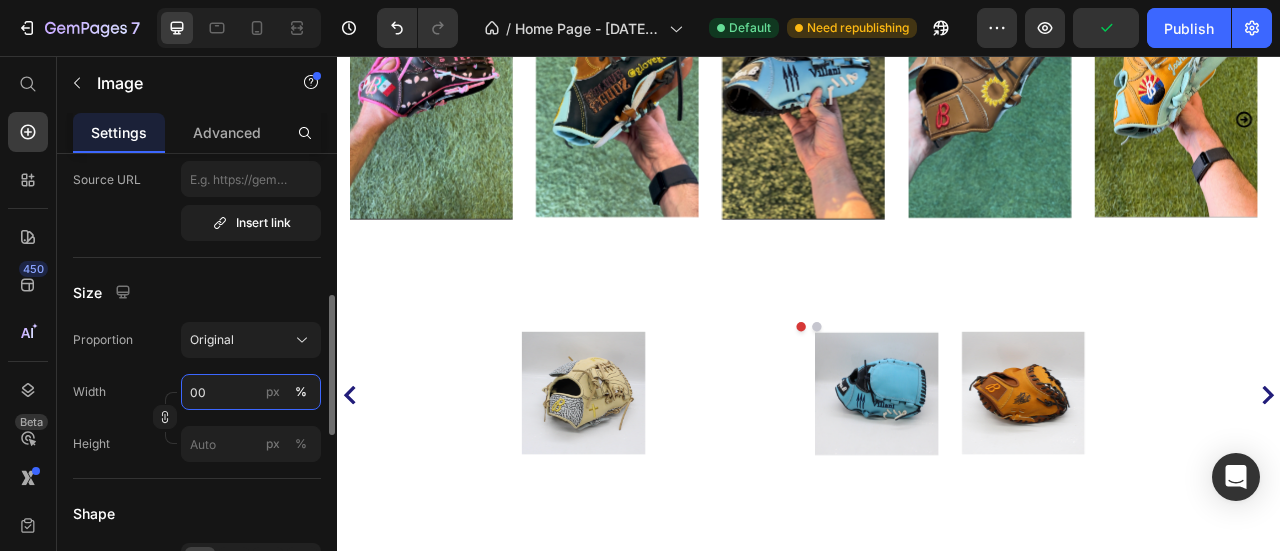type on "0" 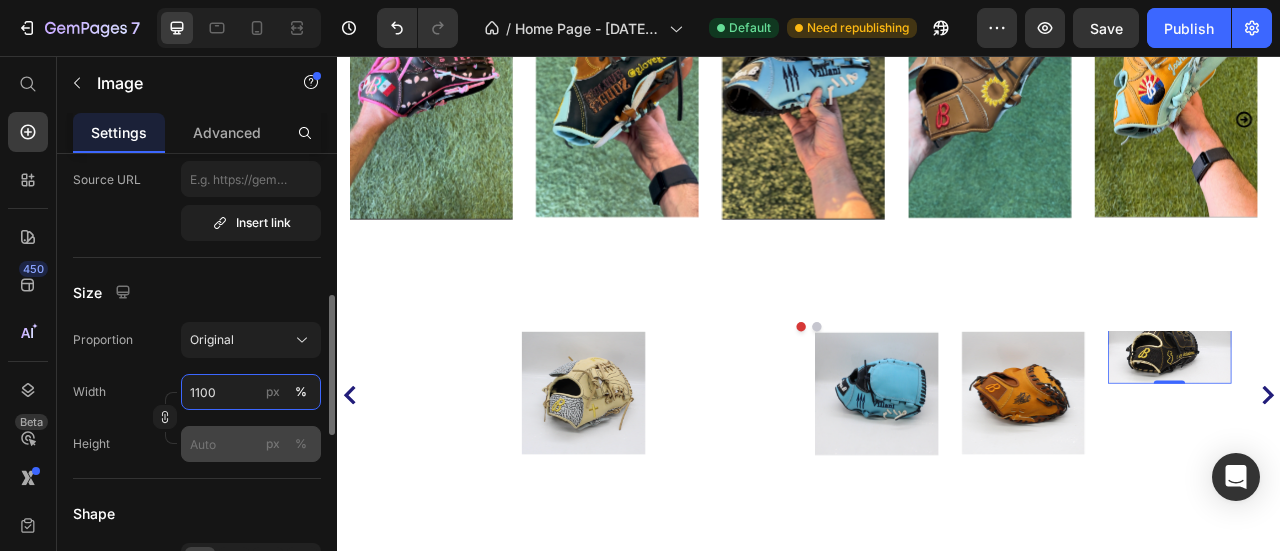type on "1100" 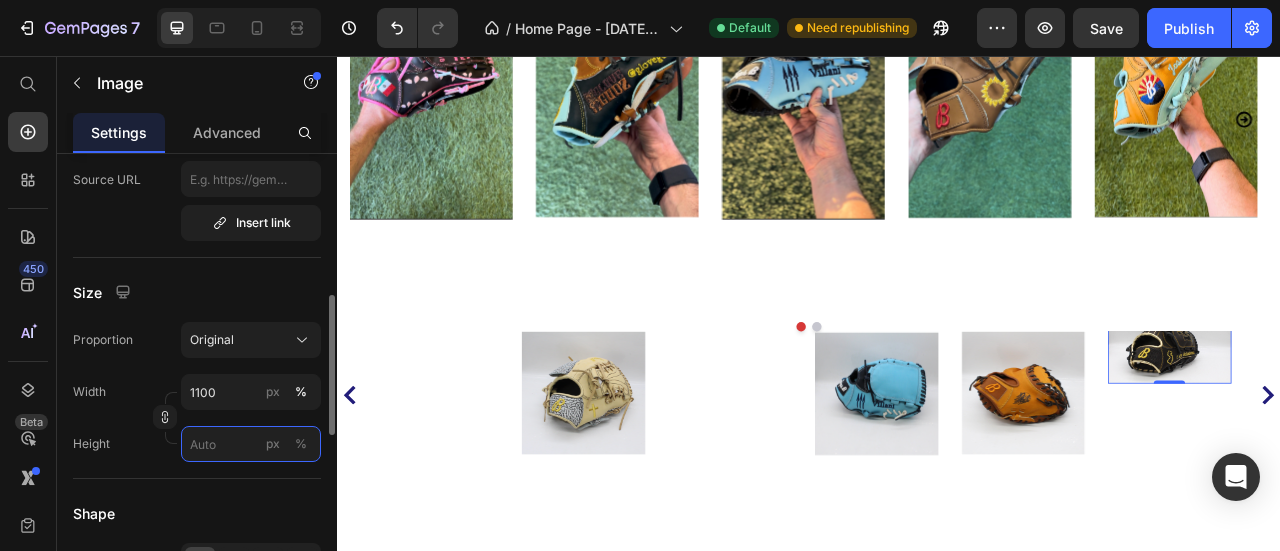 click on "px %" at bounding box center [251, 444] 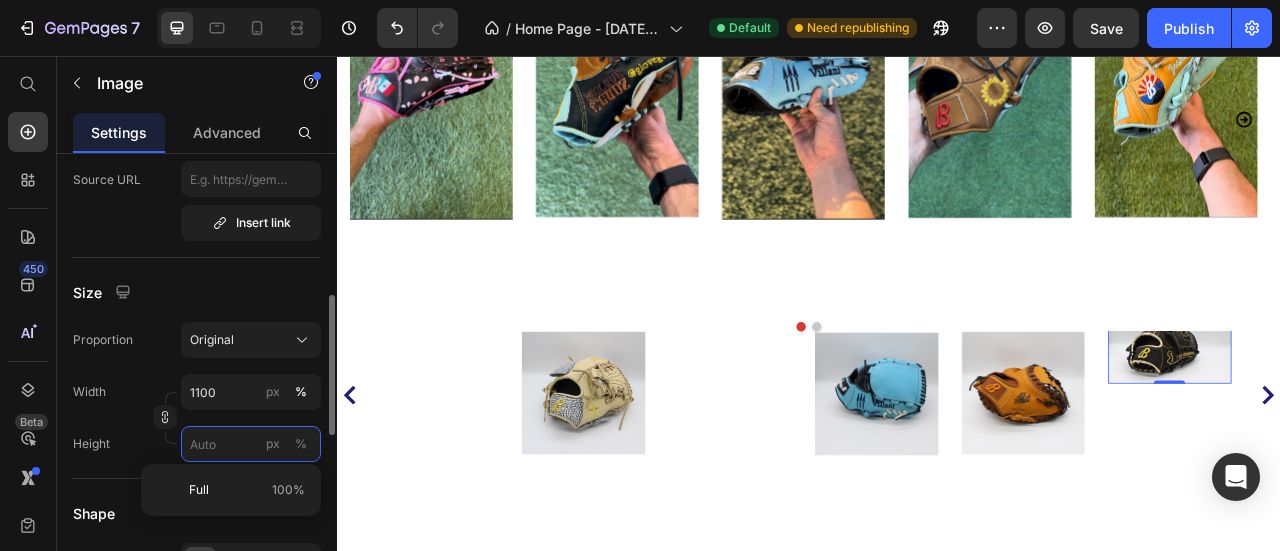 type 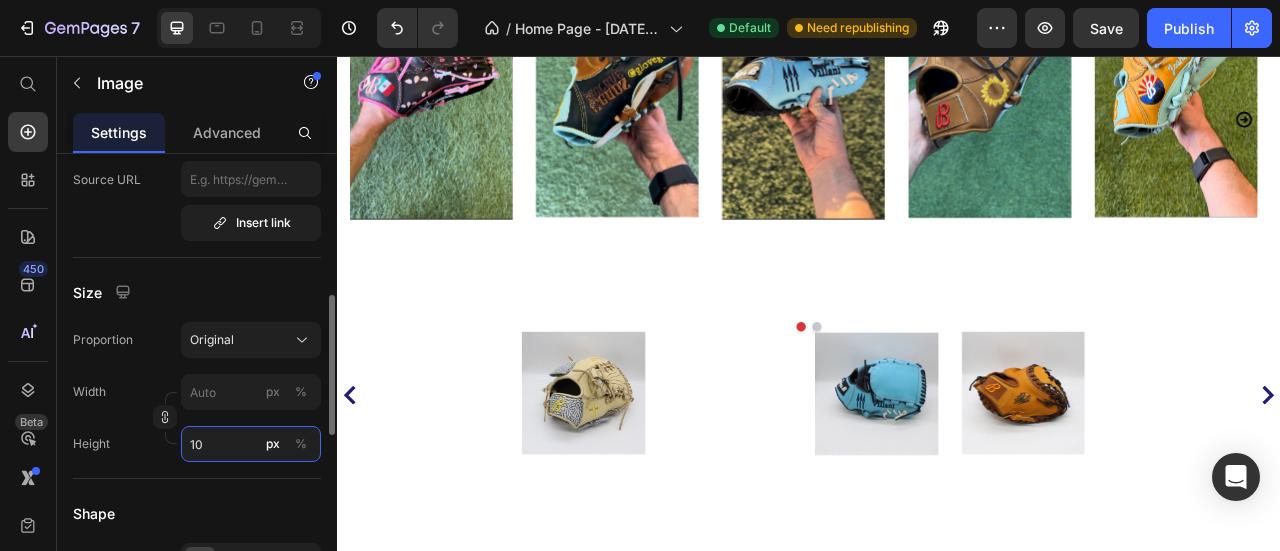 type on "1" 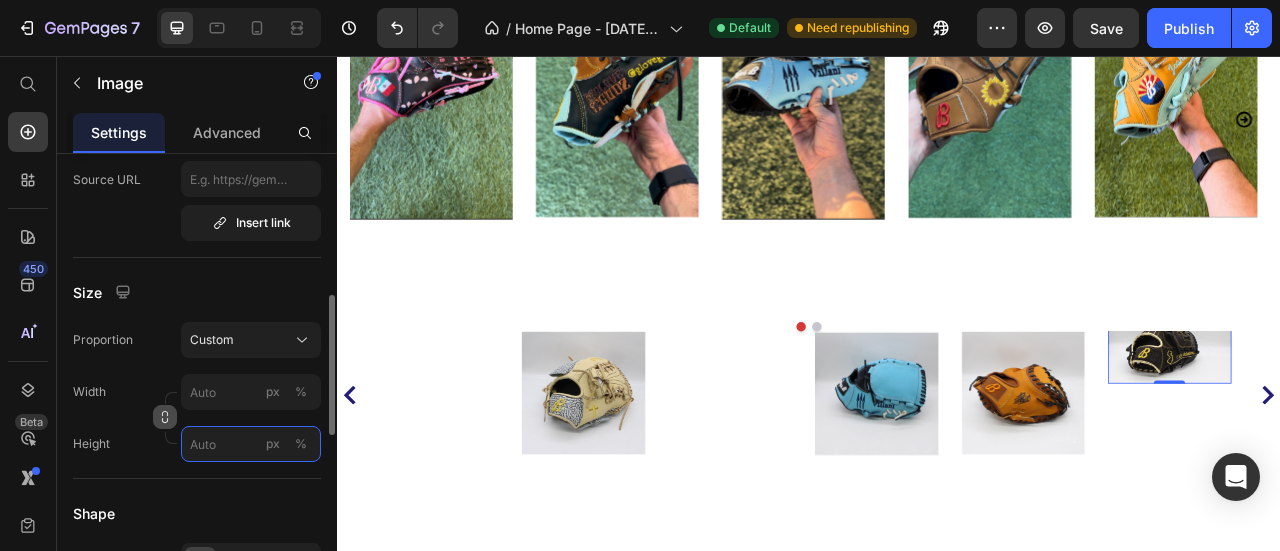 type on "1" 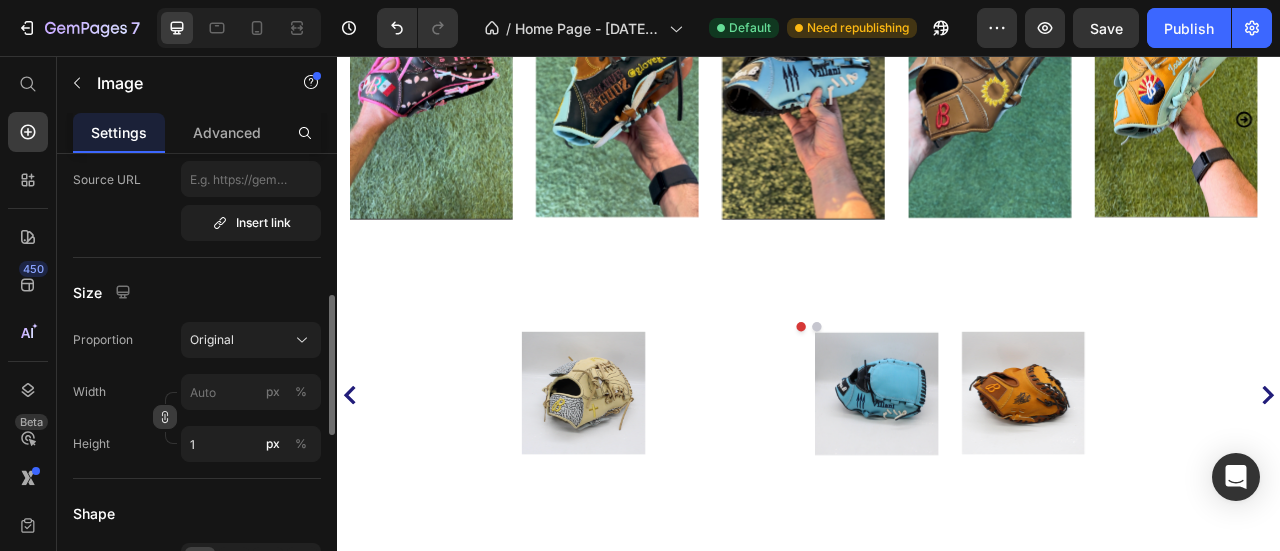 click 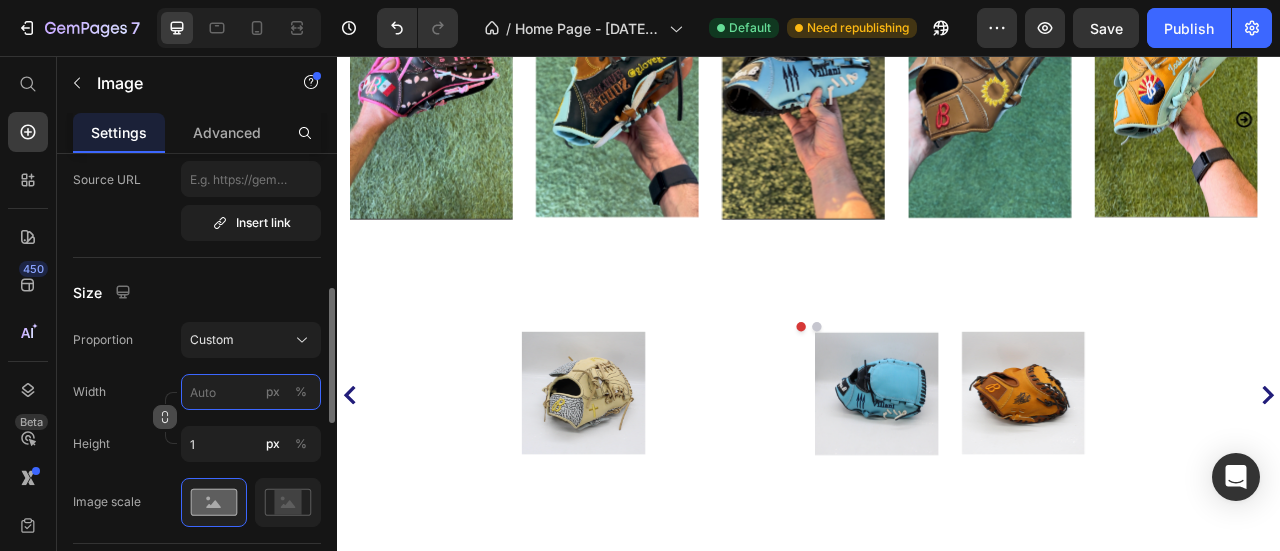 click on "px %" at bounding box center [251, 392] 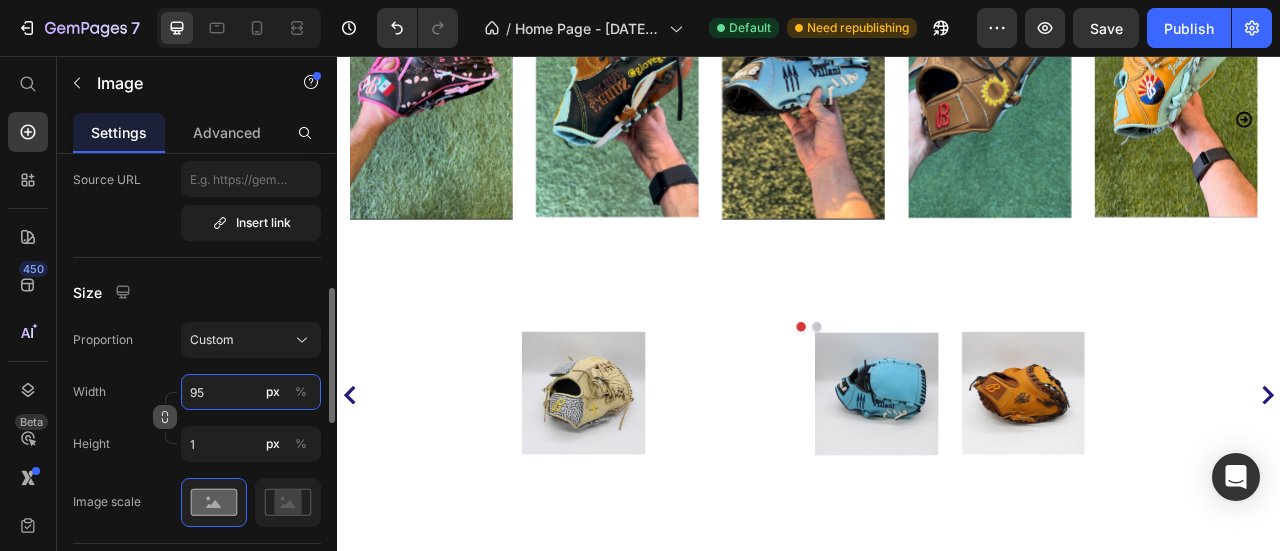 type on "950" 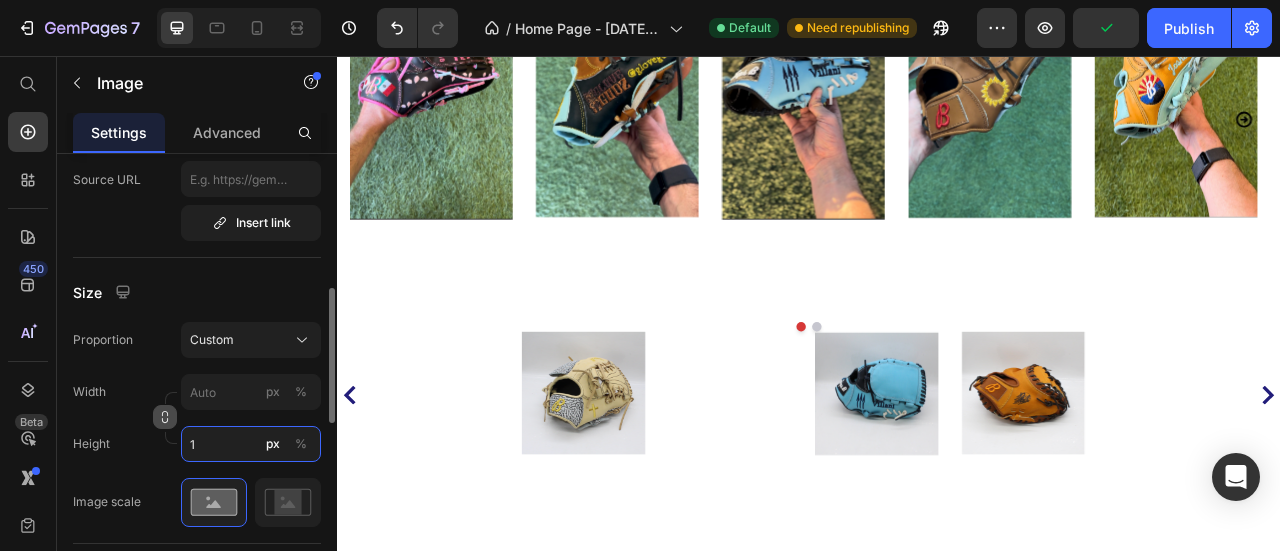 click on "1" at bounding box center (251, 444) 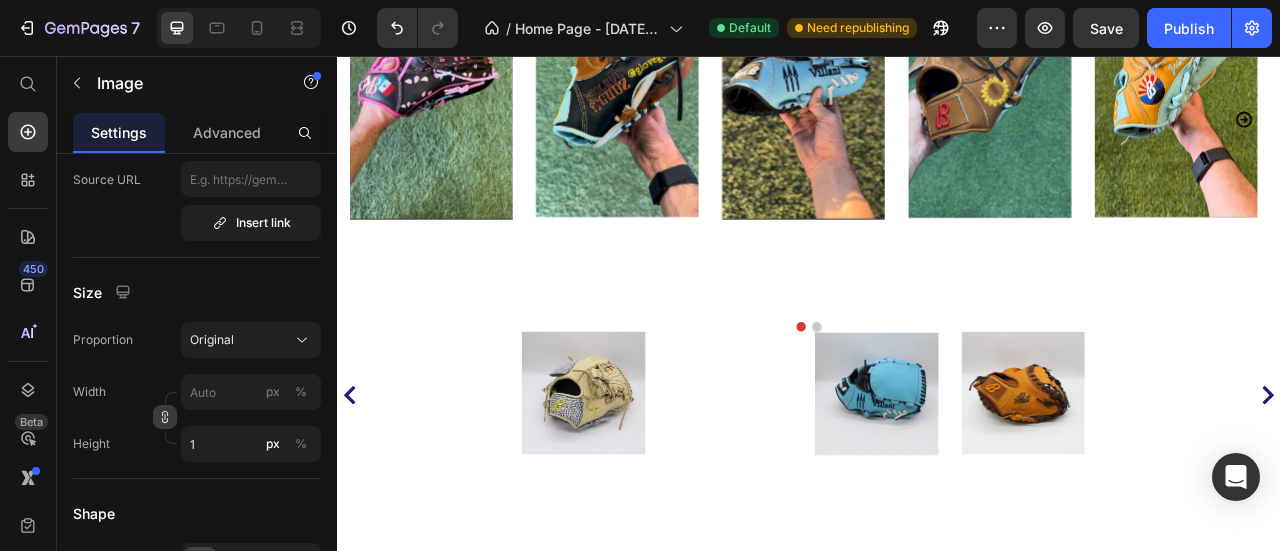 click 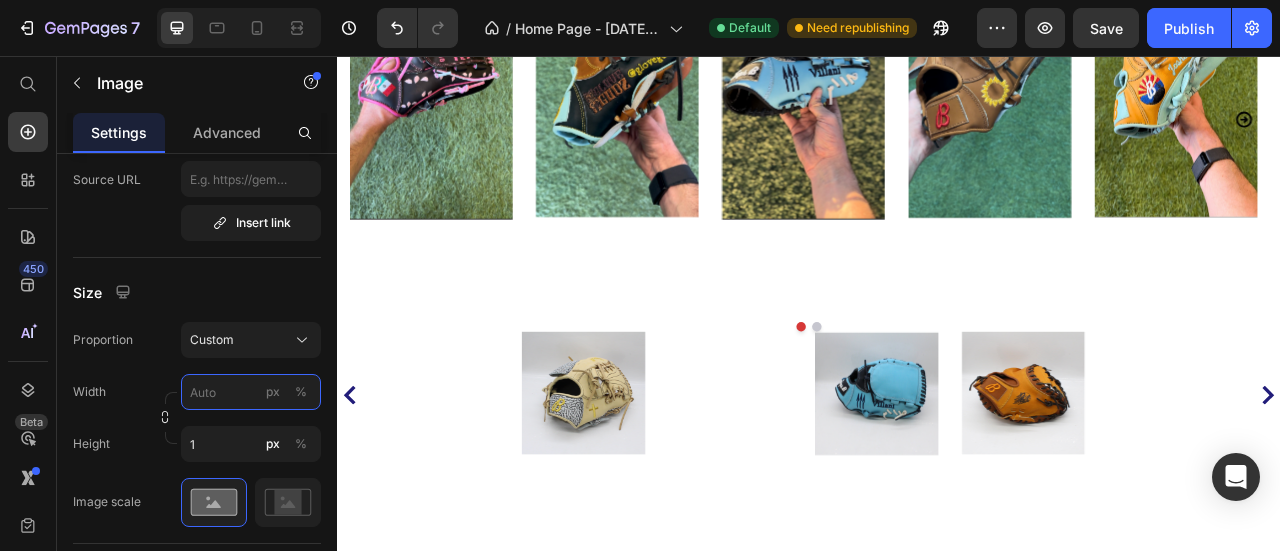 click on "px %" at bounding box center (251, 392) 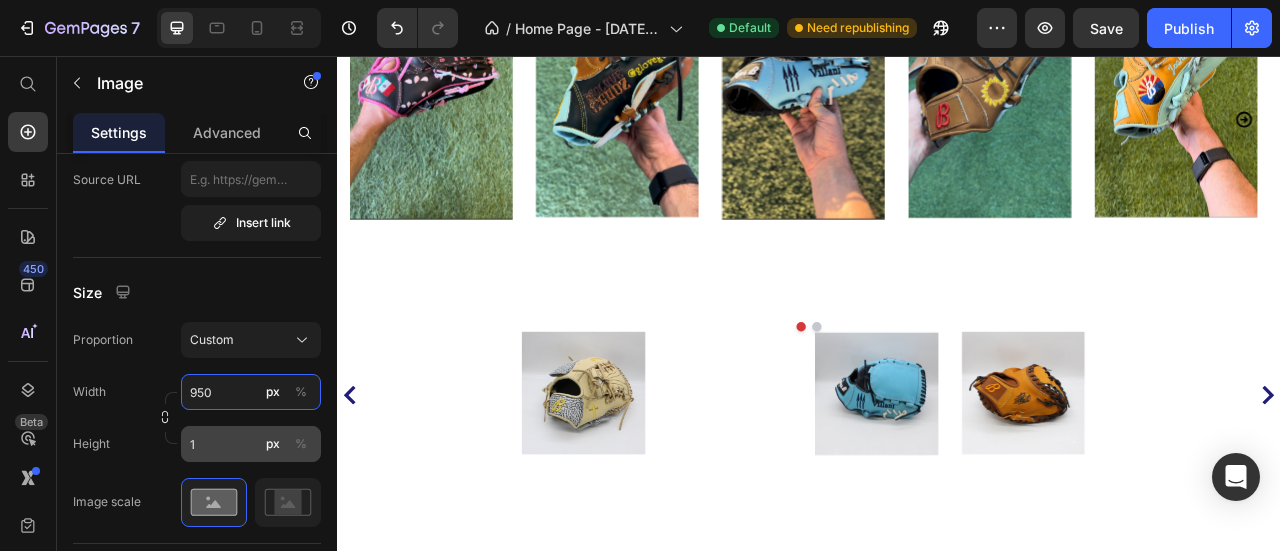 type on "950" 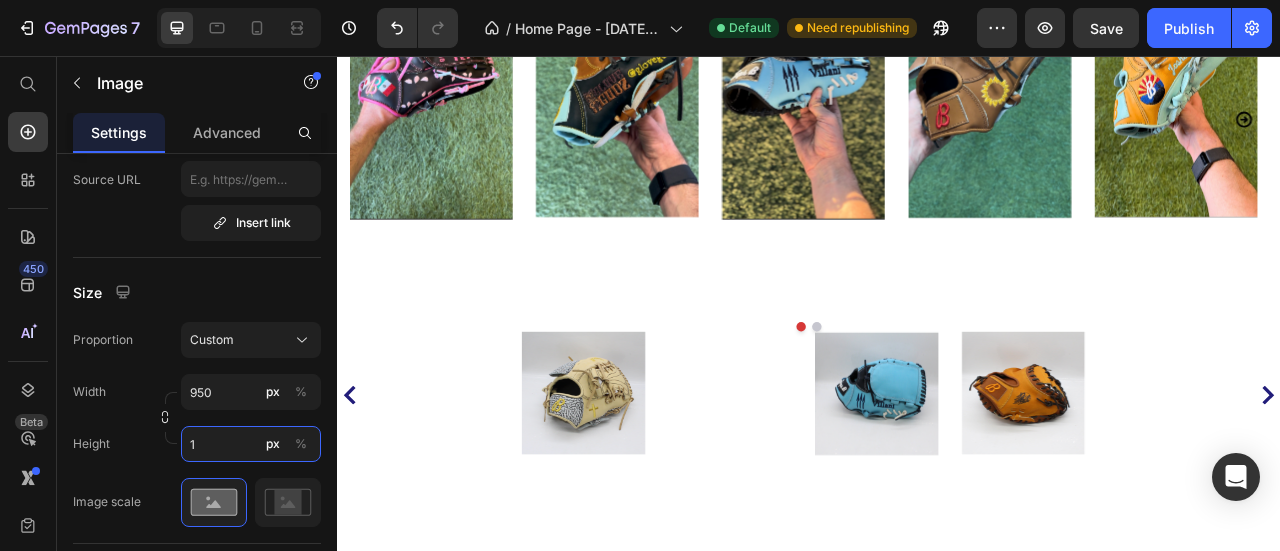click on "1" at bounding box center [251, 444] 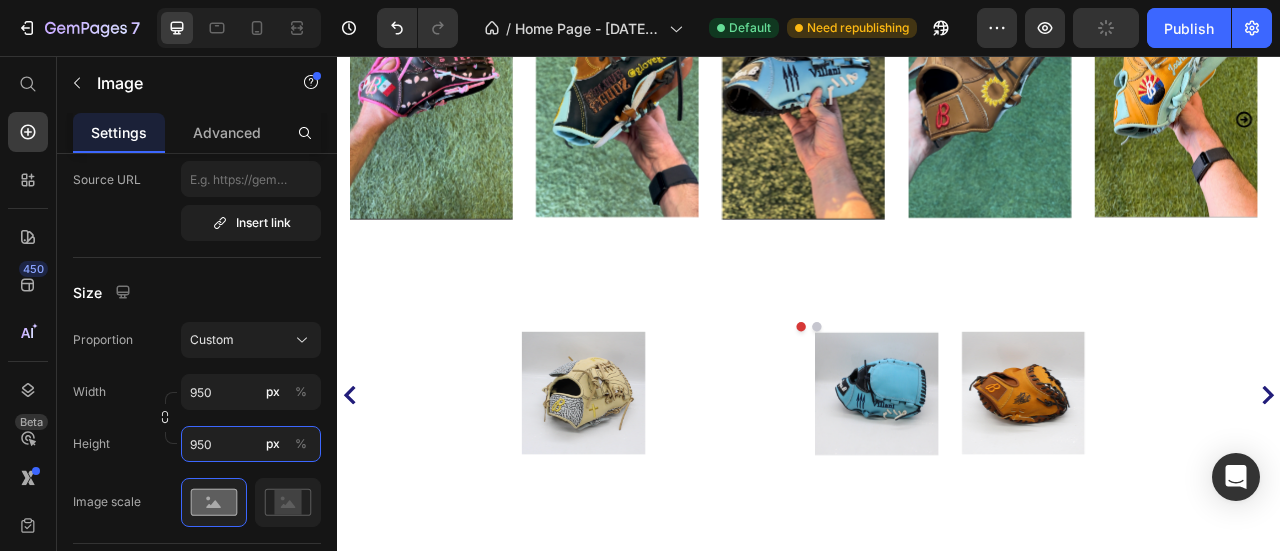 type on "1" 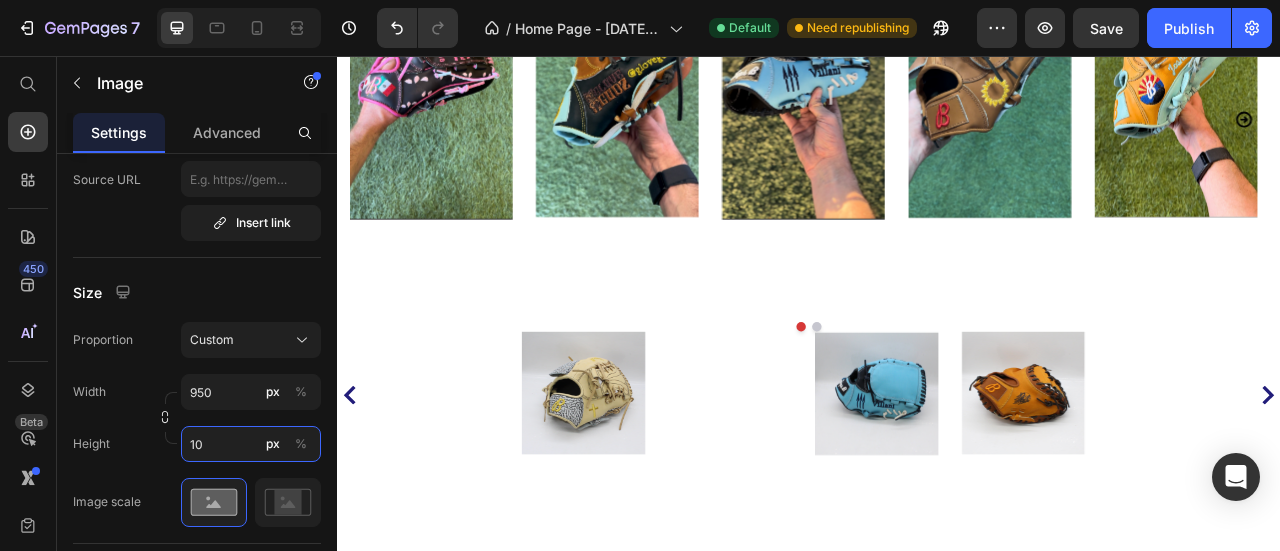 type on "1" 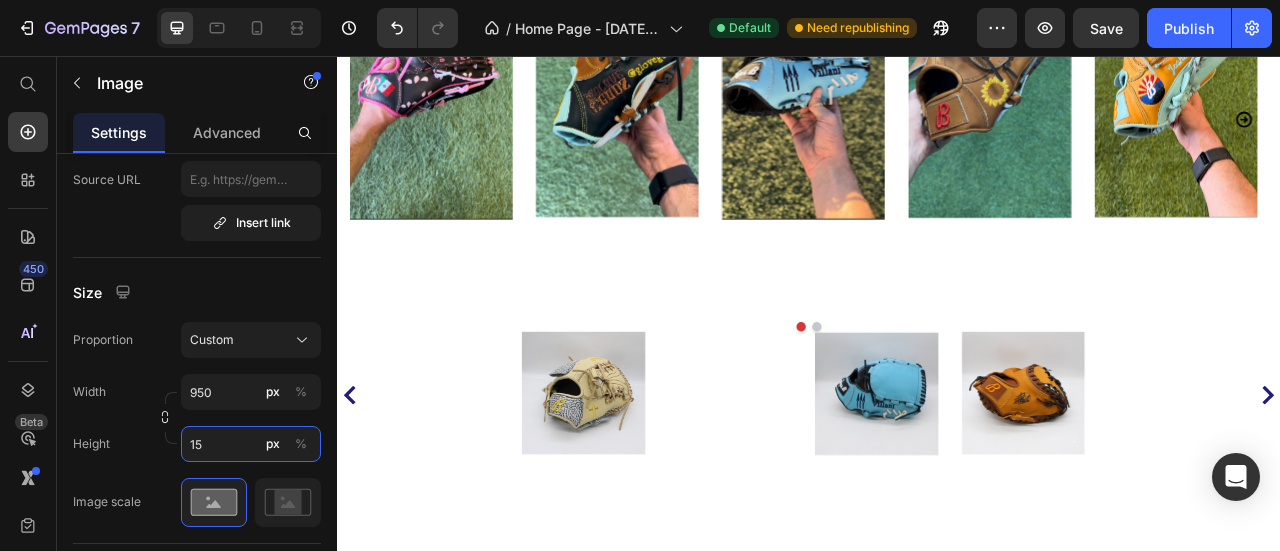 type on "1" 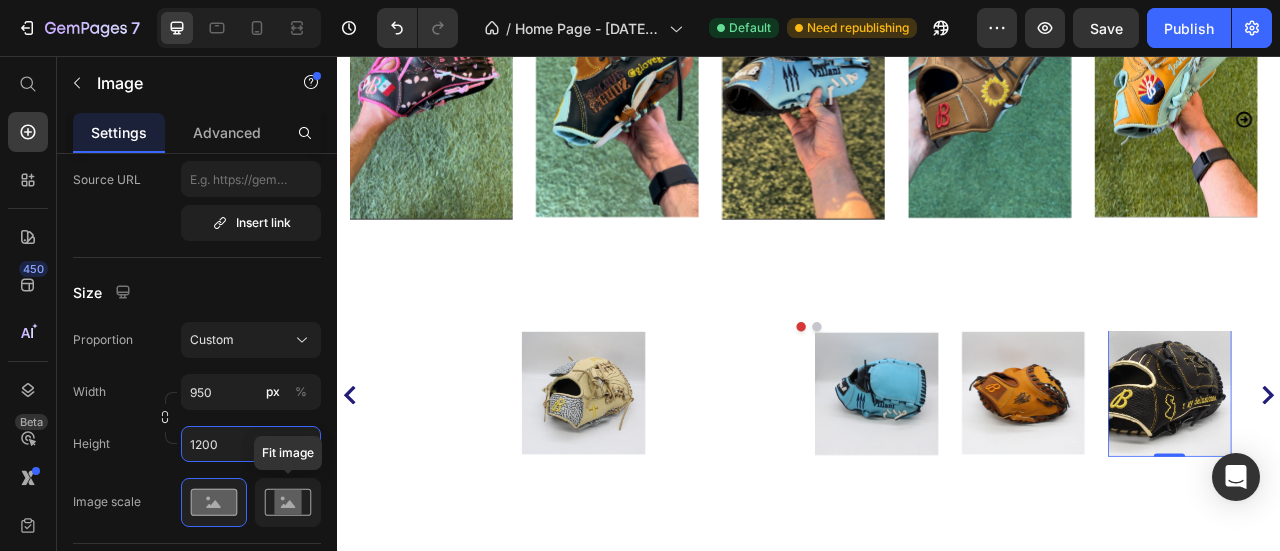 type on "1200" 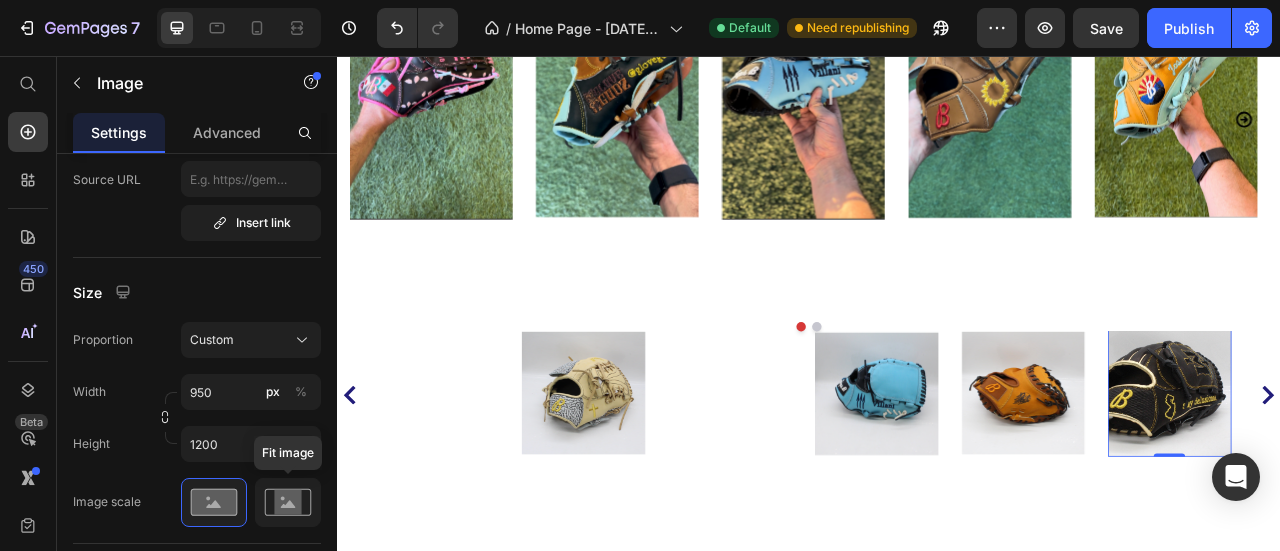 click 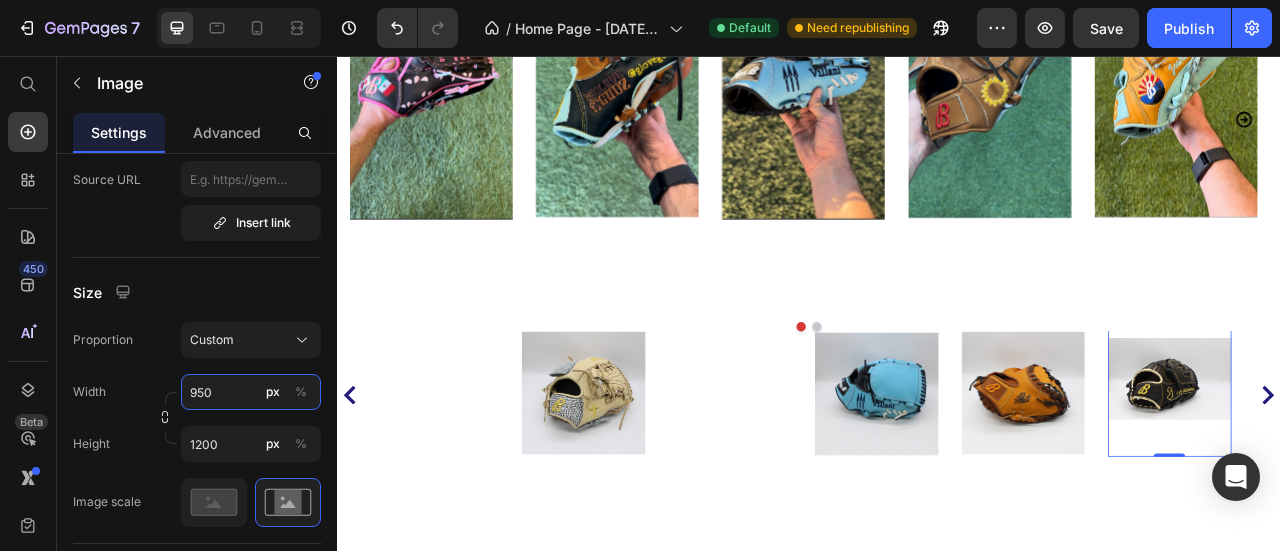 click on "950" at bounding box center [251, 392] 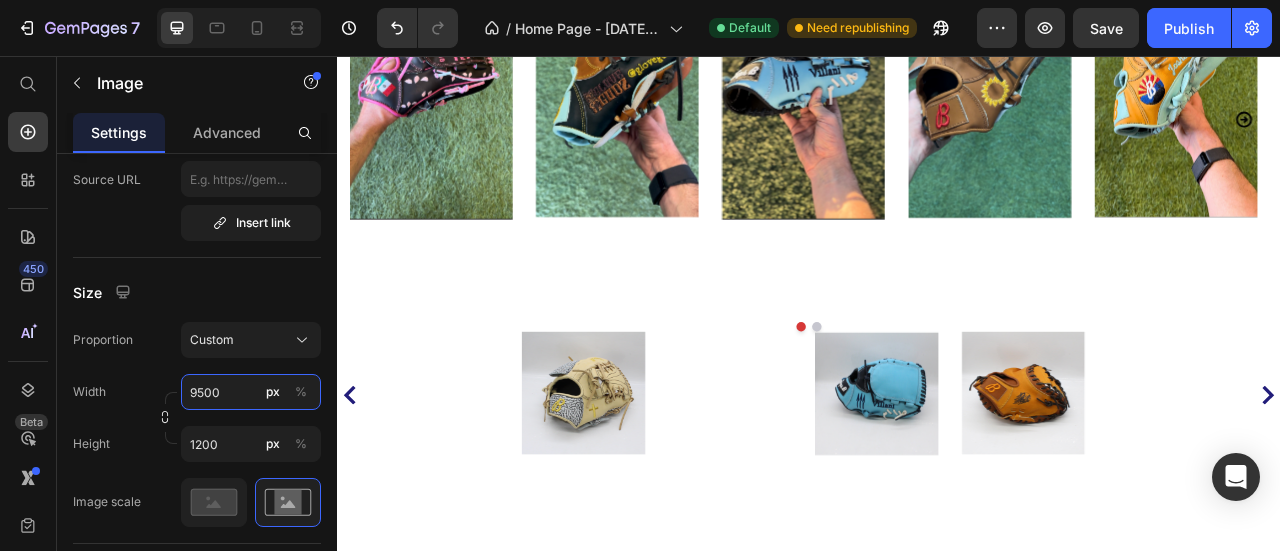 type on "950" 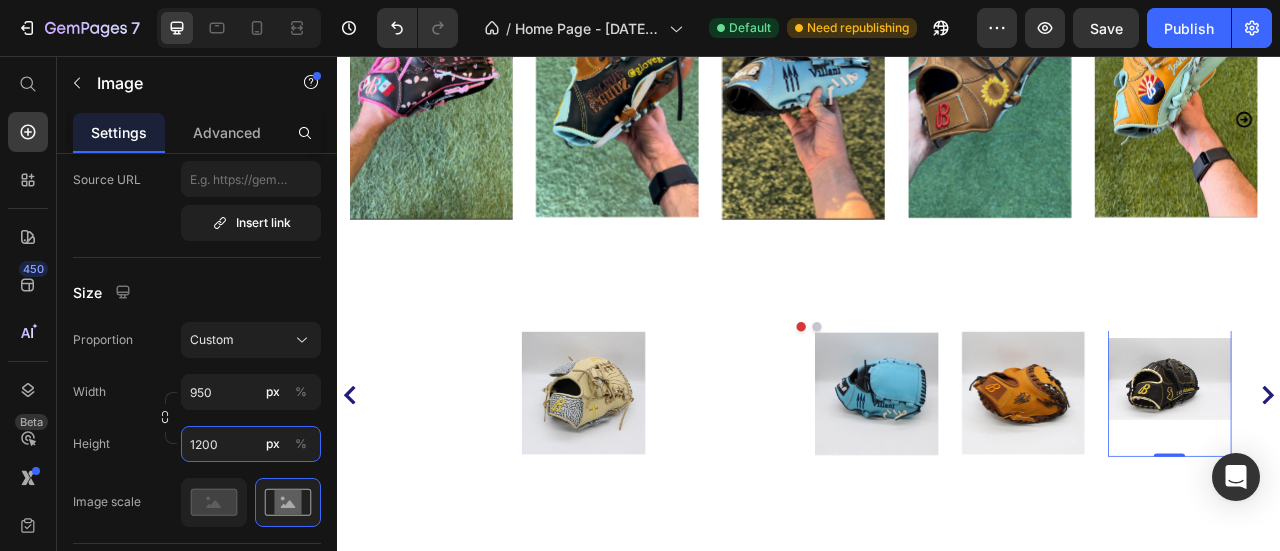 click on "1200" at bounding box center (251, 444) 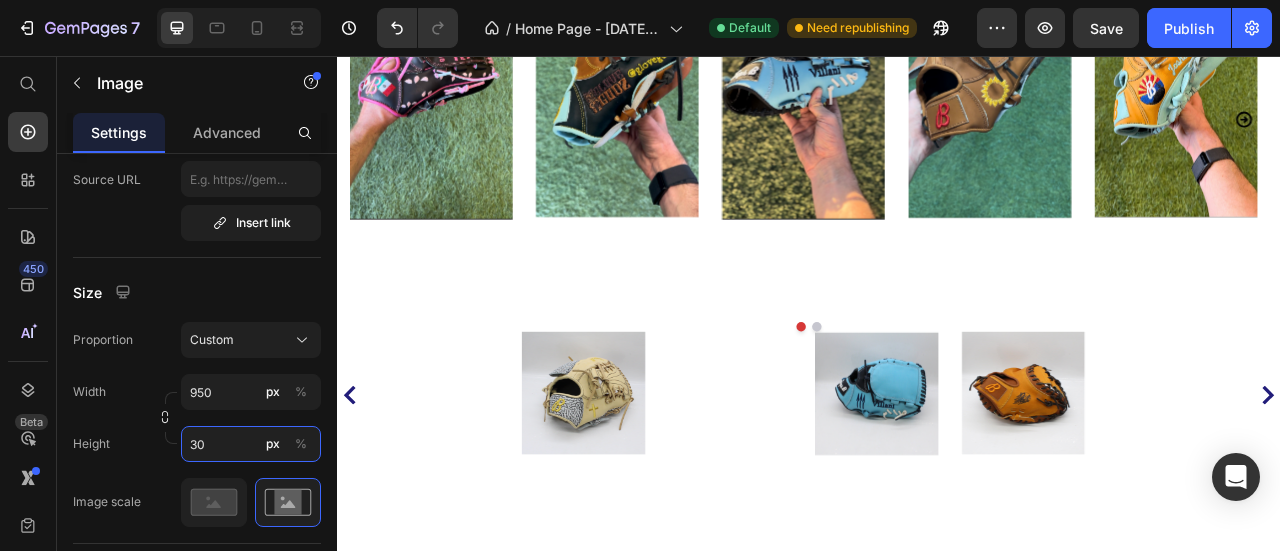 type on "3" 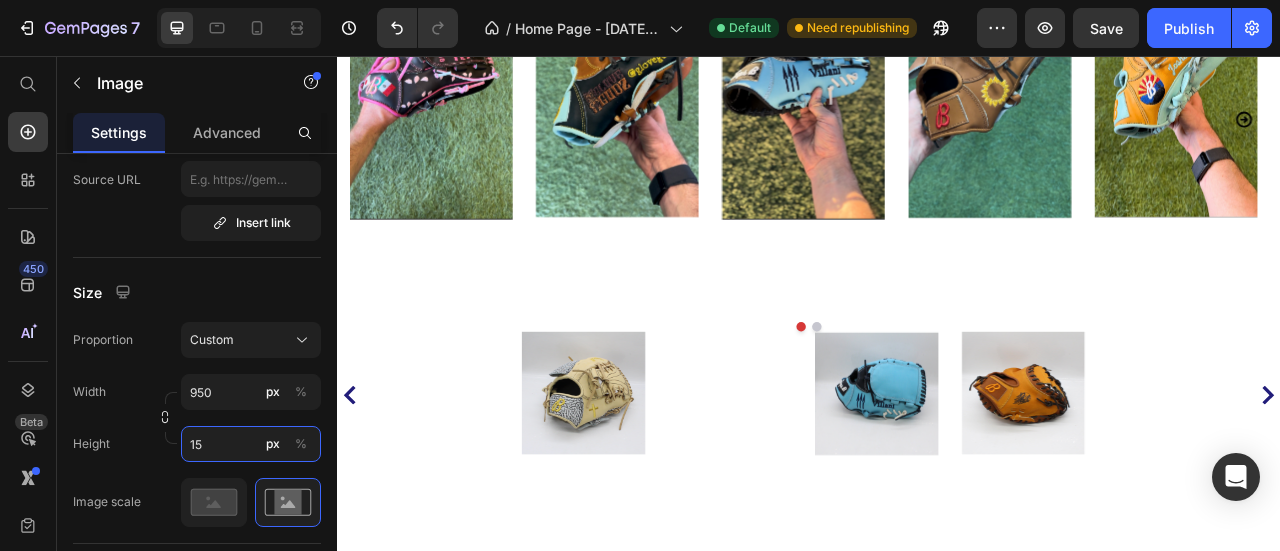 type on "1" 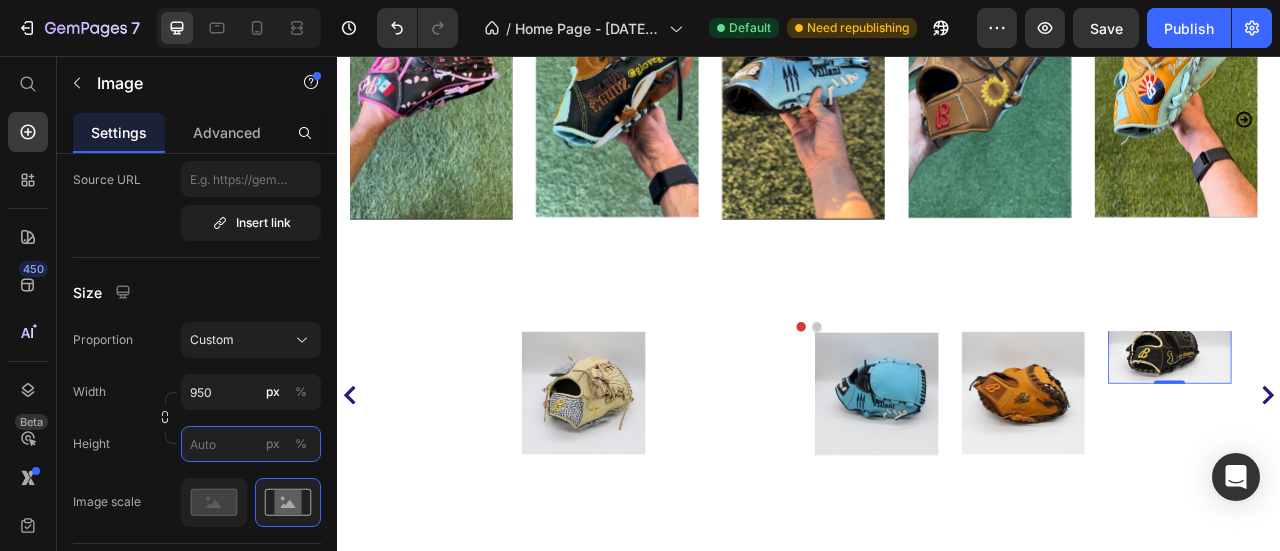 scroll, scrollTop: 0, scrollLeft: 0, axis: both 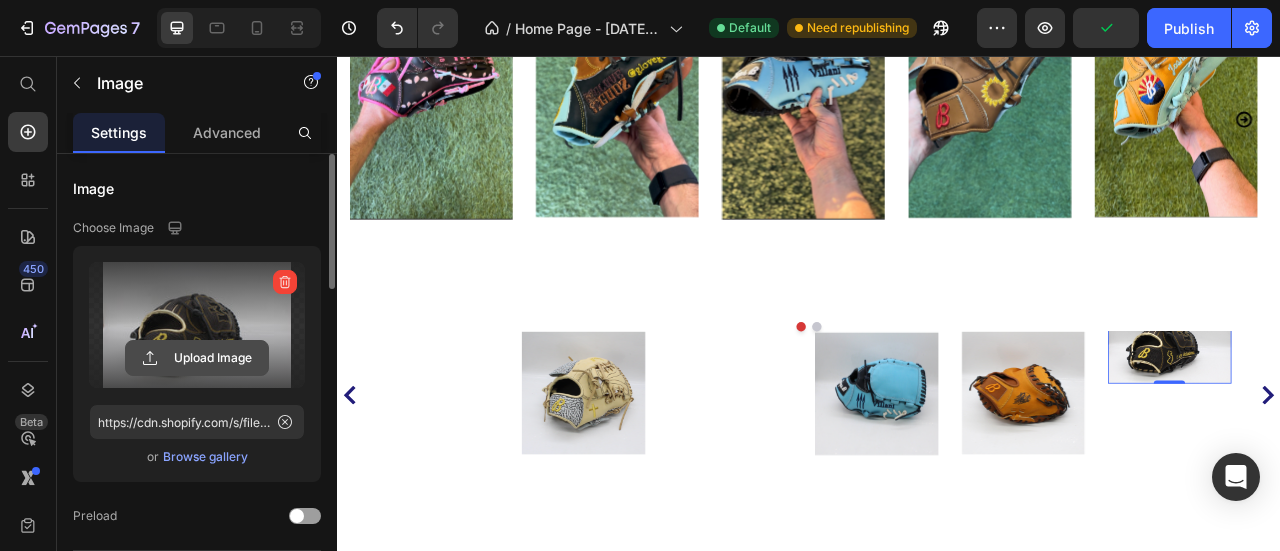 type 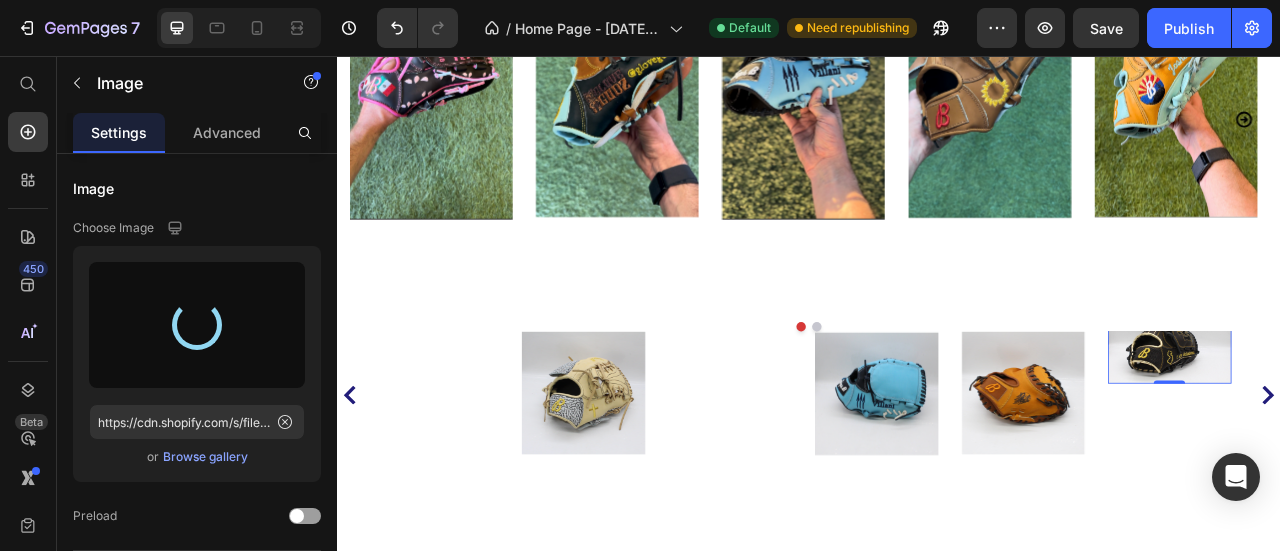 type on "https://cdn.shopify.com/s/files/1/0695/5460/2162/files/gempages_555193244632220861-2671f4d8-10c7-4db7-8373-36ebf09e494d.jpg" 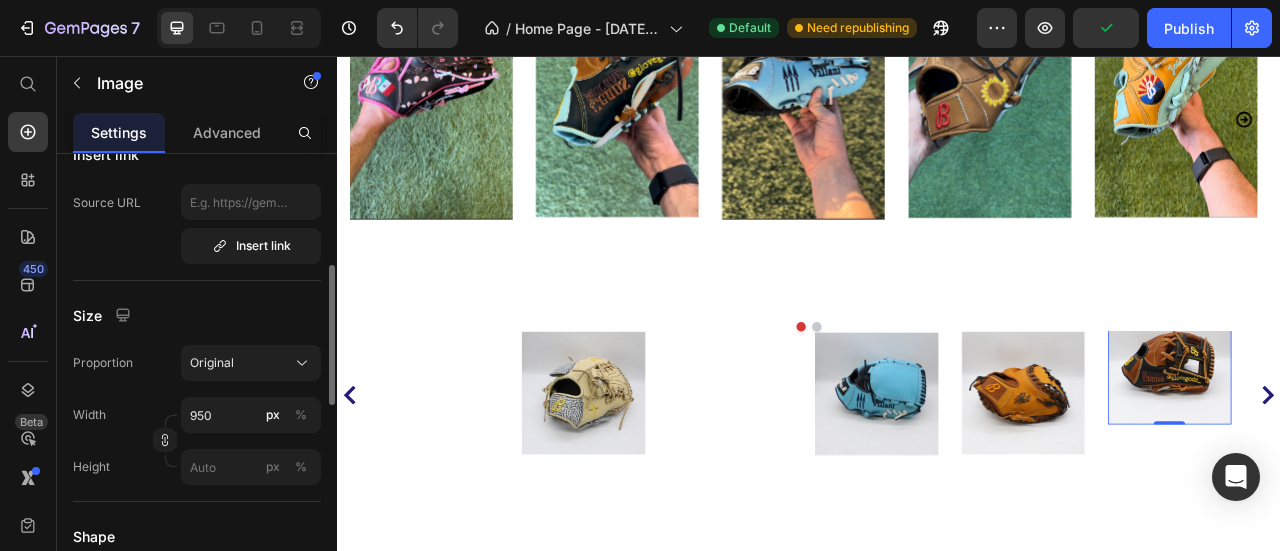 scroll, scrollTop: 438, scrollLeft: 0, axis: vertical 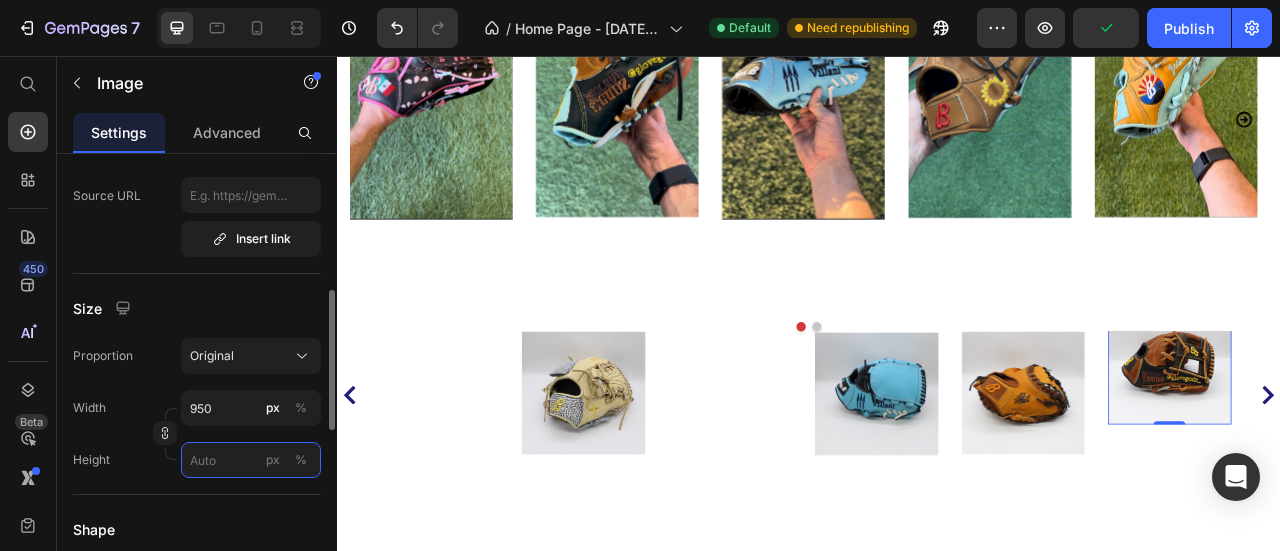 click on "px %" at bounding box center (251, 460) 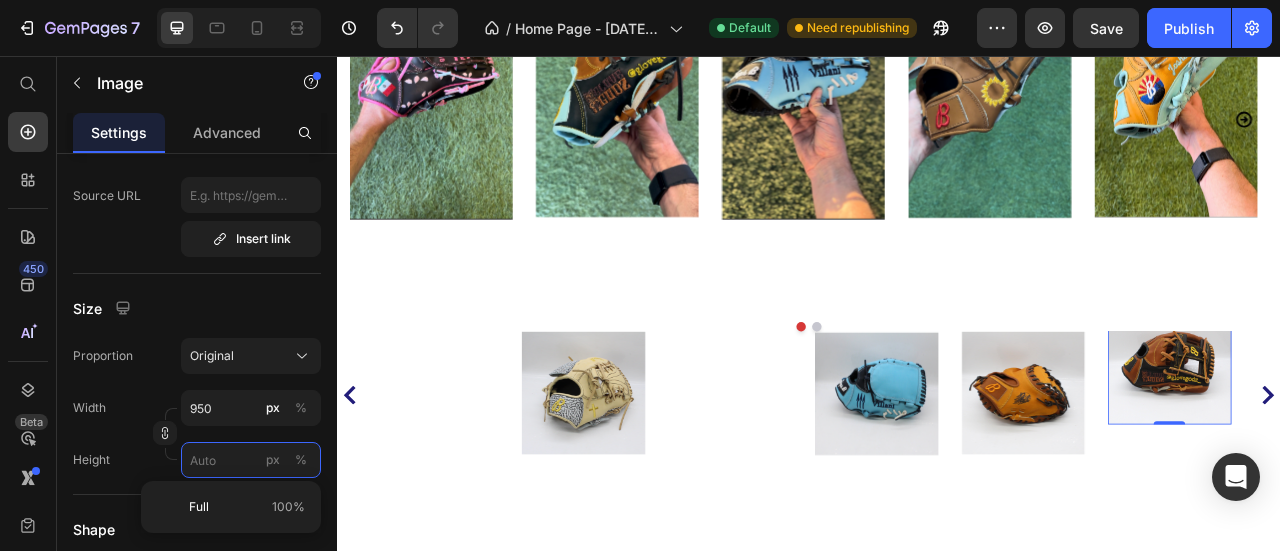 type 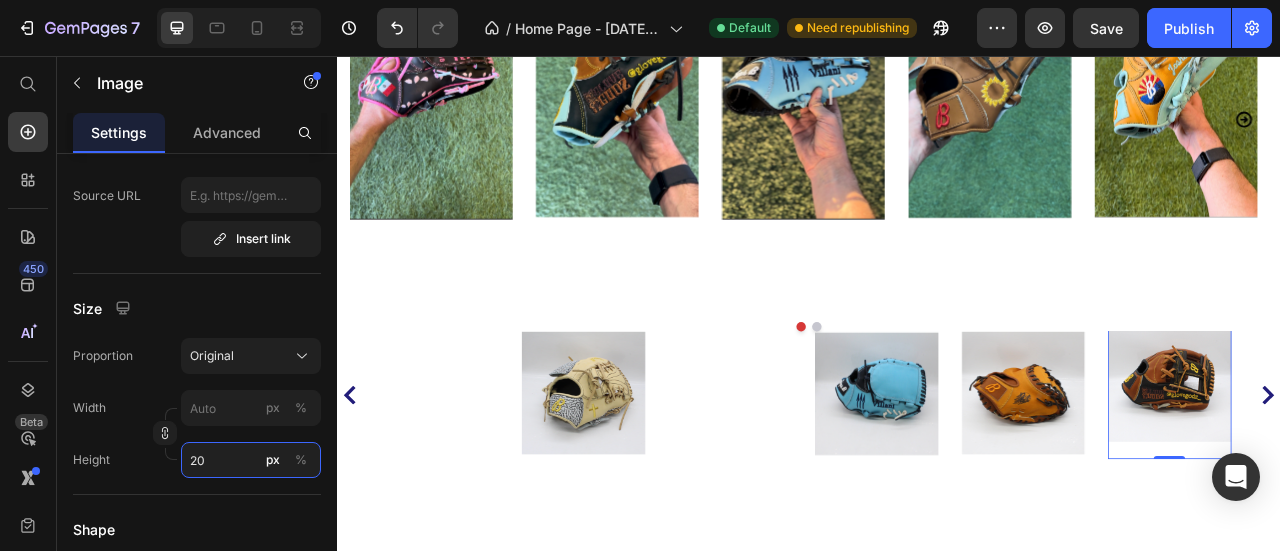 type on "2" 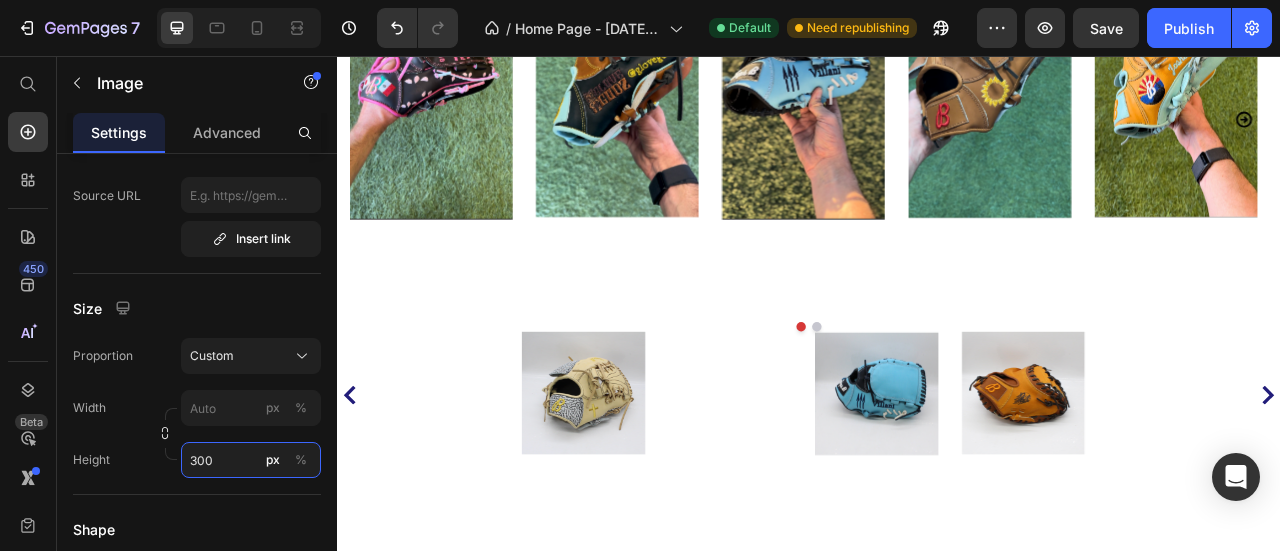 type on "2" 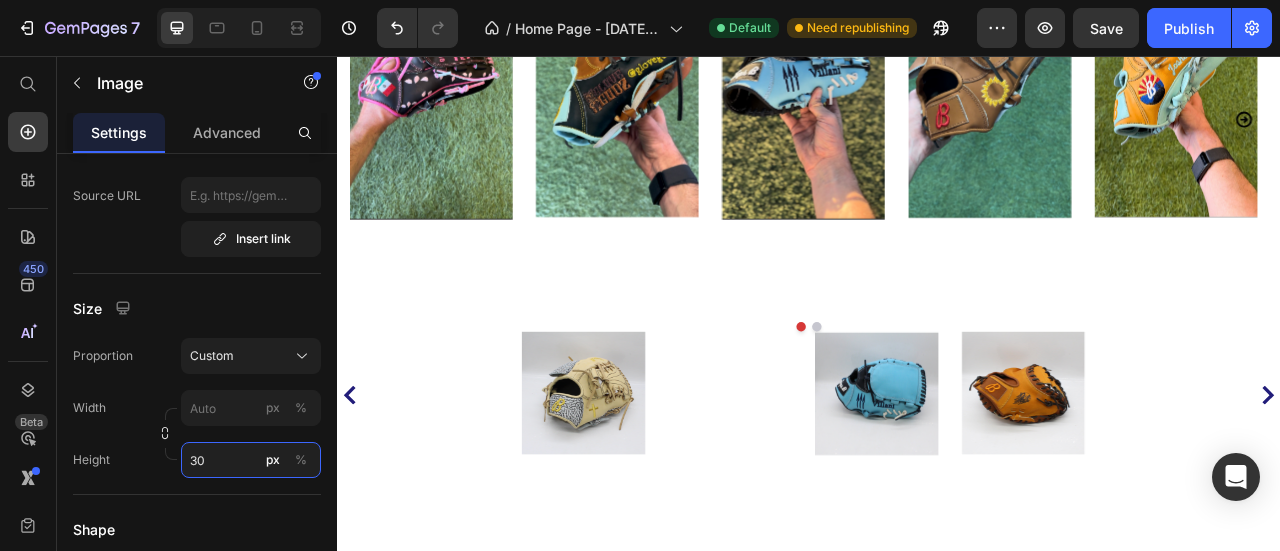 type on "3" 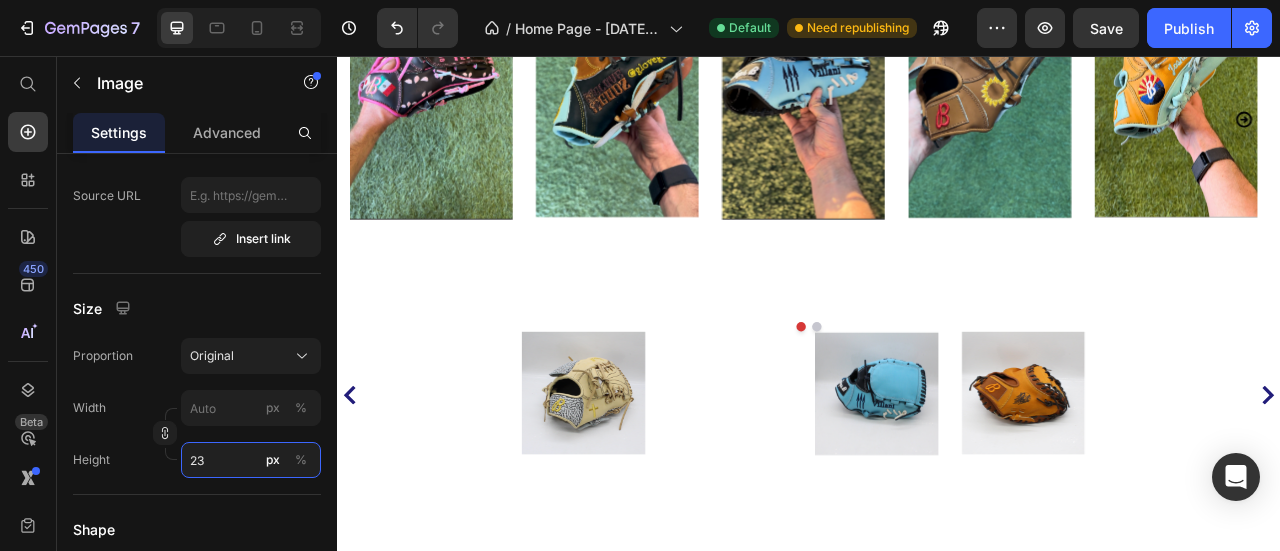 type on "233" 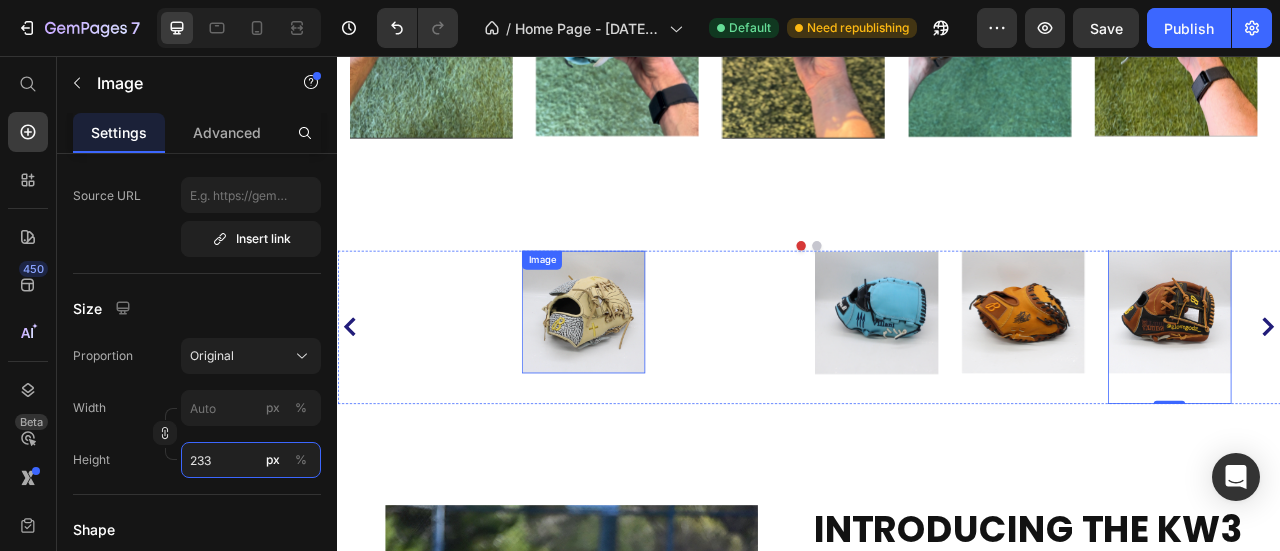 scroll, scrollTop: 2015, scrollLeft: 0, axis: vertical 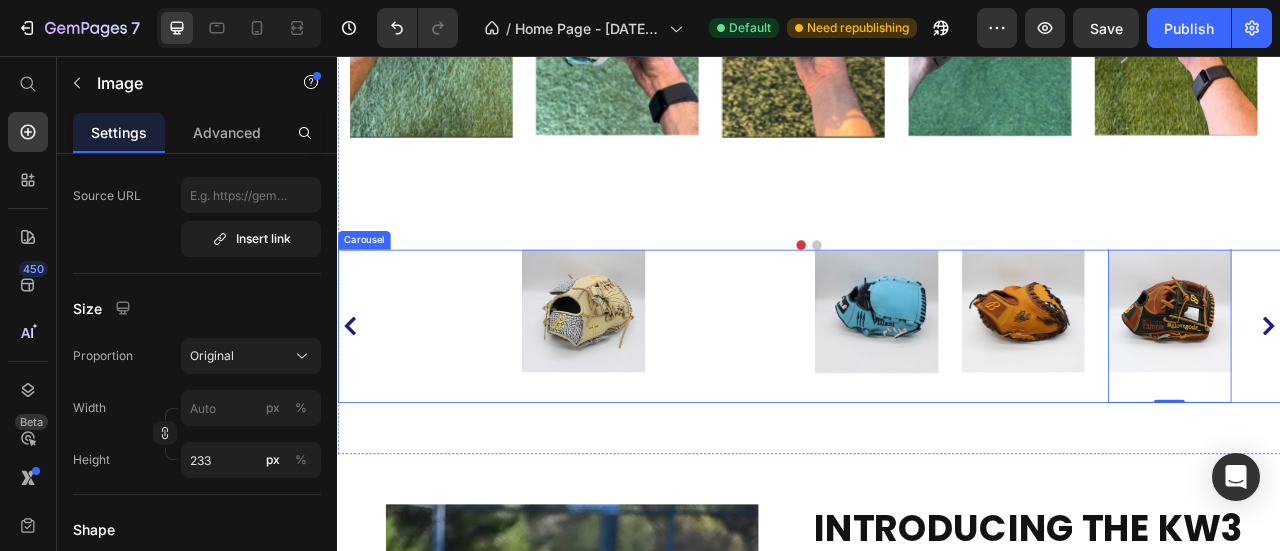 click on "Image Image Image Image Image Image   0" at bounding box center (937, 399) 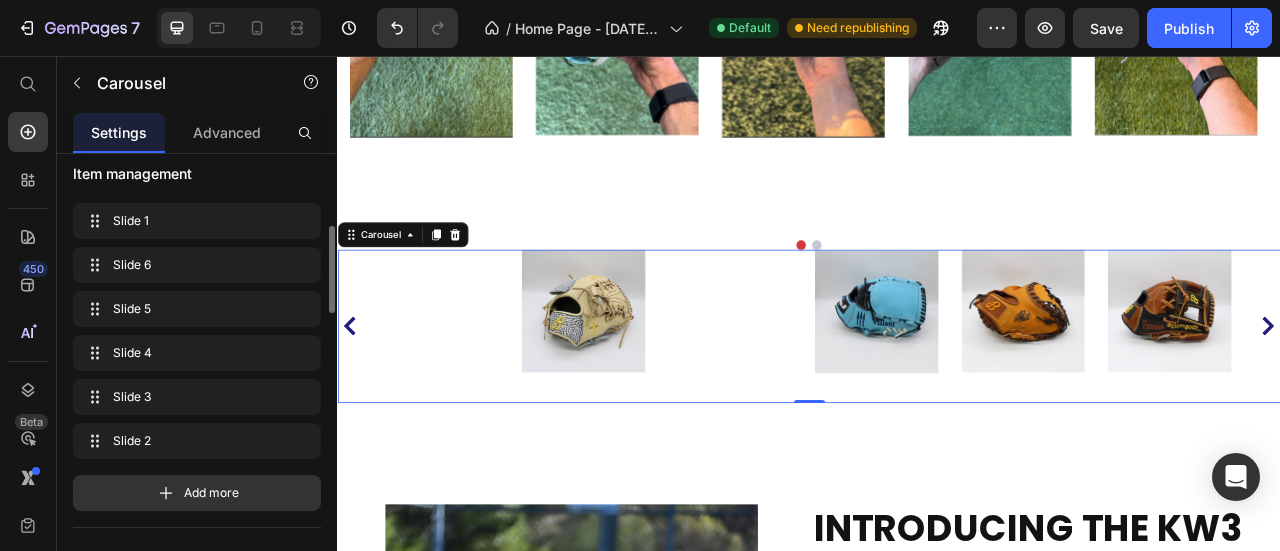 scroll, scrollTop: 368, scrollLeft: 0, axis: vertical 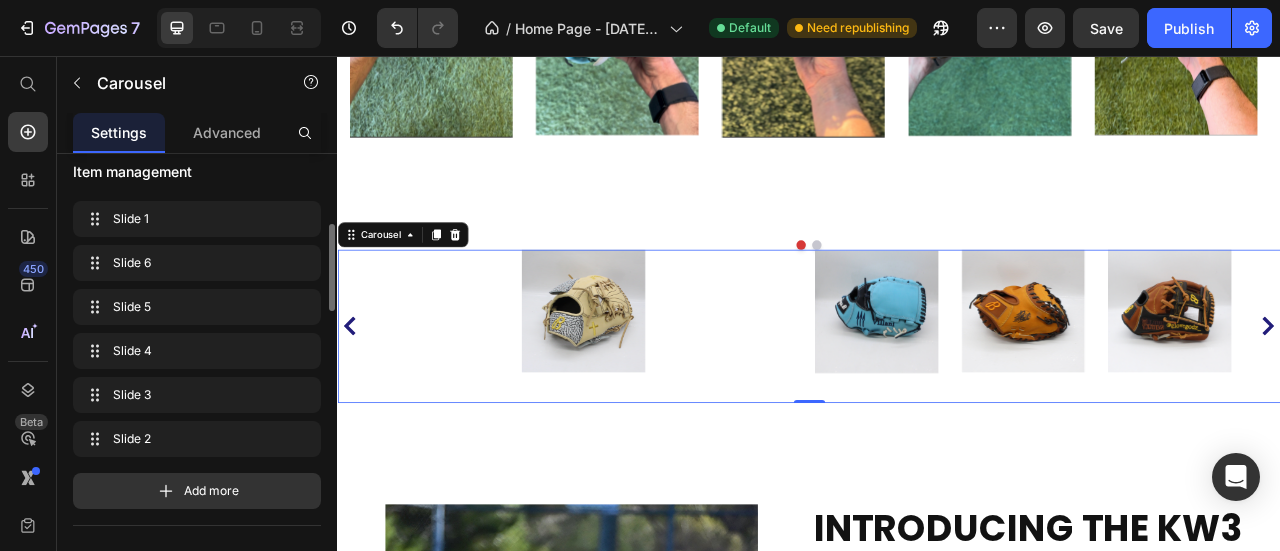 click 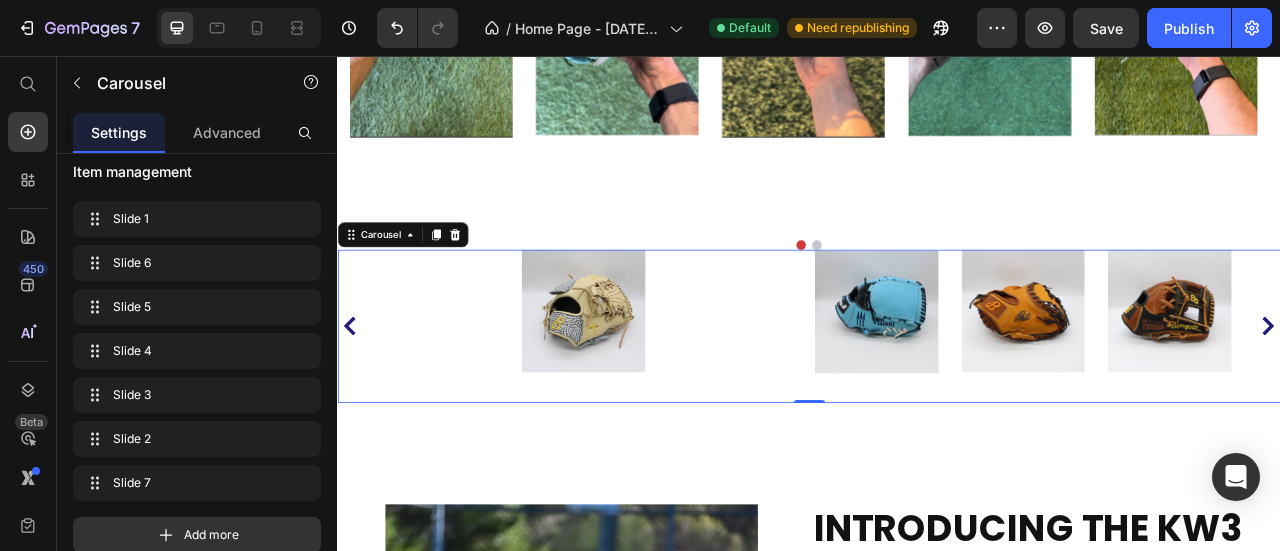 click 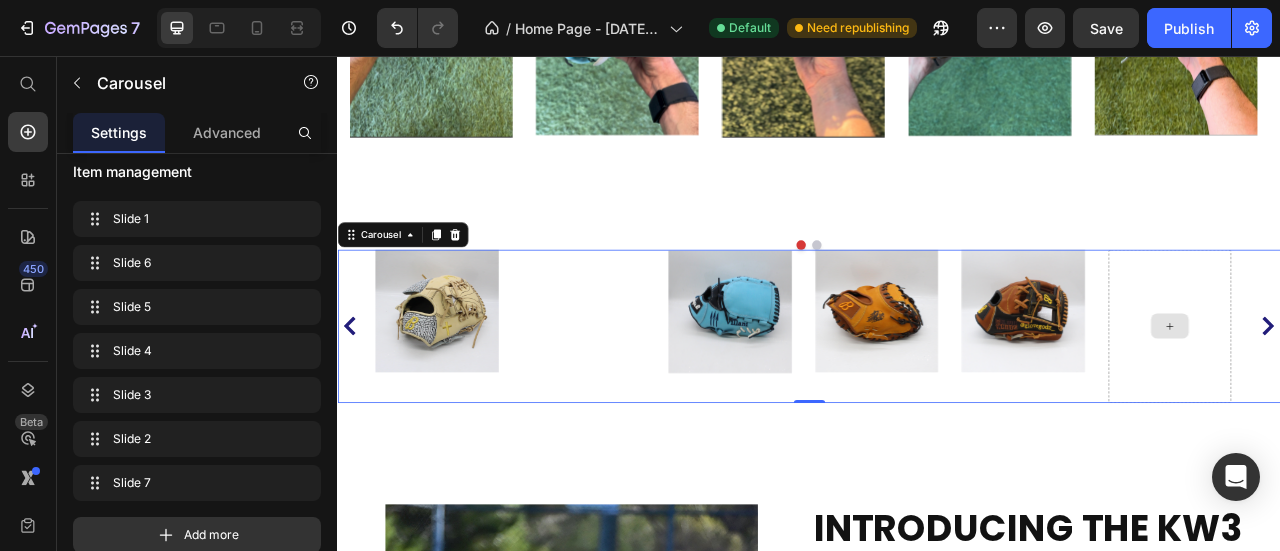 click at bounding box center [1395, 399] 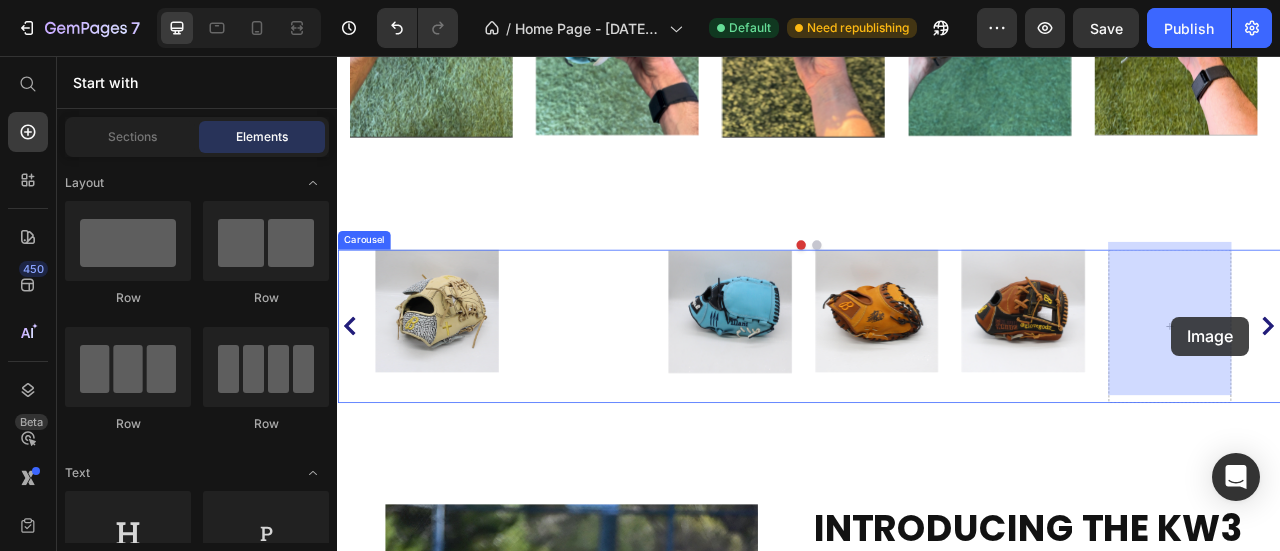 drag, startPoint x: 493, startPoint y: 398, endPoint x: 1398, endPoint y: 388, distance: 905.05524 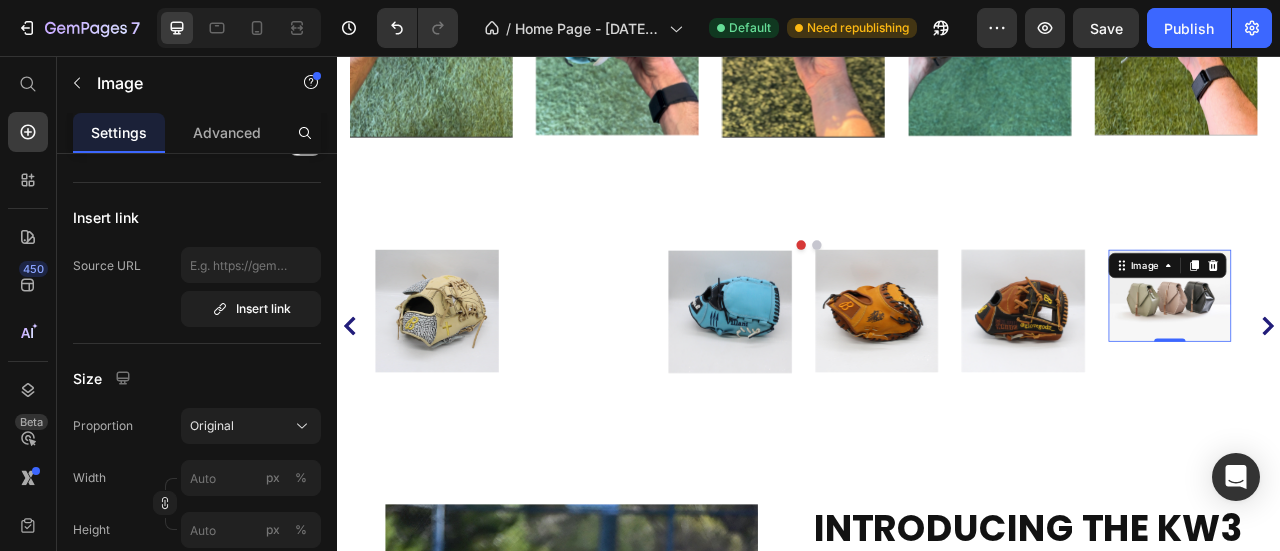 scroll, scrollTop: 0, scrollLeft: 0, axis: both 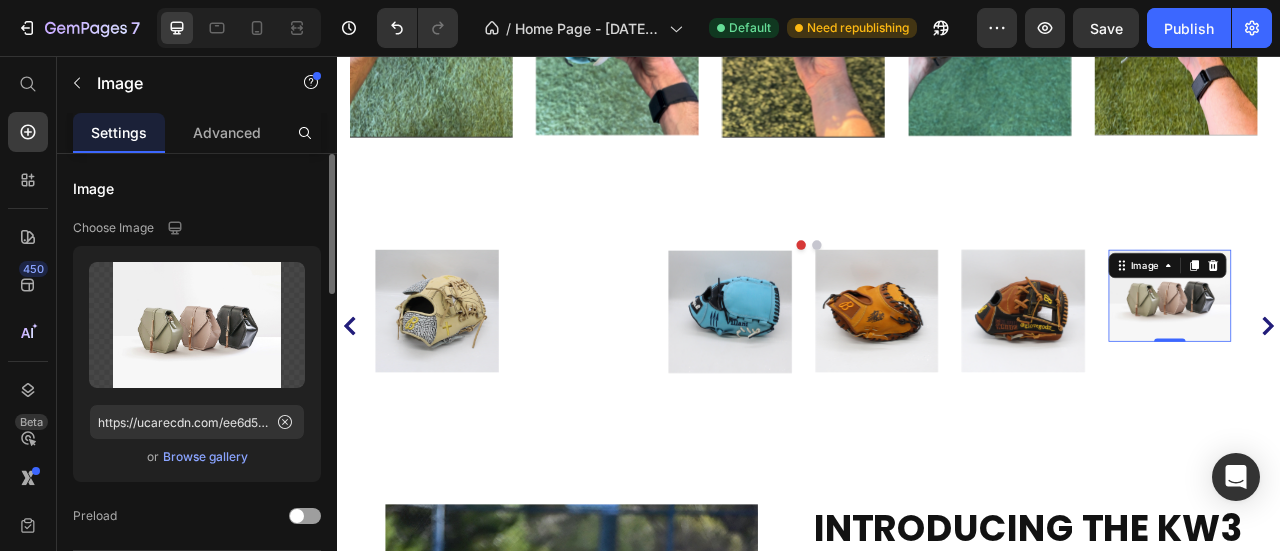 click on "Browse gallery" at bounding box center (205, 457) 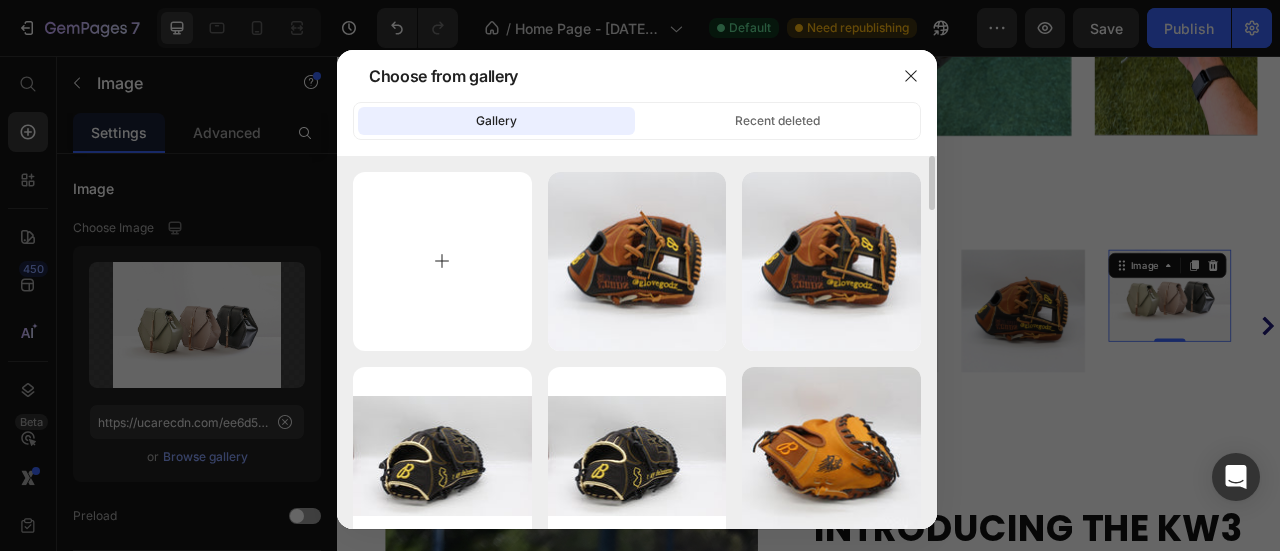 click at bounding box center [442, 261] 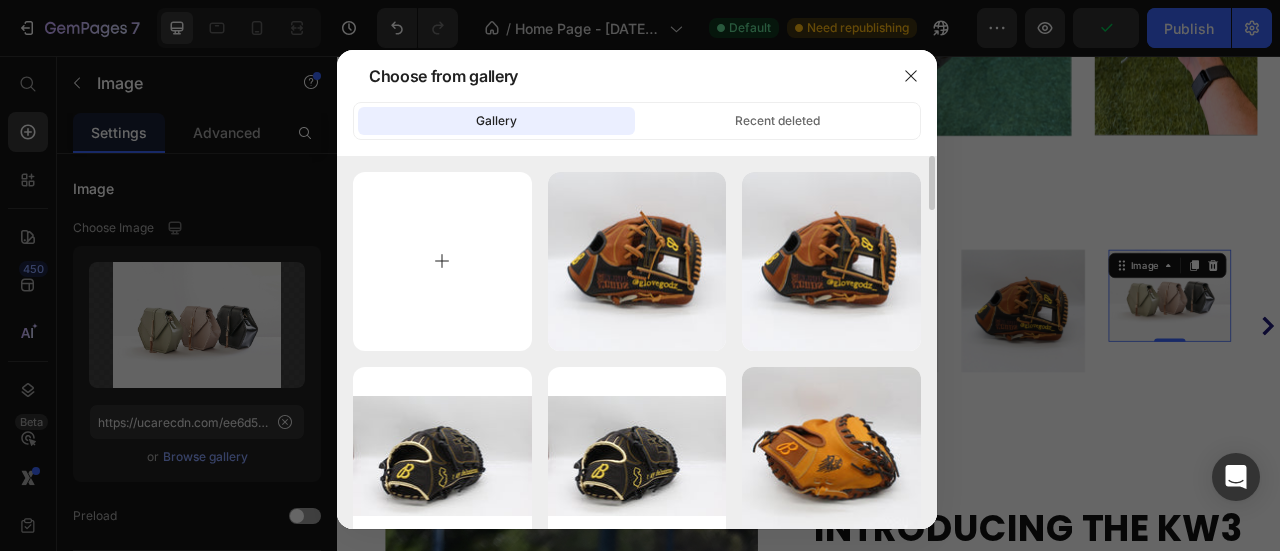 type on "C:\fakepath\2afd9894-f3ab-4f64-968c-c31fe4893def.jpeg" 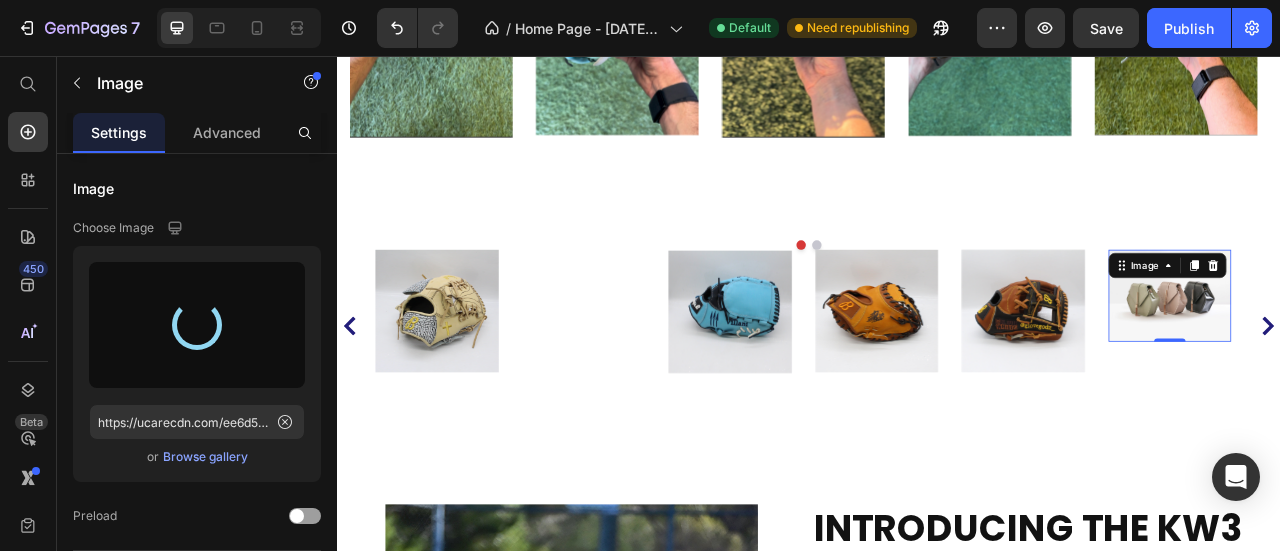 type on "https://cdn.shopify.com/s/files/1/0695/5460/2162/files/gempages_555193244632220861-f808ebee-c463-4c49-a8b8-e57c06e3d6cf.jpg" 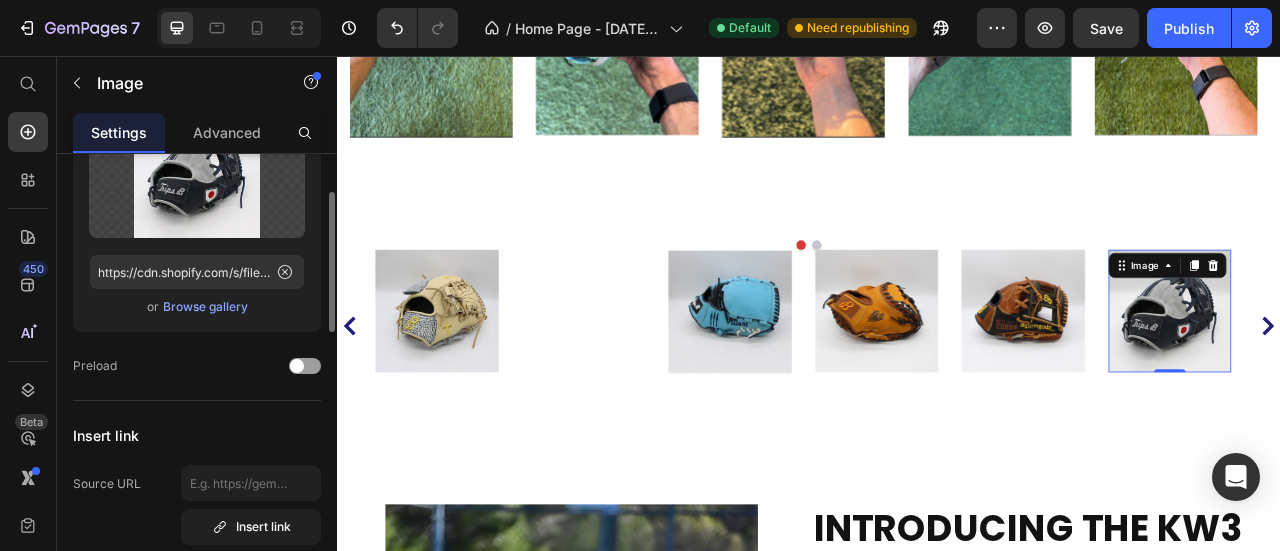 scroll, scrollTop: 140, scrollLeft: 0, axis: vertical 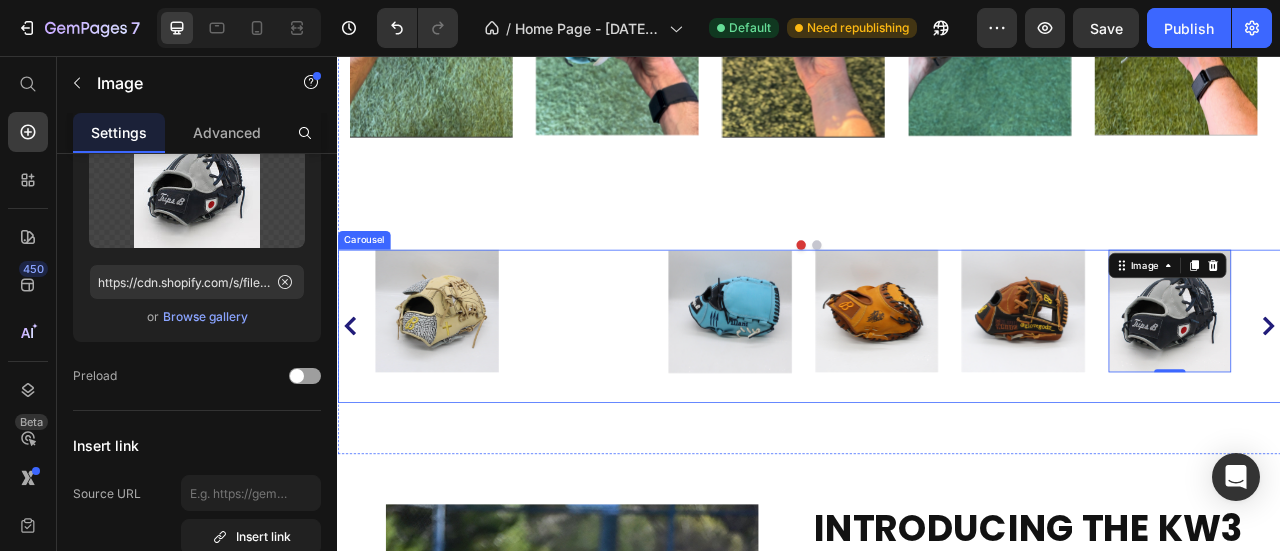 click on "Carousel" at bounding box center (370, 290) 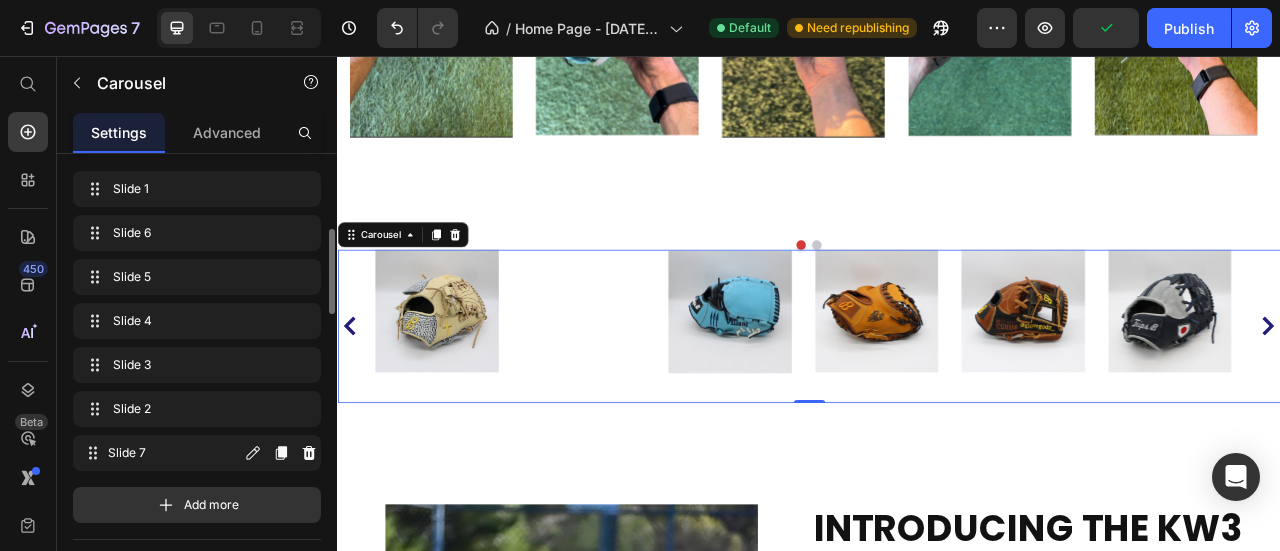scroll, scrollTop: 399, scrollLeft: 0, axis: vertical 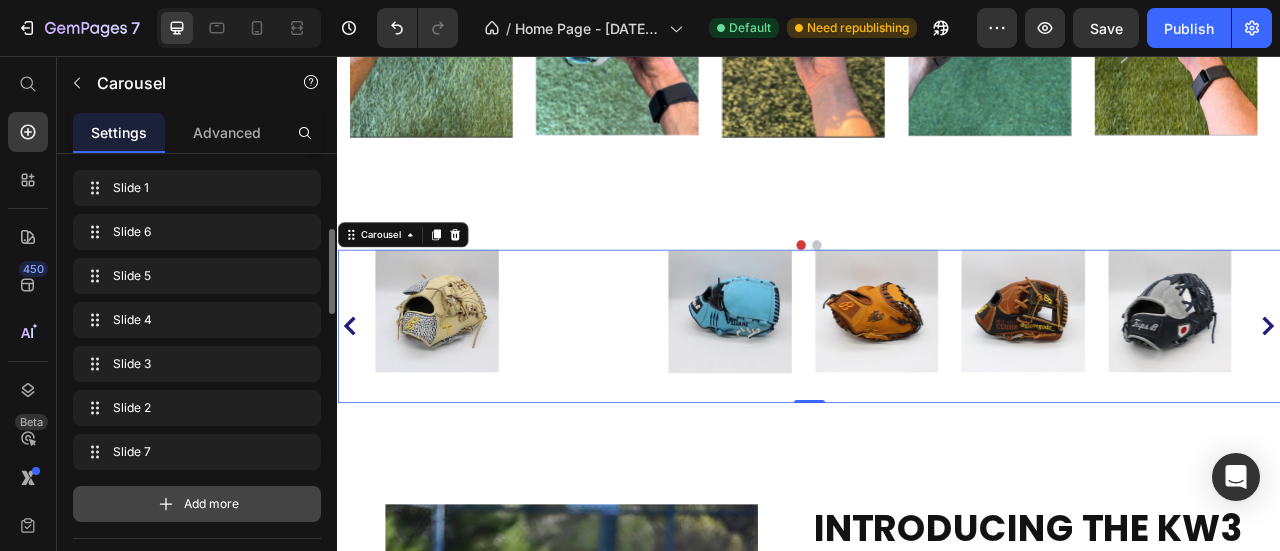 click on "Add more" at bounding box center (211, 504) 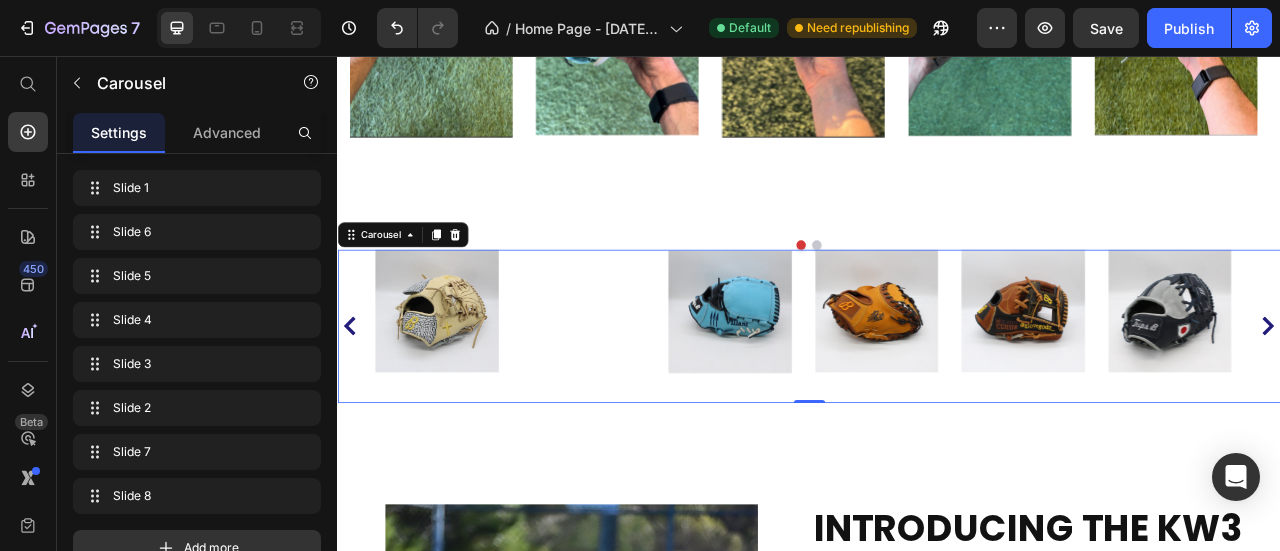 click 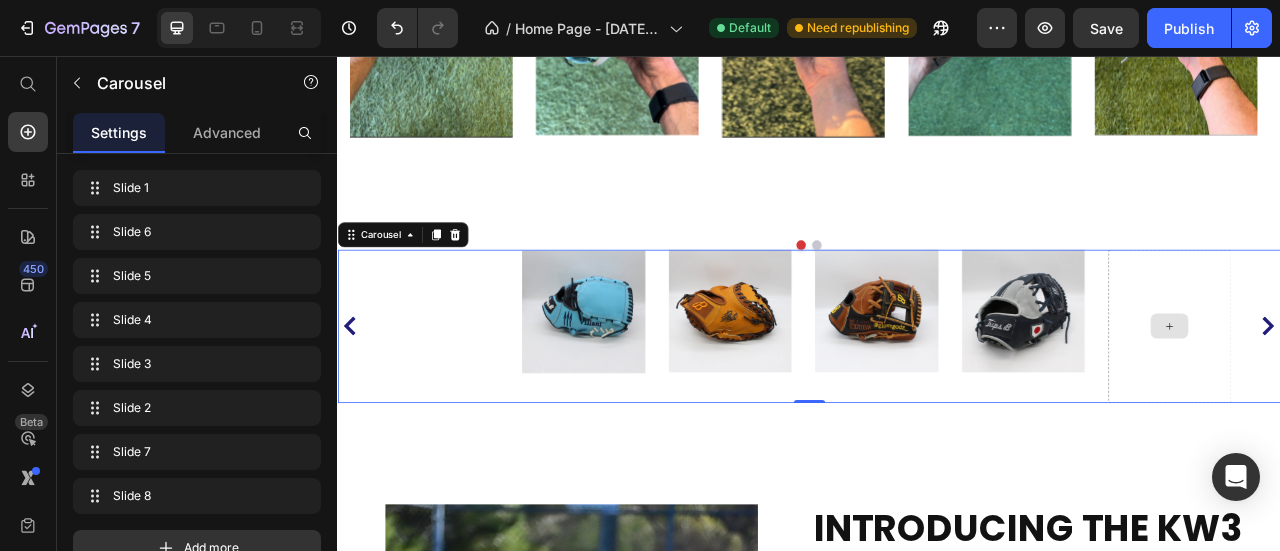click 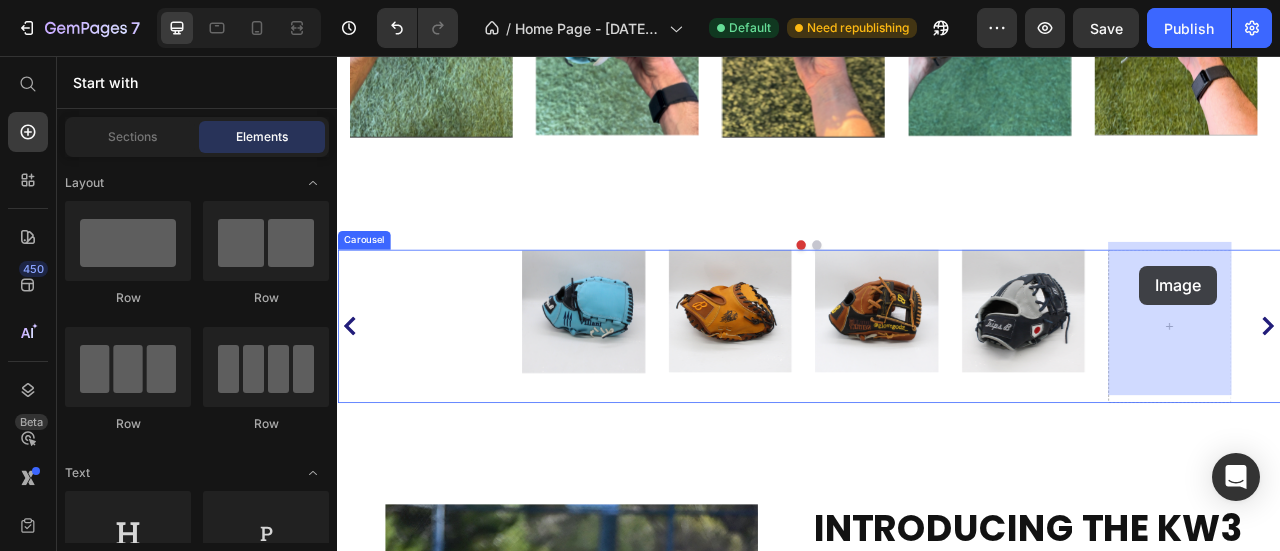 drag, startPoint x: 1165, startPoint y: 331, endPoint x: 1359, endPoint y: 328, distance: 194.0232 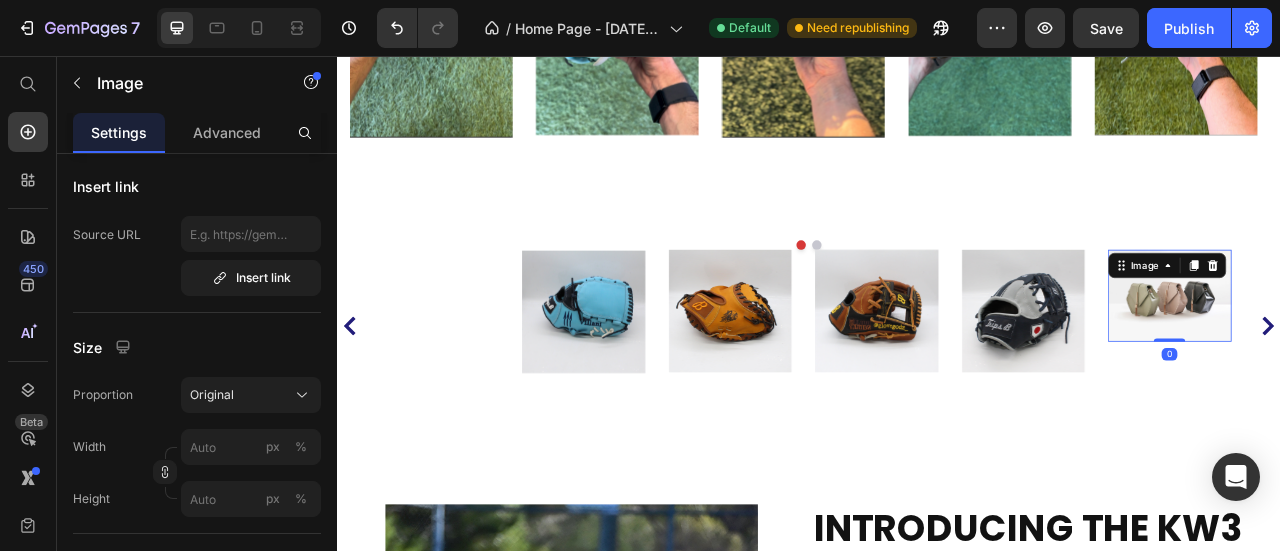 scroll, scrollTop: 0, scrollLeft: 0, axis: both 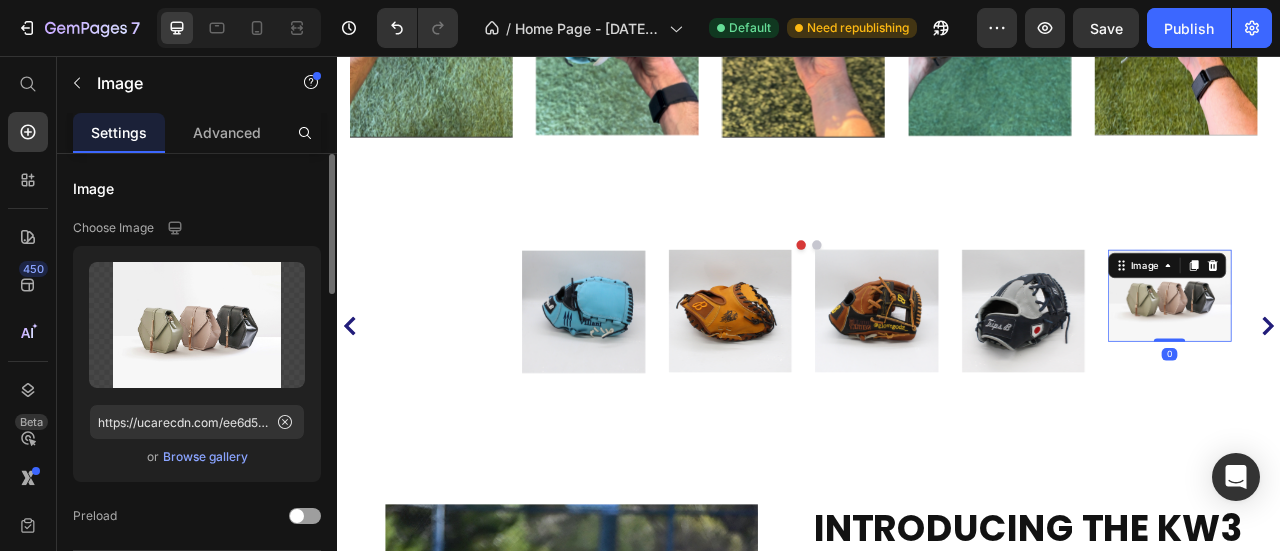 click on "Browse gallery" at bounding box center (205, 457) 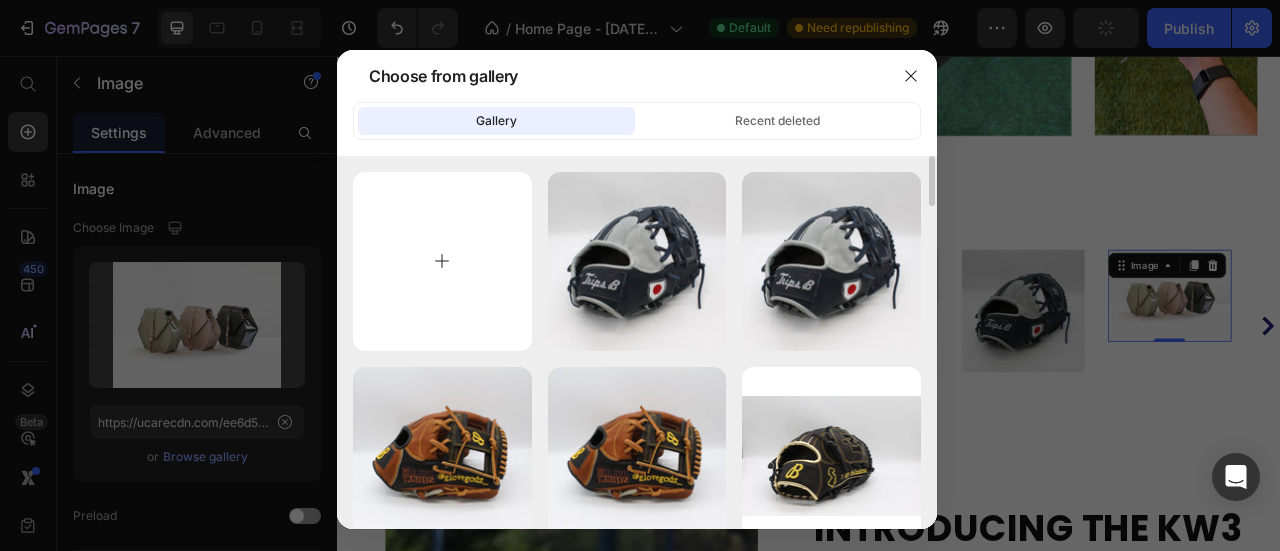 click at bounding box center (442, 261) 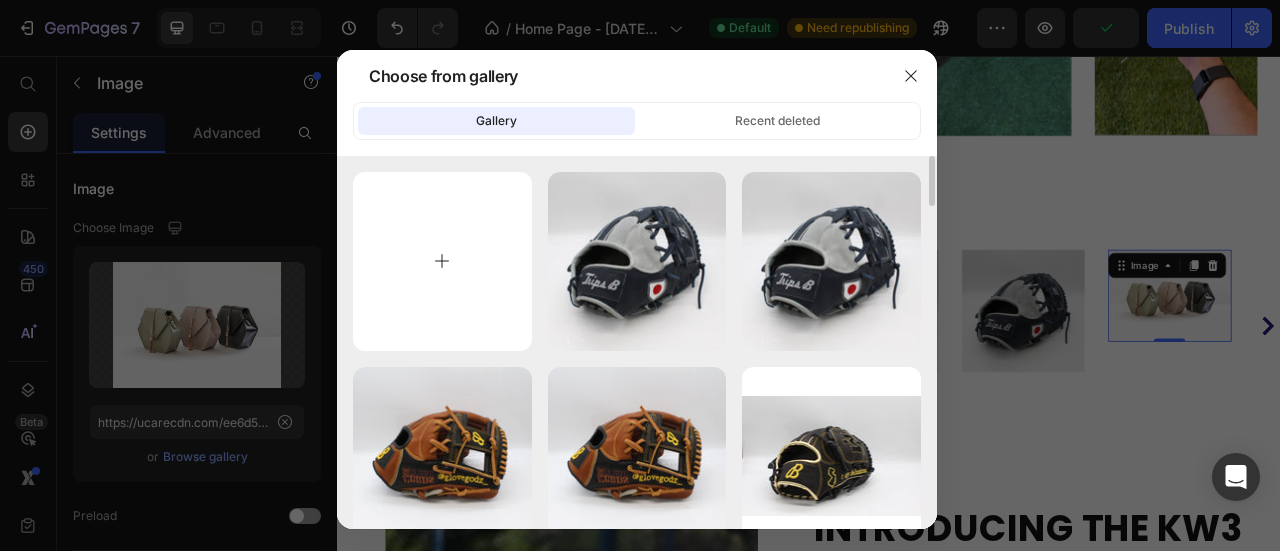 type on "C:\fakepath\8b9e74fa-6e5c-40e4-896a-ed299ef9cbbb.jpeg" 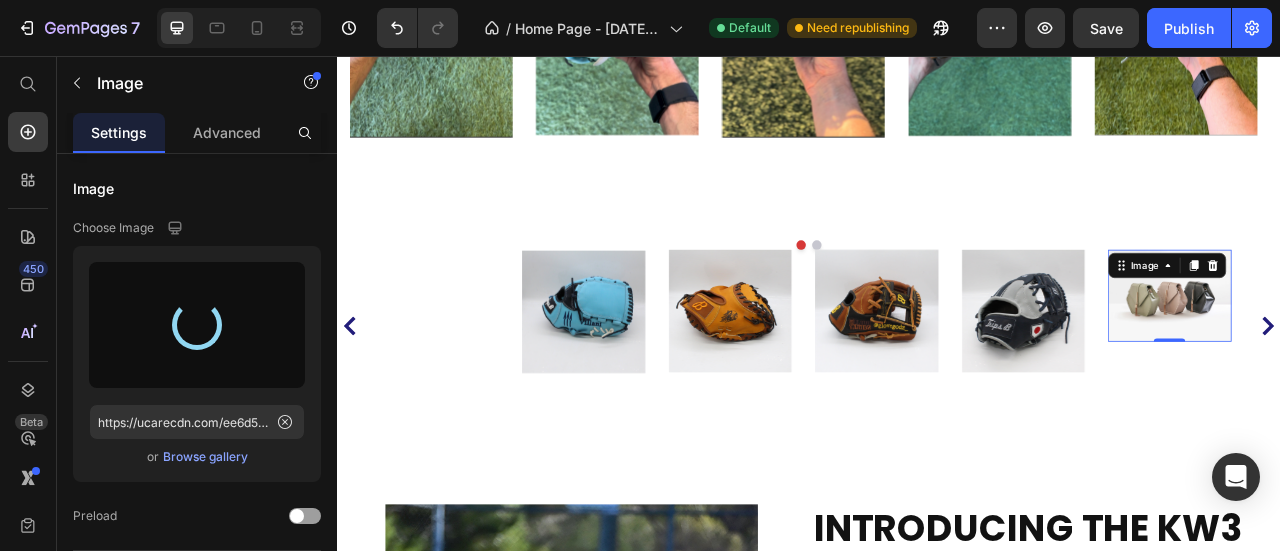 type on "https://cdn.shopify.com/s/files/1/0695/5460/2162/files/gempages_555193244632220861-46c0b453-7aaa-4e6c-b6d1-51009327ec9a.jpg" 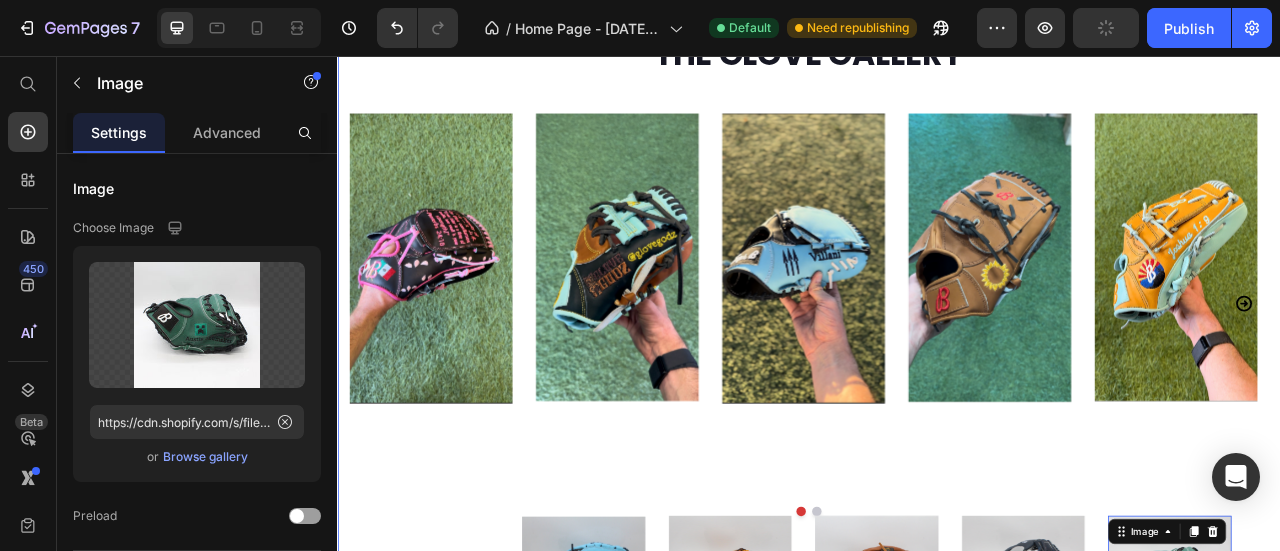 scroll, scrollTop: 1675, scrollLeft: 0, axis: vertical 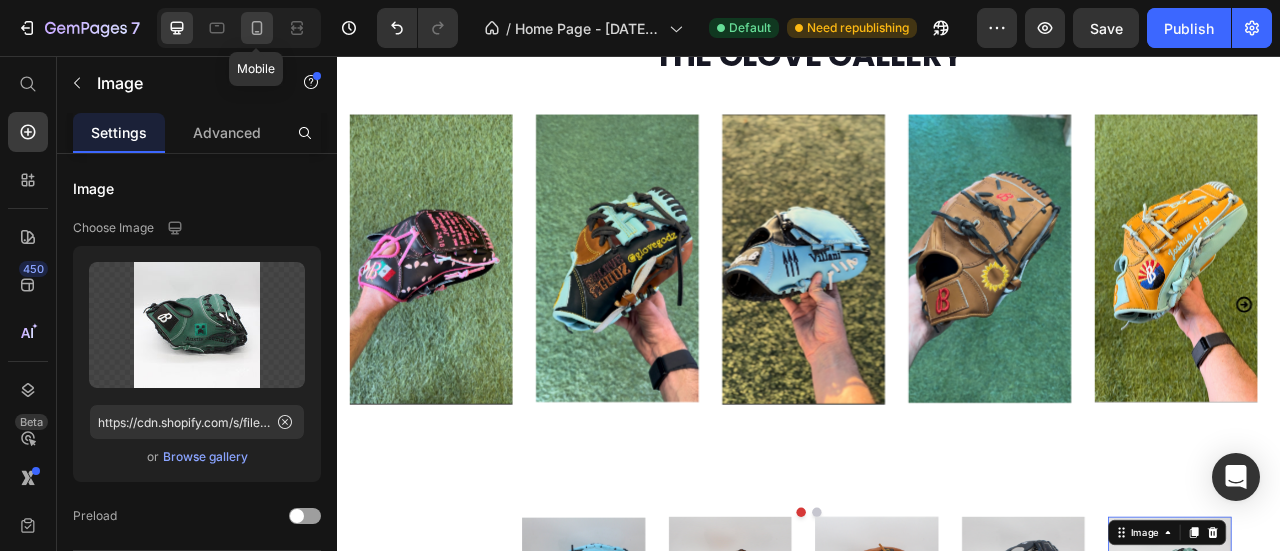 click 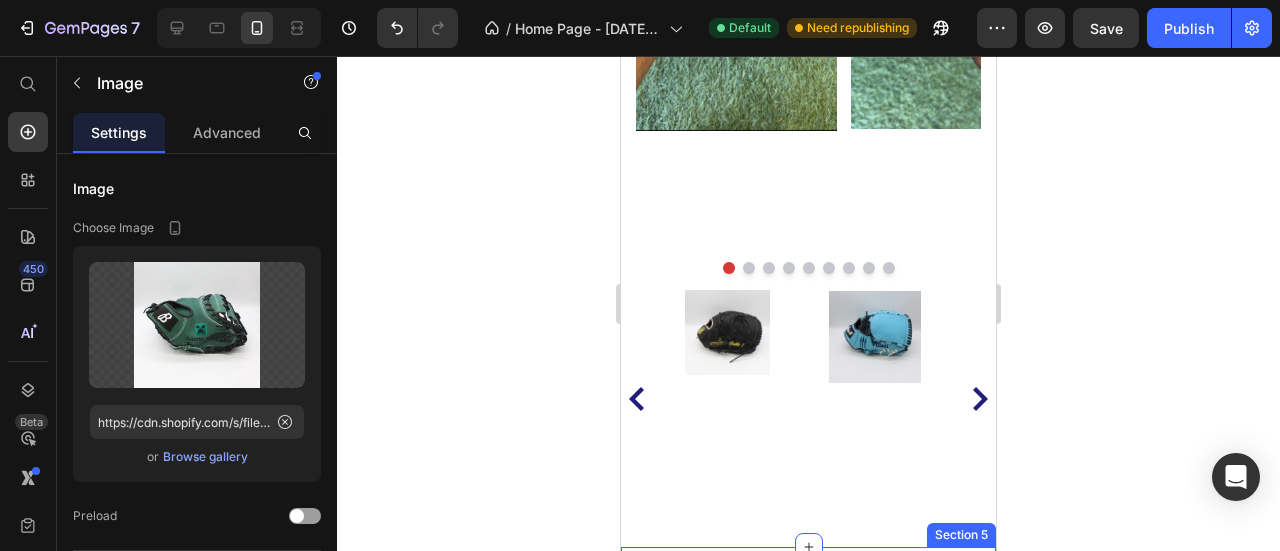 scroll, scrollTop: 1554, scrollLeft: 0, axis: vertical 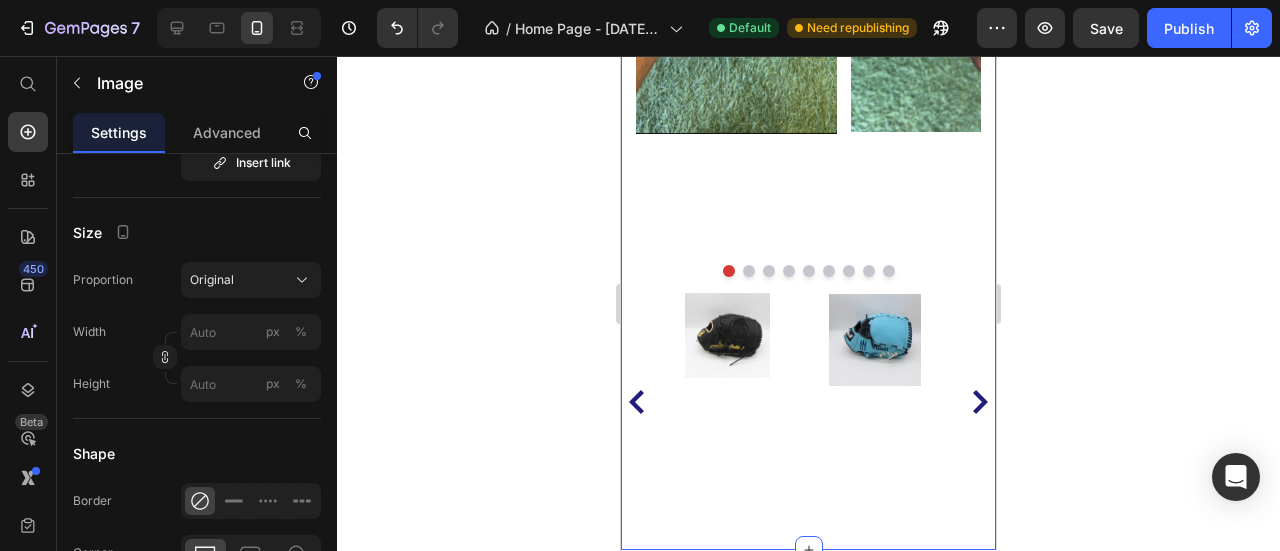 click on "Image Row THE GLOVE GALLERY Heading
Image Image Image Image Image Image Image Image Image
Carousel Row Image Image Image Image Image Image Image Image   0 Carousel" at bounding box center [808, -46] 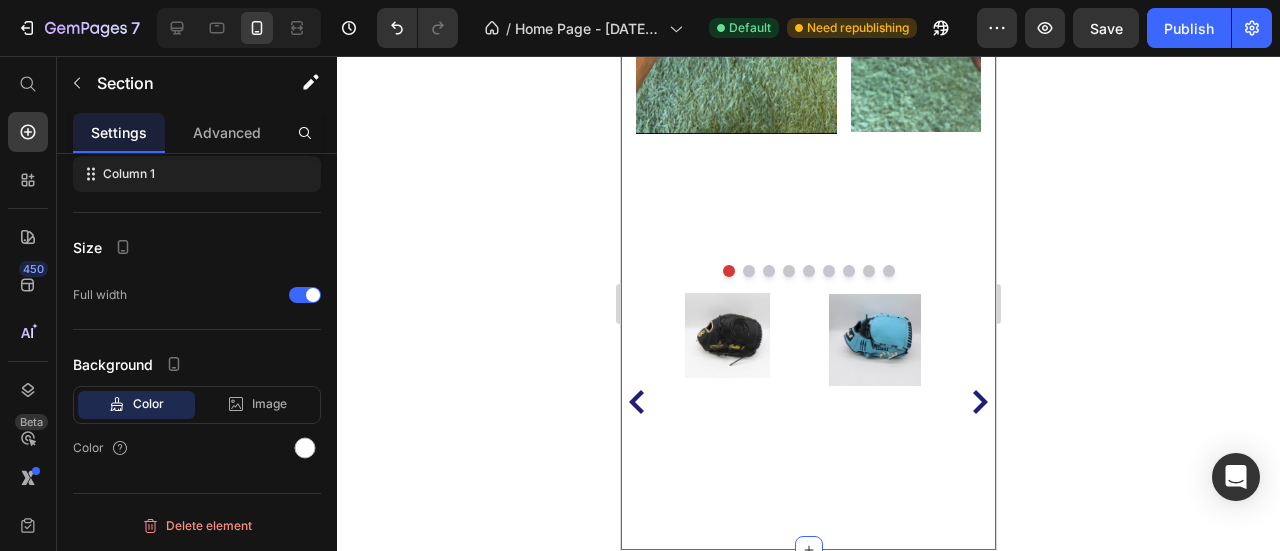 scroll, scrollTop: 0, scrollLeft: 0, axis: both 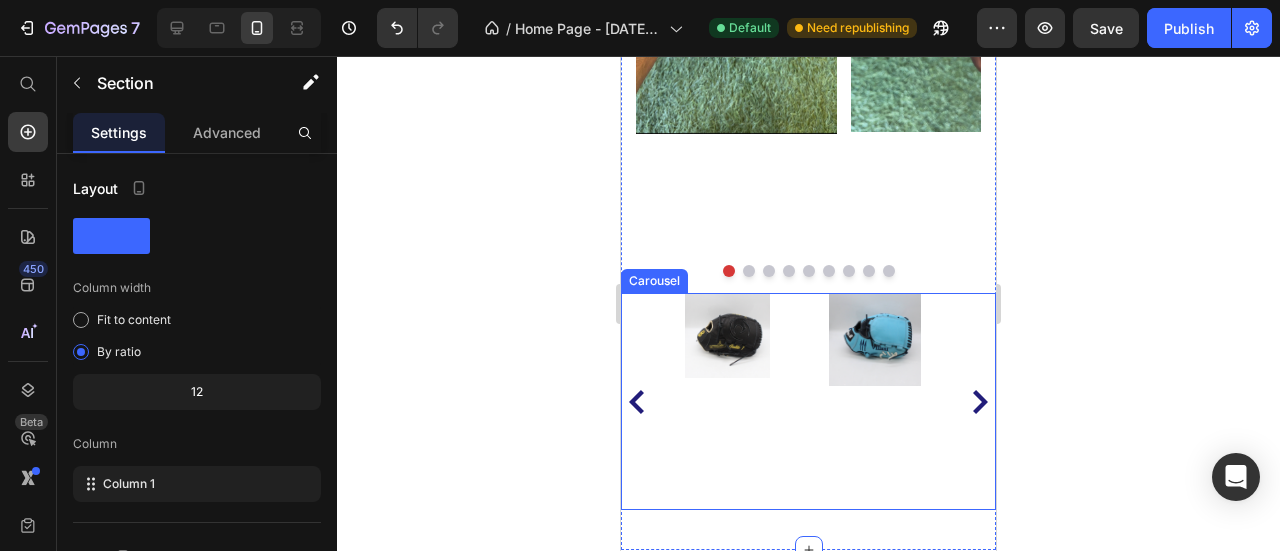 click on "Image Image Image Image Image Image Image Image Carousel" at bounding box center (808, 401) 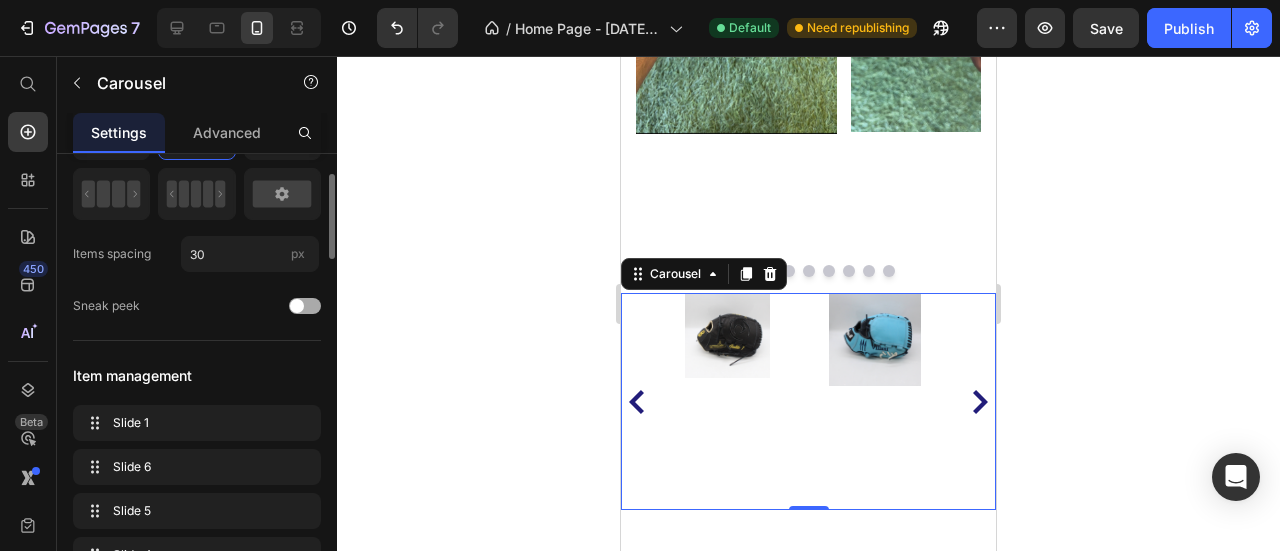 scroll, scrollTop: 110, scrollLeft: 0, axis: vertical 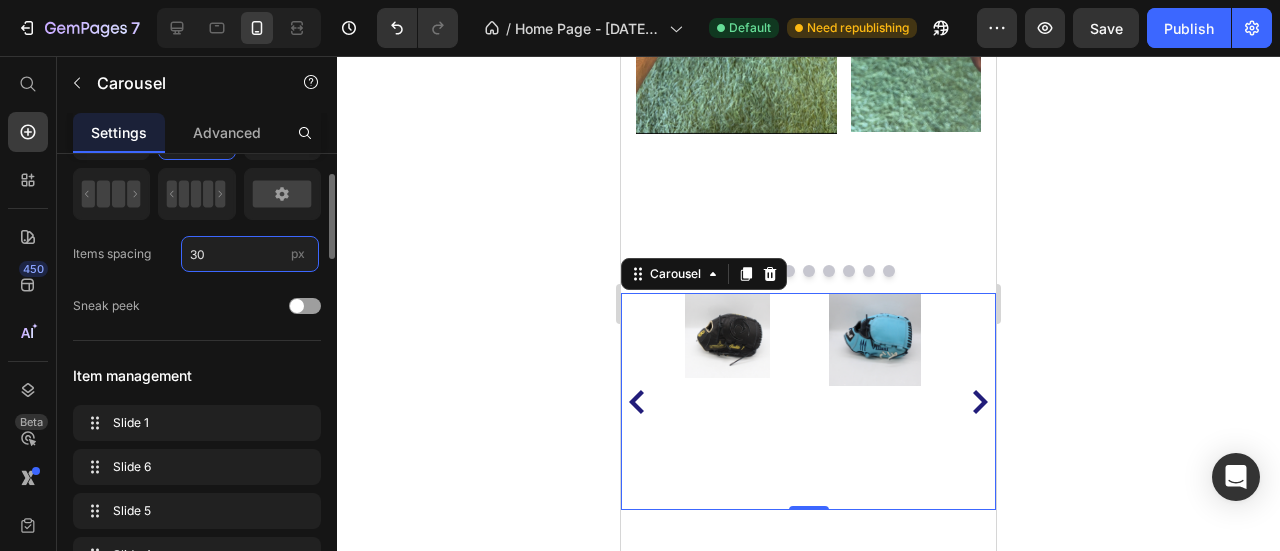 click on "30" at bounding box center [250, 254] 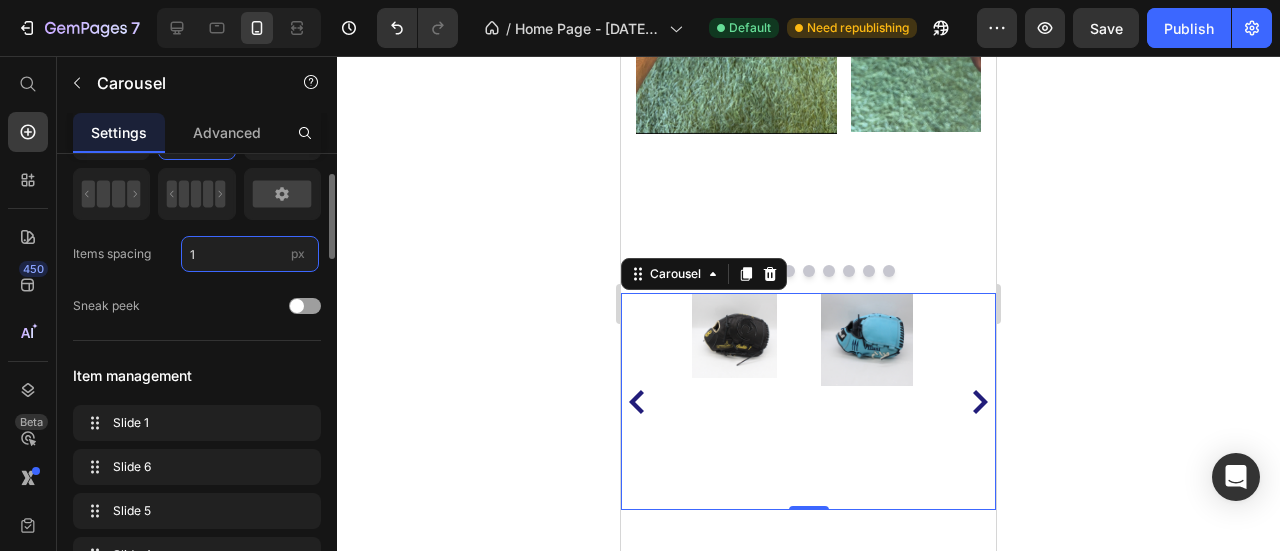 type on "1" 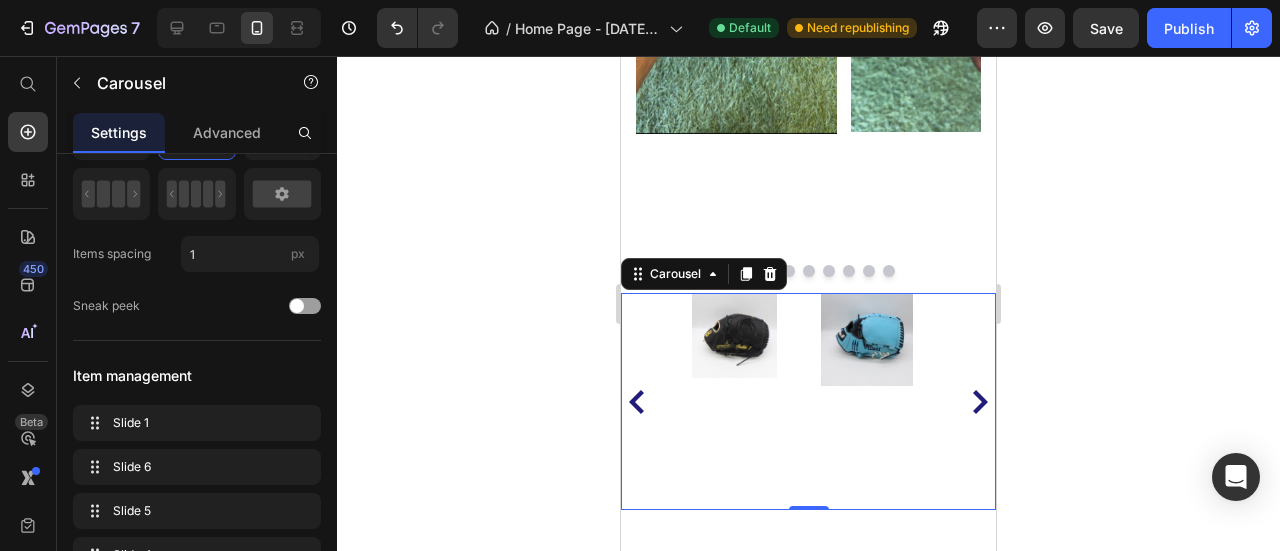 click 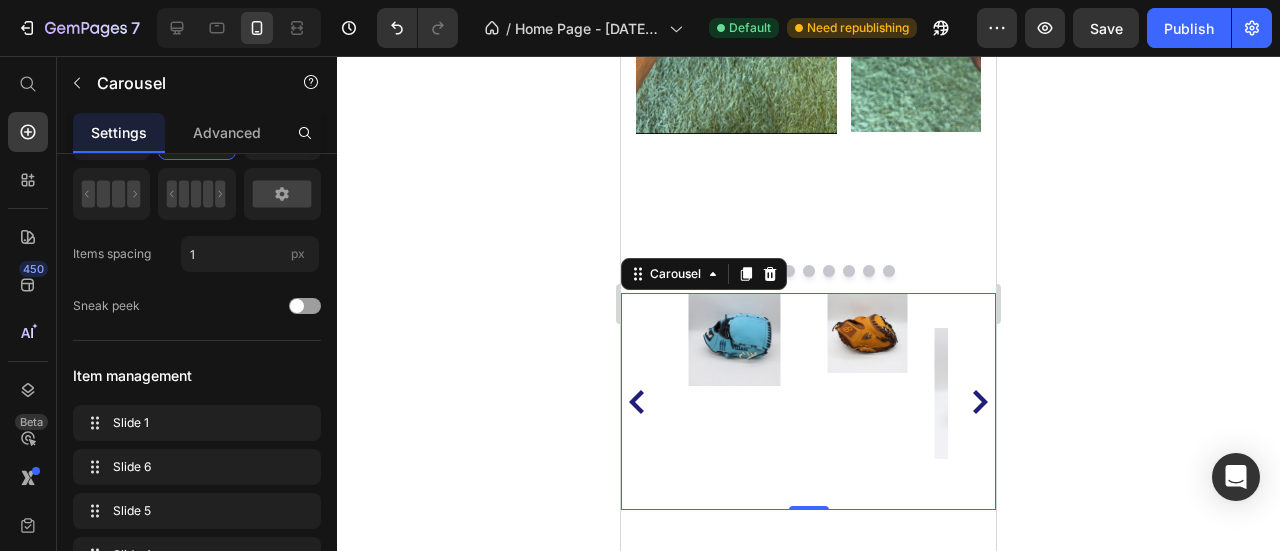 click 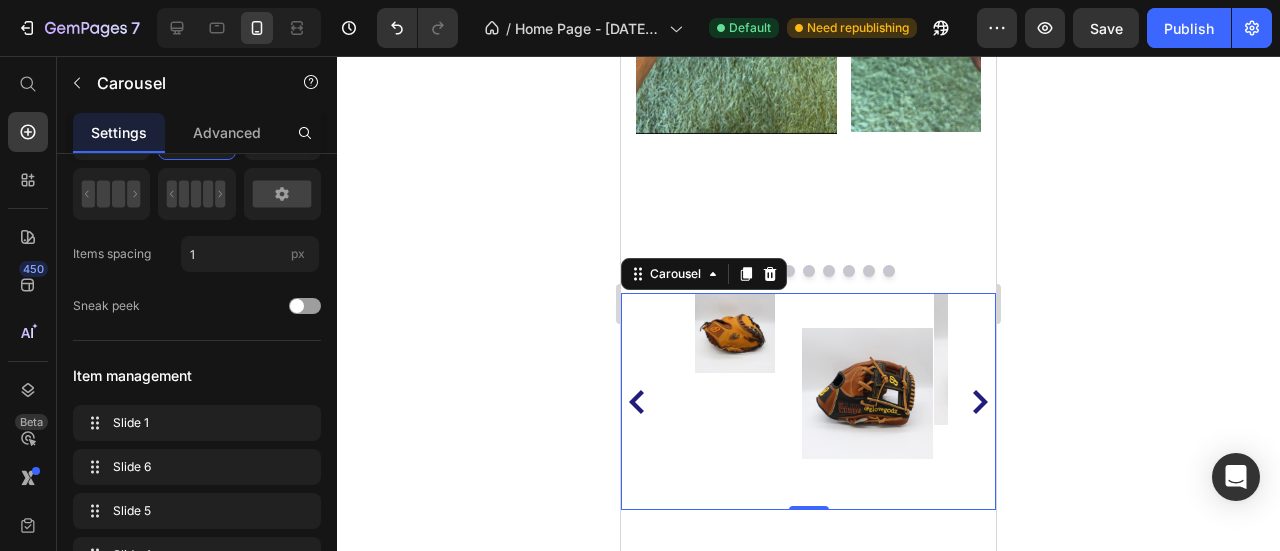 click 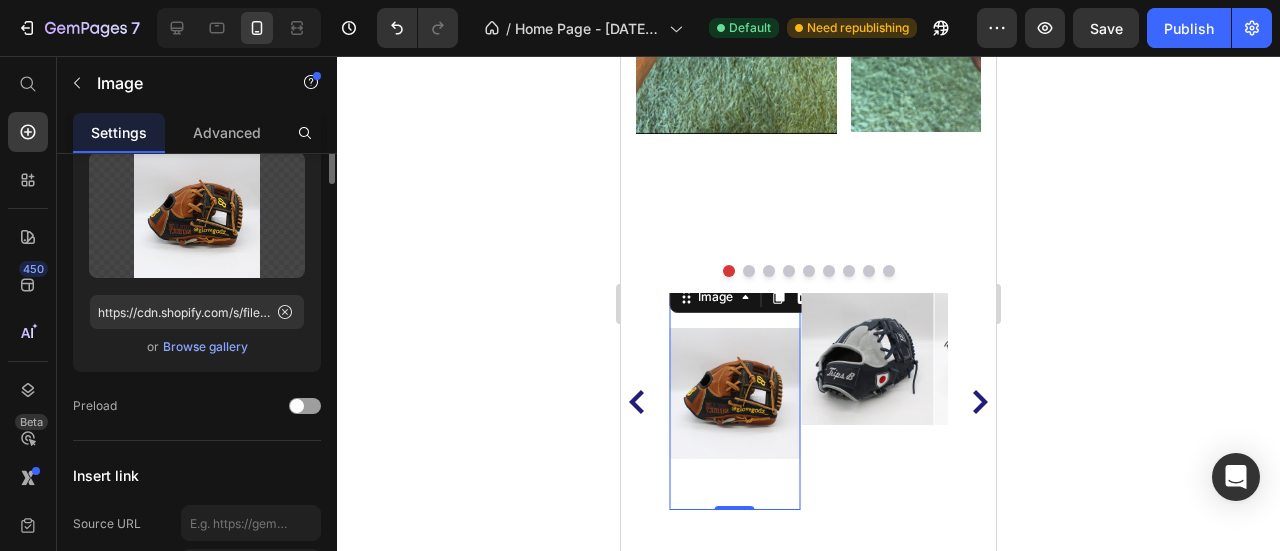 click on "Image Image Image Image Image Image   0 Image Image" at bounding box center [808, 401] 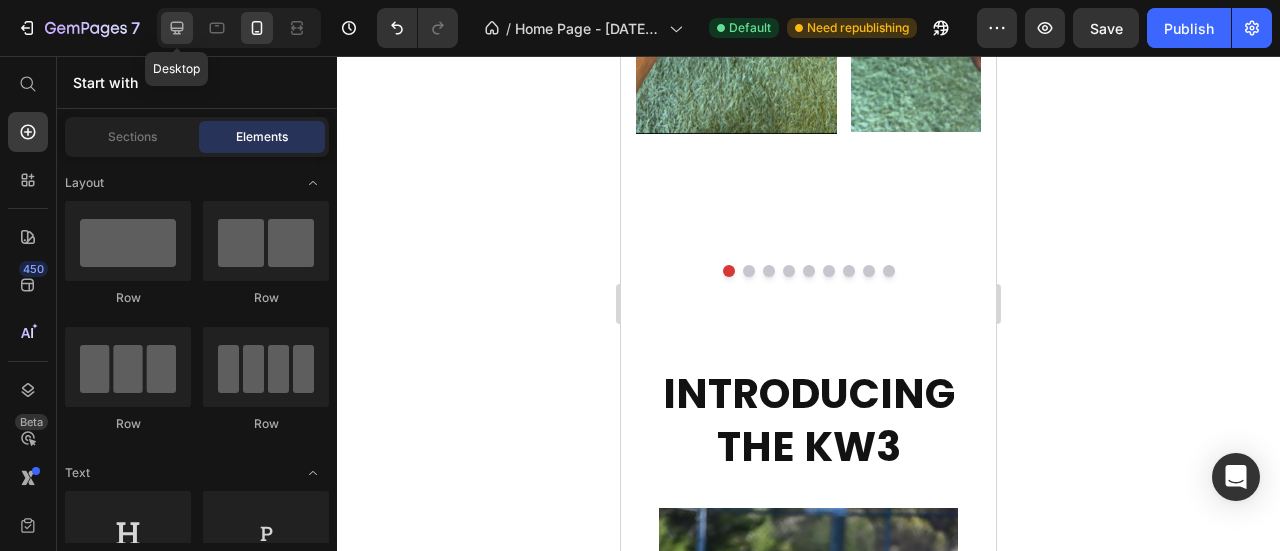 click 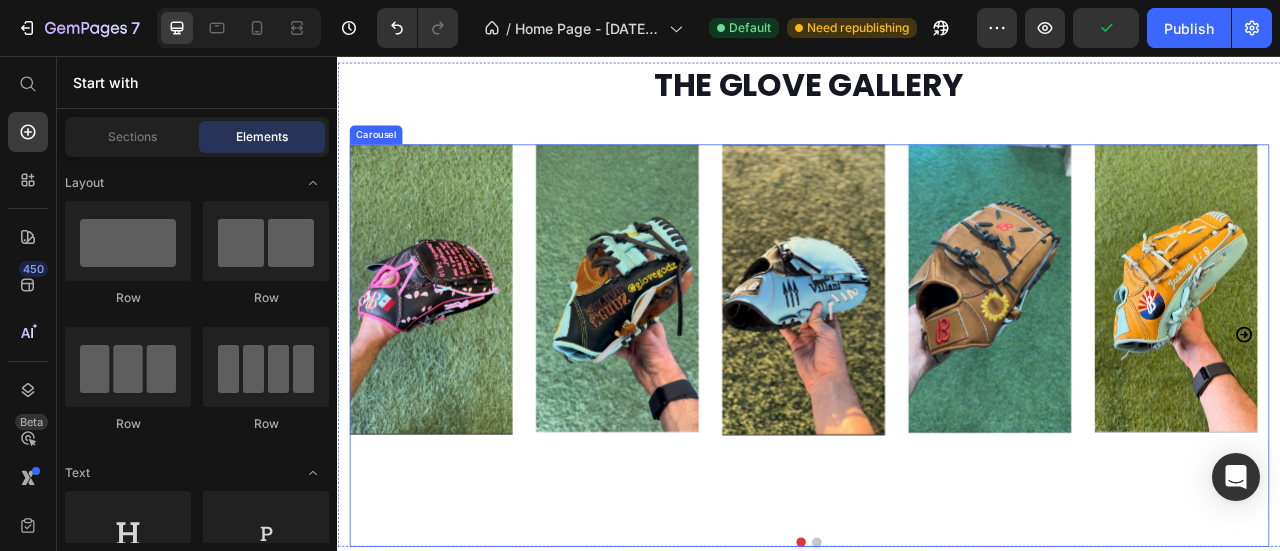 scroll, scrollTop: 1638, scrollLeft: 0, axis: vertical 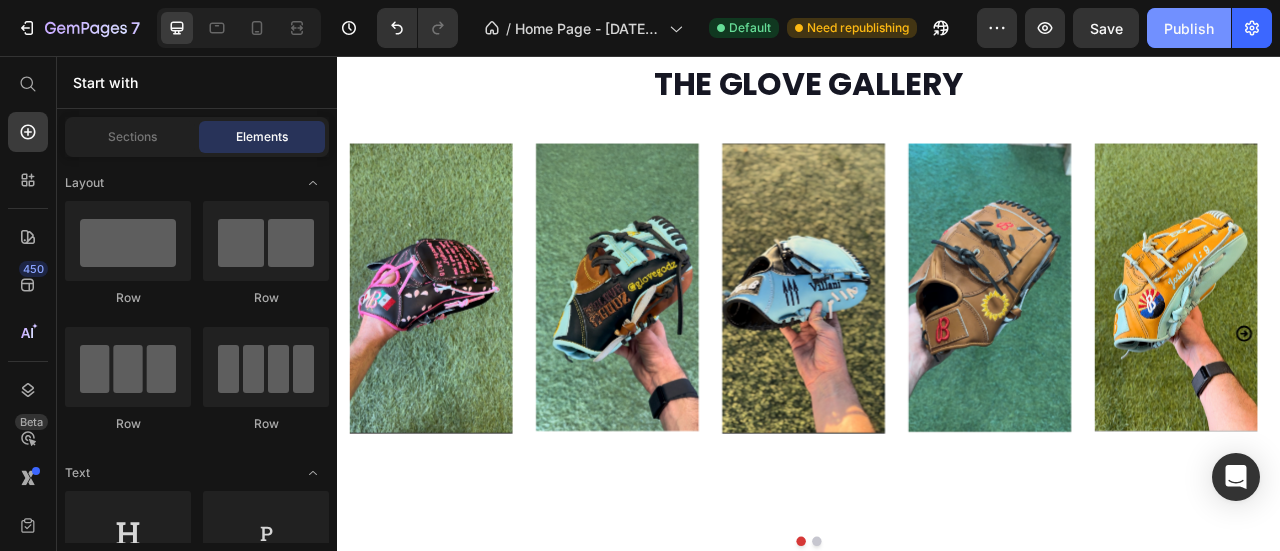 click on "Publish" at bounding box center (1189, 28) 